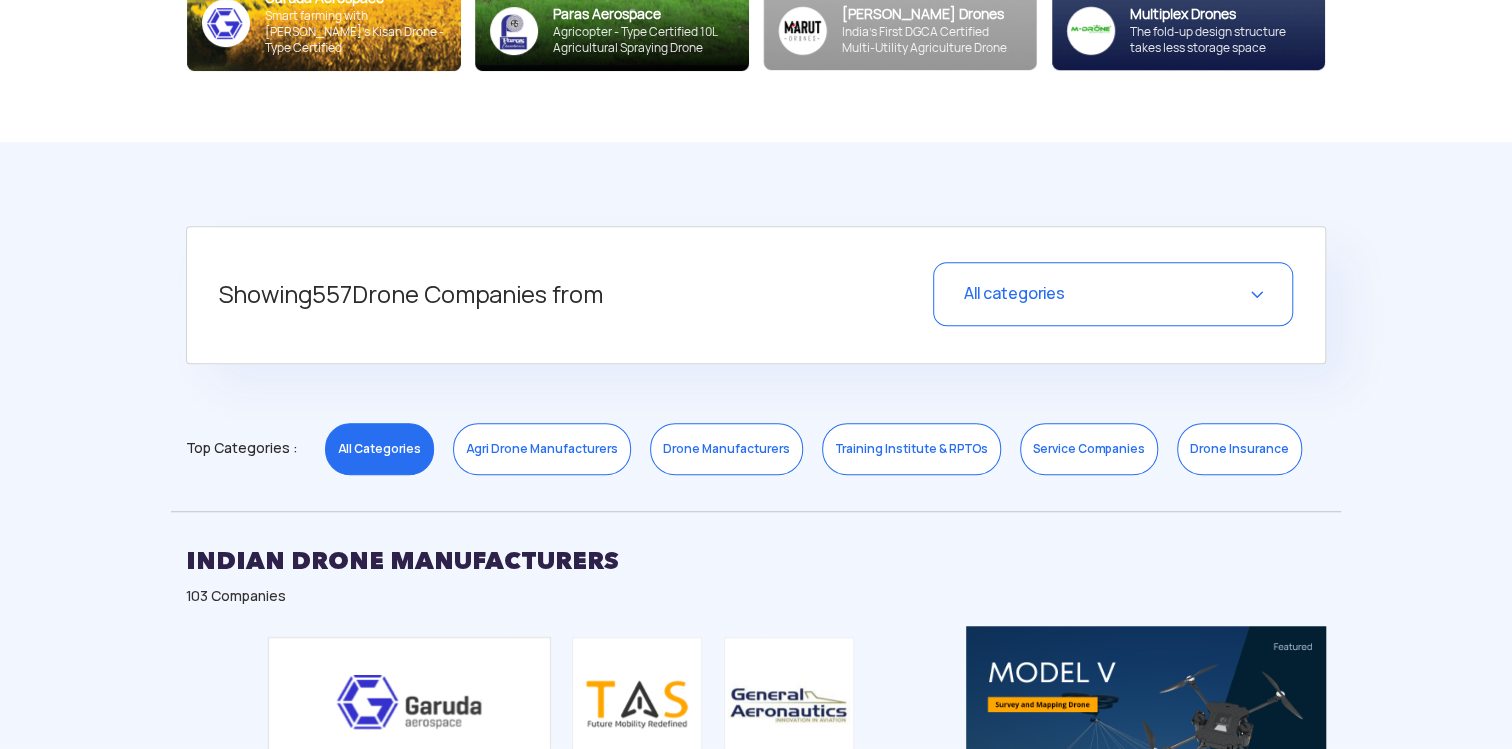 scroll, scrollTop: 625, scrollLeft: 0, axis: vertical 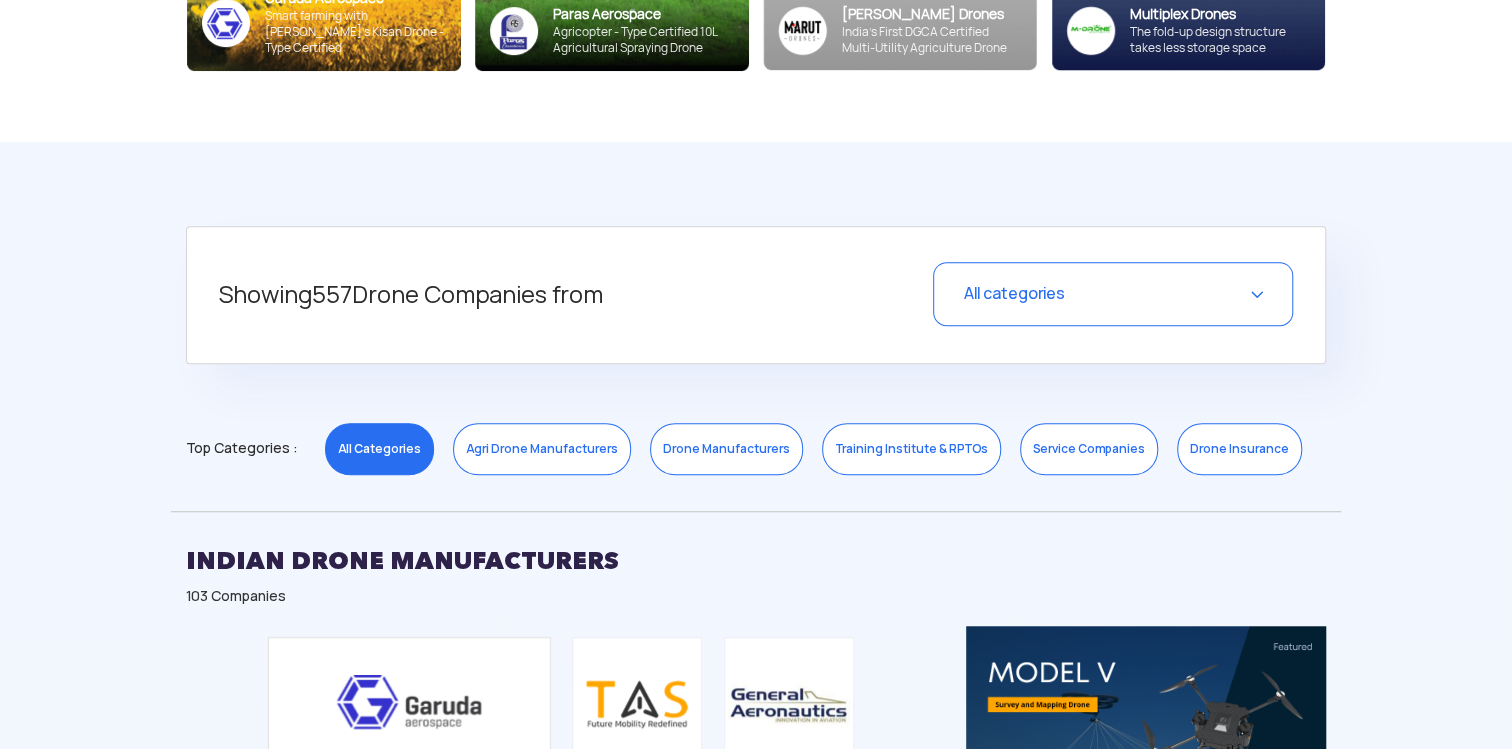 click on "All categories" at bounding box center [1014, 293] 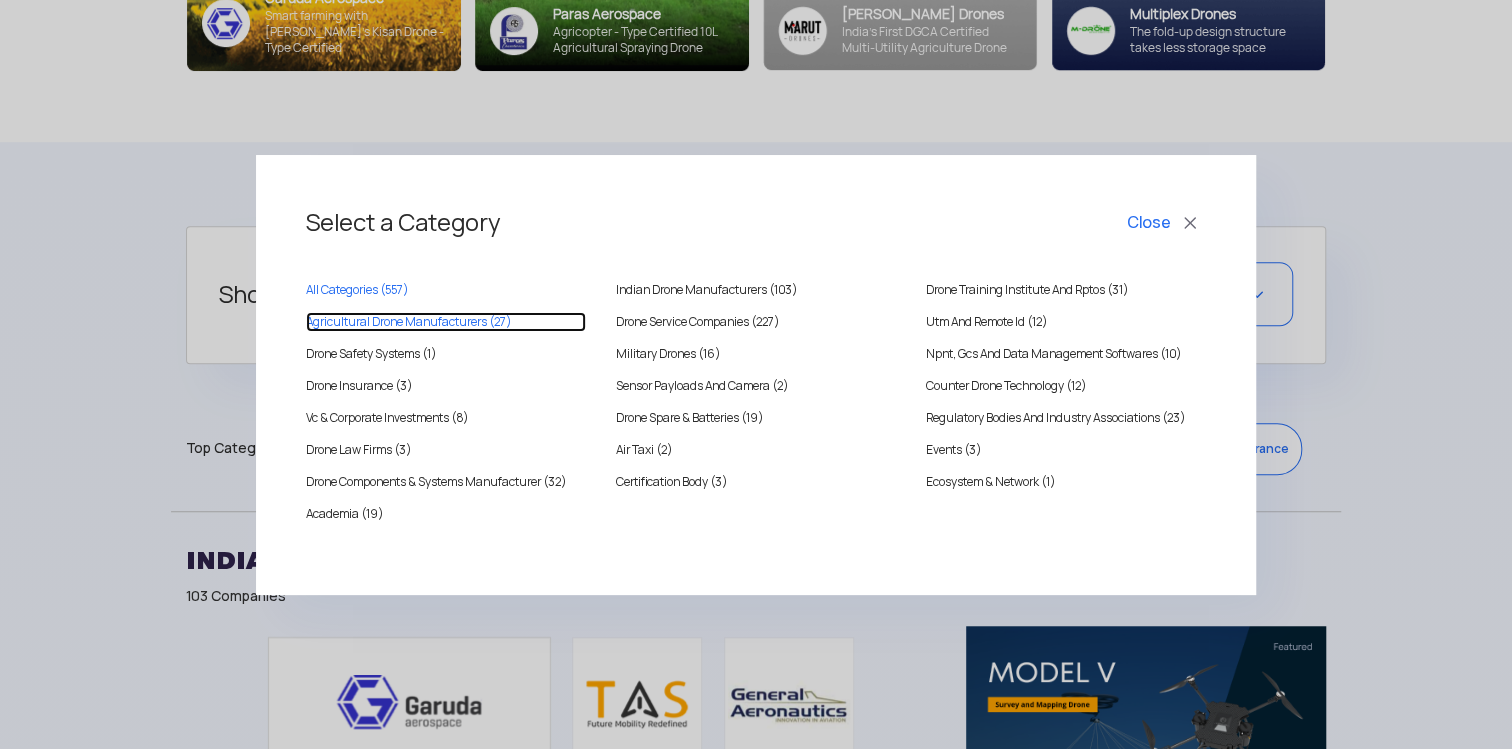 click on "Agricultural Drone Manufacturers (27)" at bounding box center [446, 322] 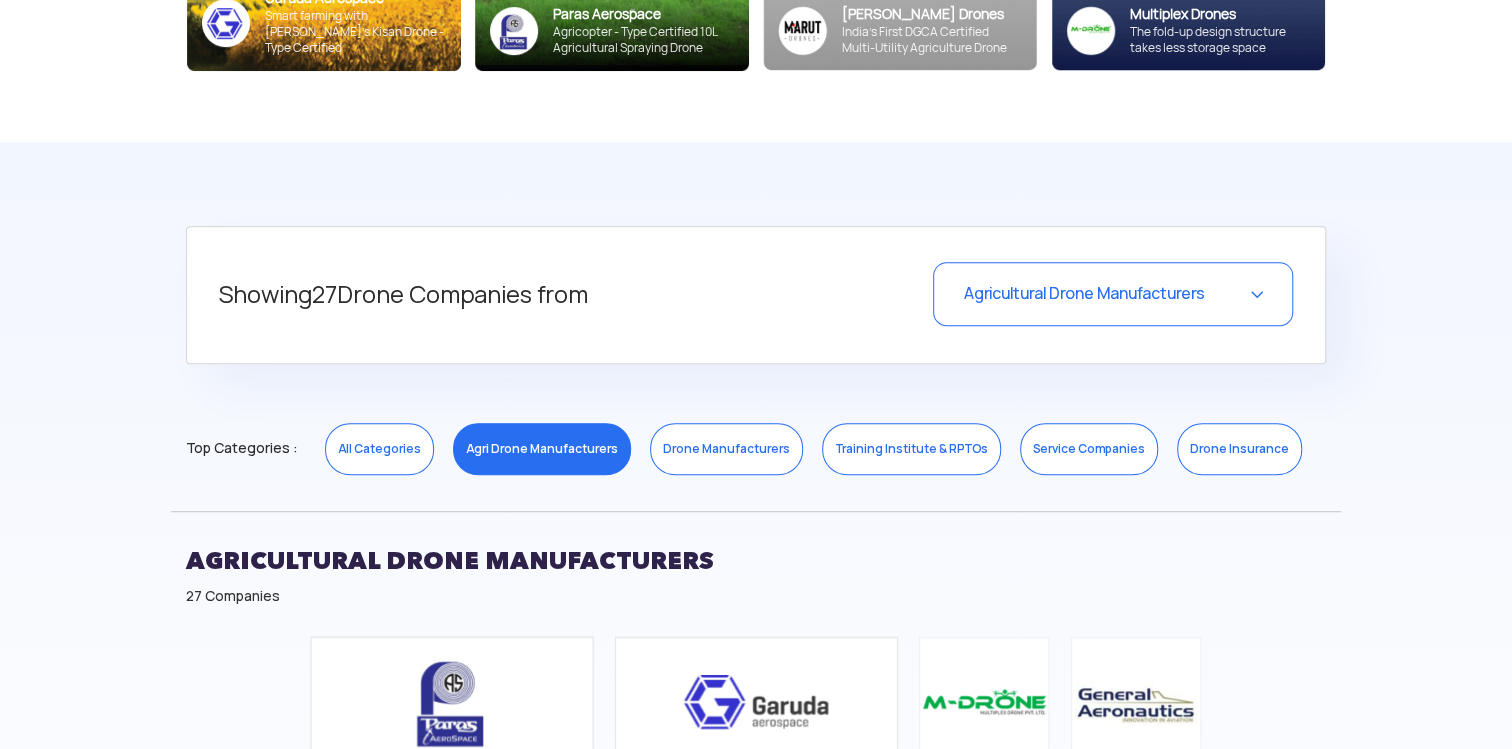 scroll, scrollTop: 1250, scrollLeft: 0, axis: vertical 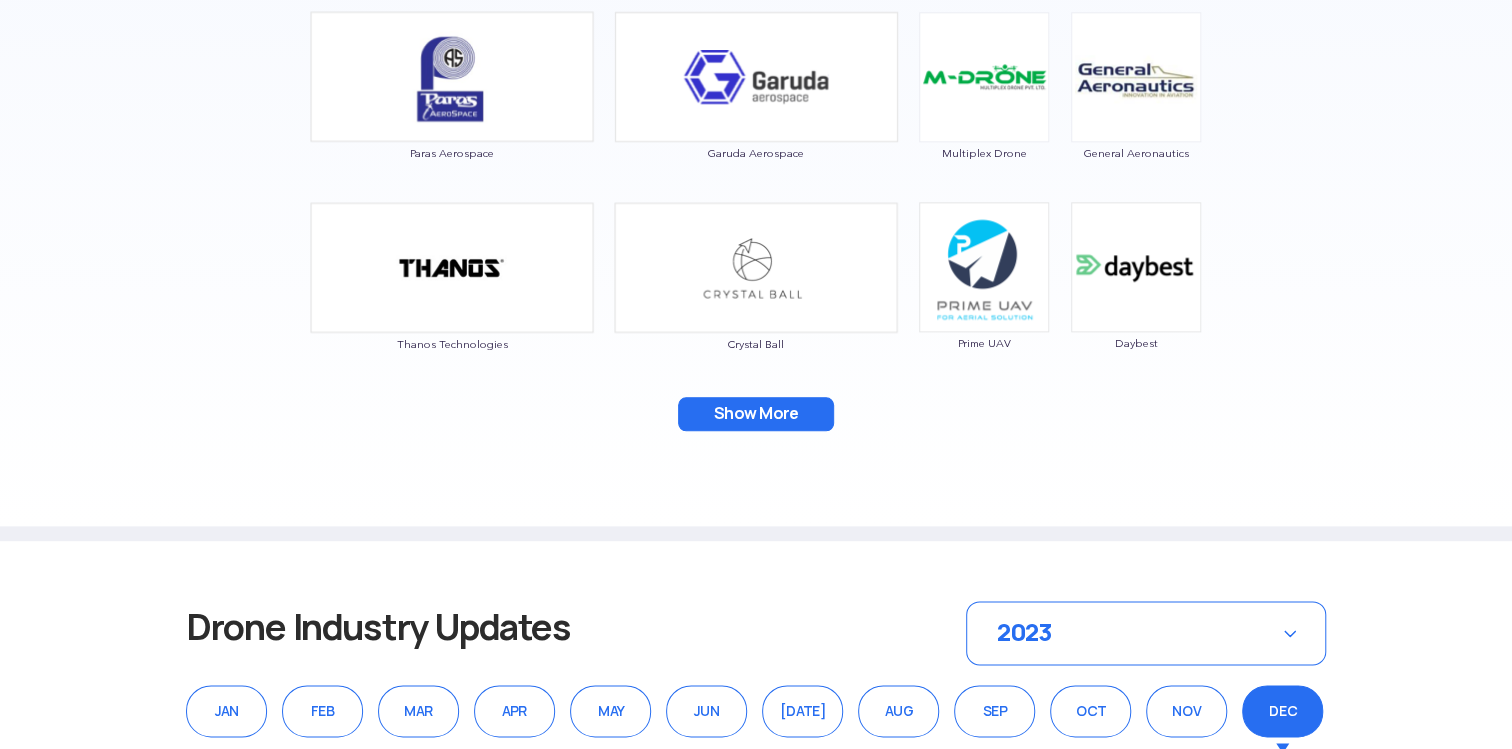 drag, startPoint x: 760, startPoint y: 436, endPoint x: 764, endPoint y: 419, distance: 17.464249 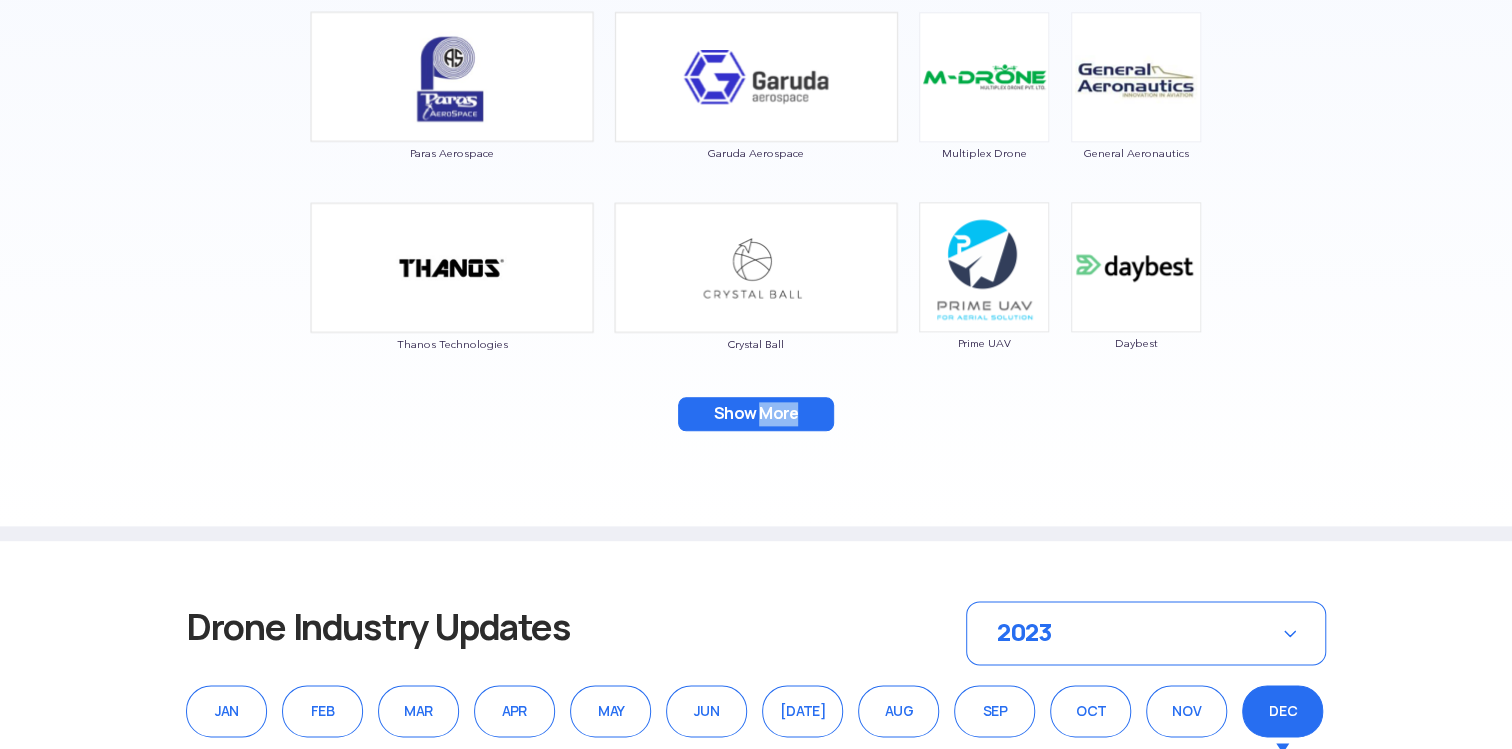click on "Show More" at bounding box center [756, 414] 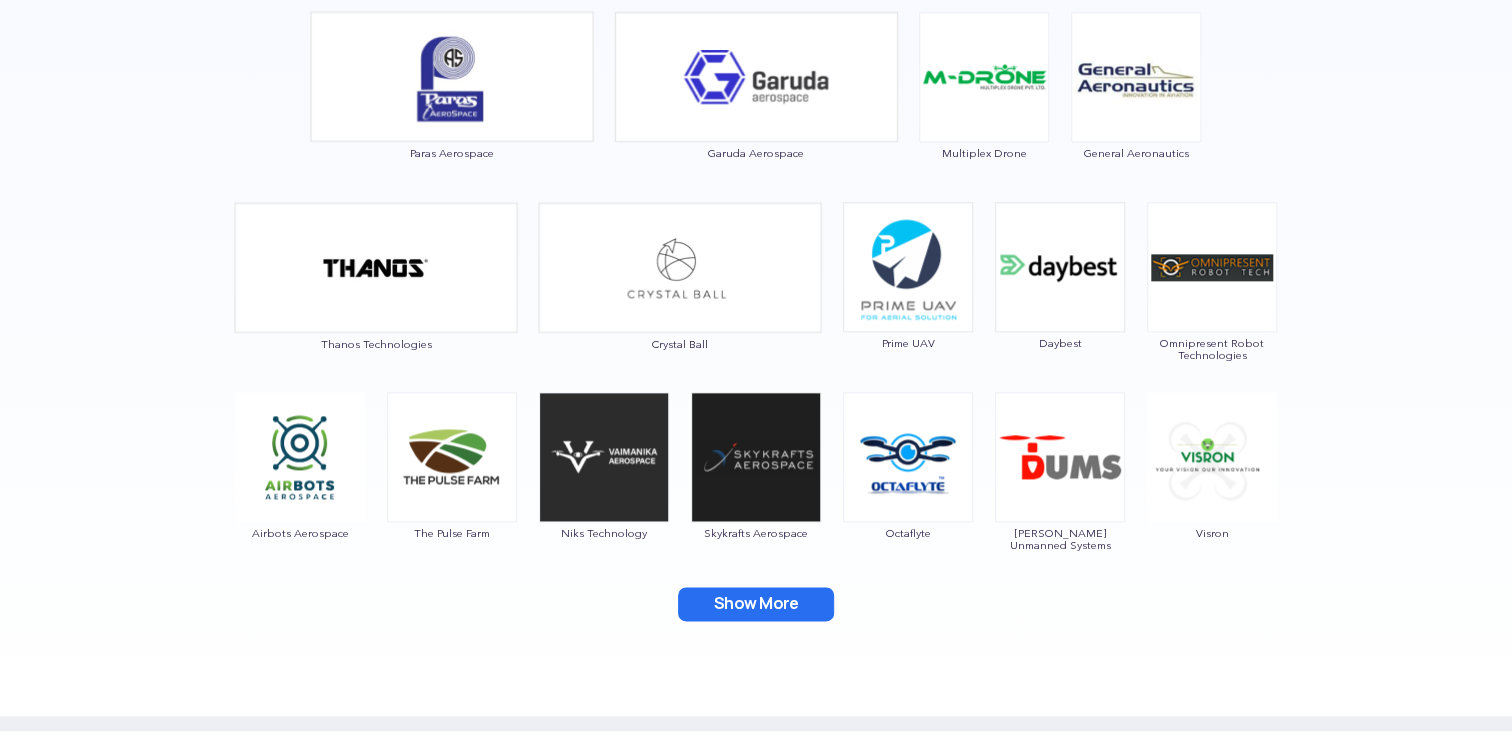 click on "Paras Aerospace Garuda Aerospace Multiplex Drone General Aeronautics Thanos Technologies Crystal Ball Prime UAV Daybest Omnipresent Robot Technologies Airbots Aerospace The Pulse Farm Niks Technology Skykrafts Aerospace Octaflyte [PERSON_NAME] Unmanned Systems Visron BigFly Aircraft Engineering Vimanna Labs ASAP Agritech [PERSON_NAME] Organics Krishi Vimaan Eagletronics Aviation Fopple Technologies D'Aviators SUIND Autonomous Systems Aerosight Technologies Sahyadri Aerospace Show More" at bounding box center (756, 328) 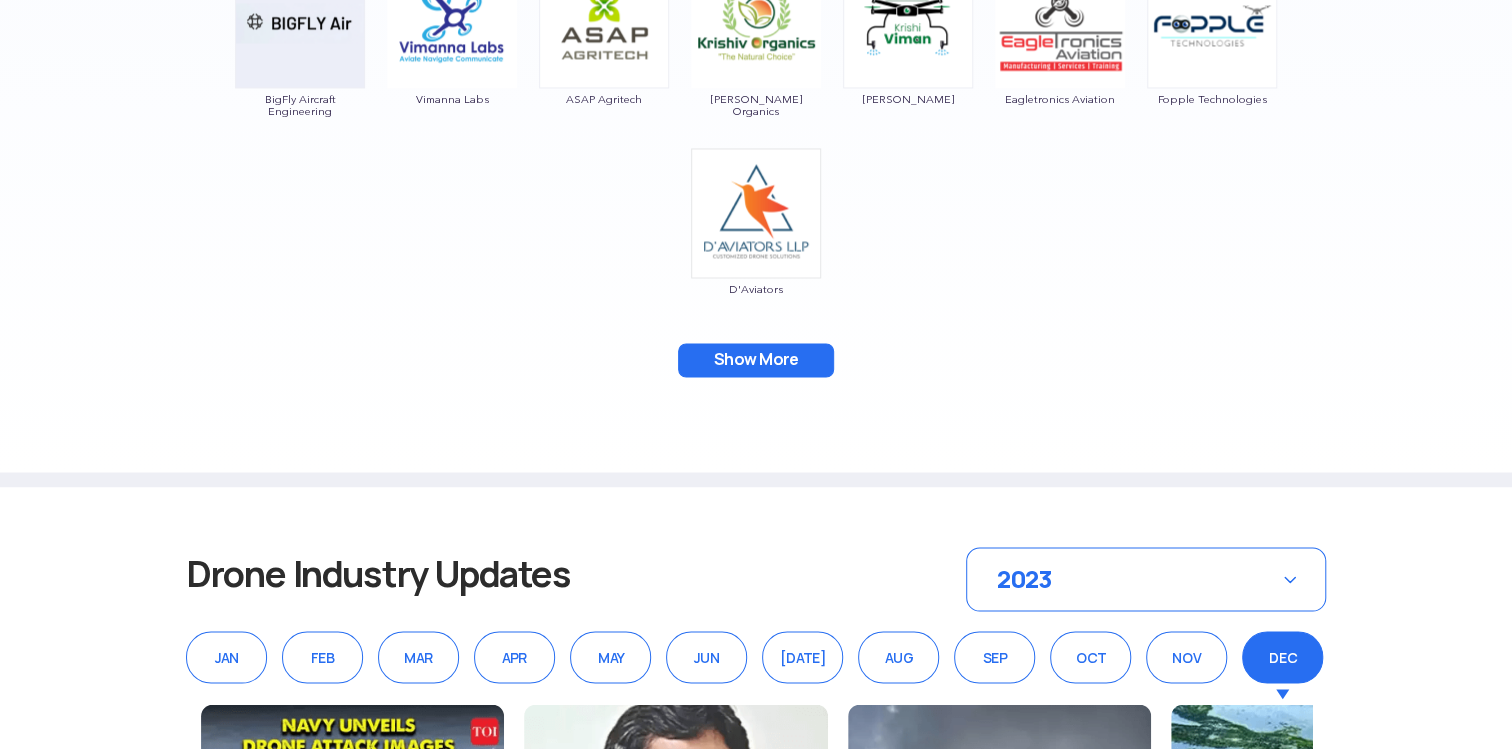 scroll, scrollTop: 1250, scrollLeft: 0, axis: vertical 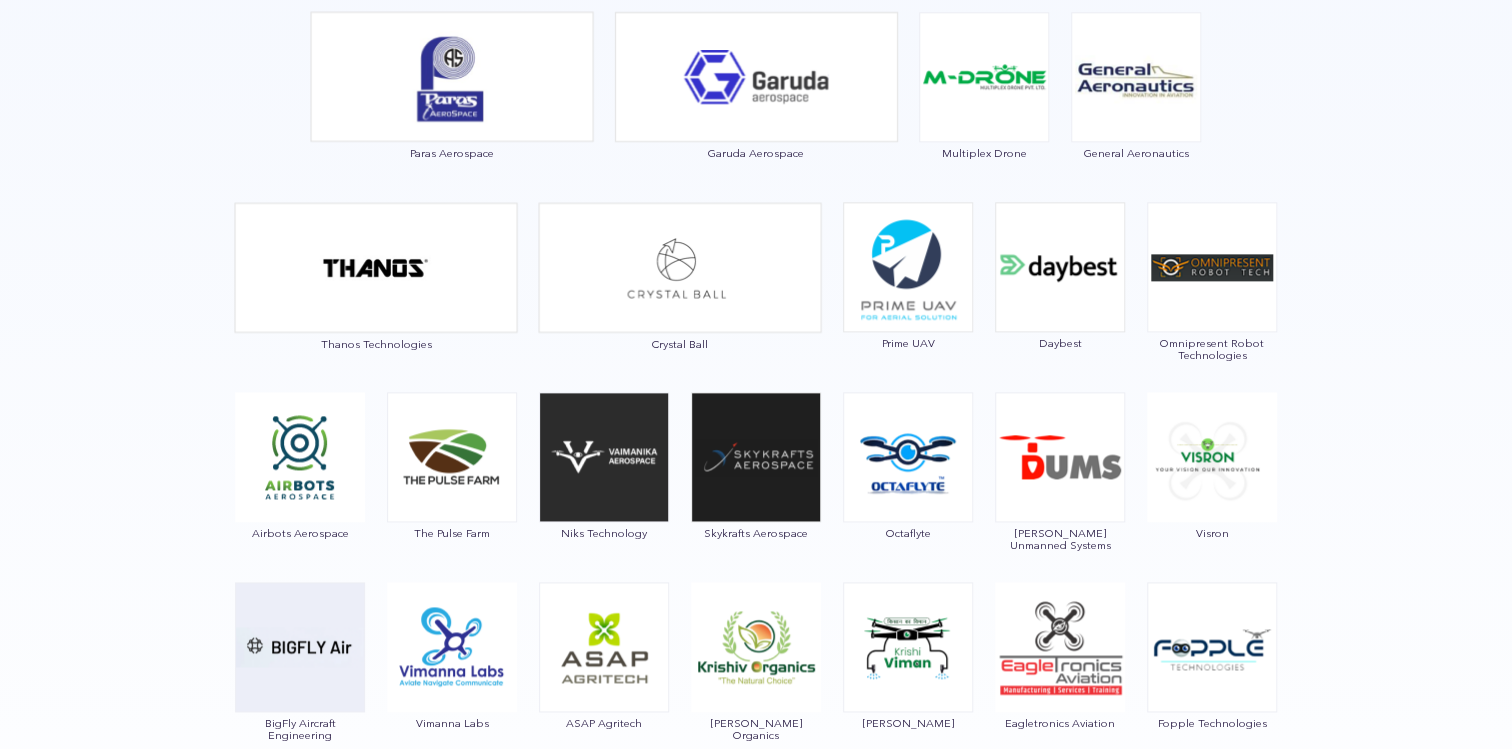 type 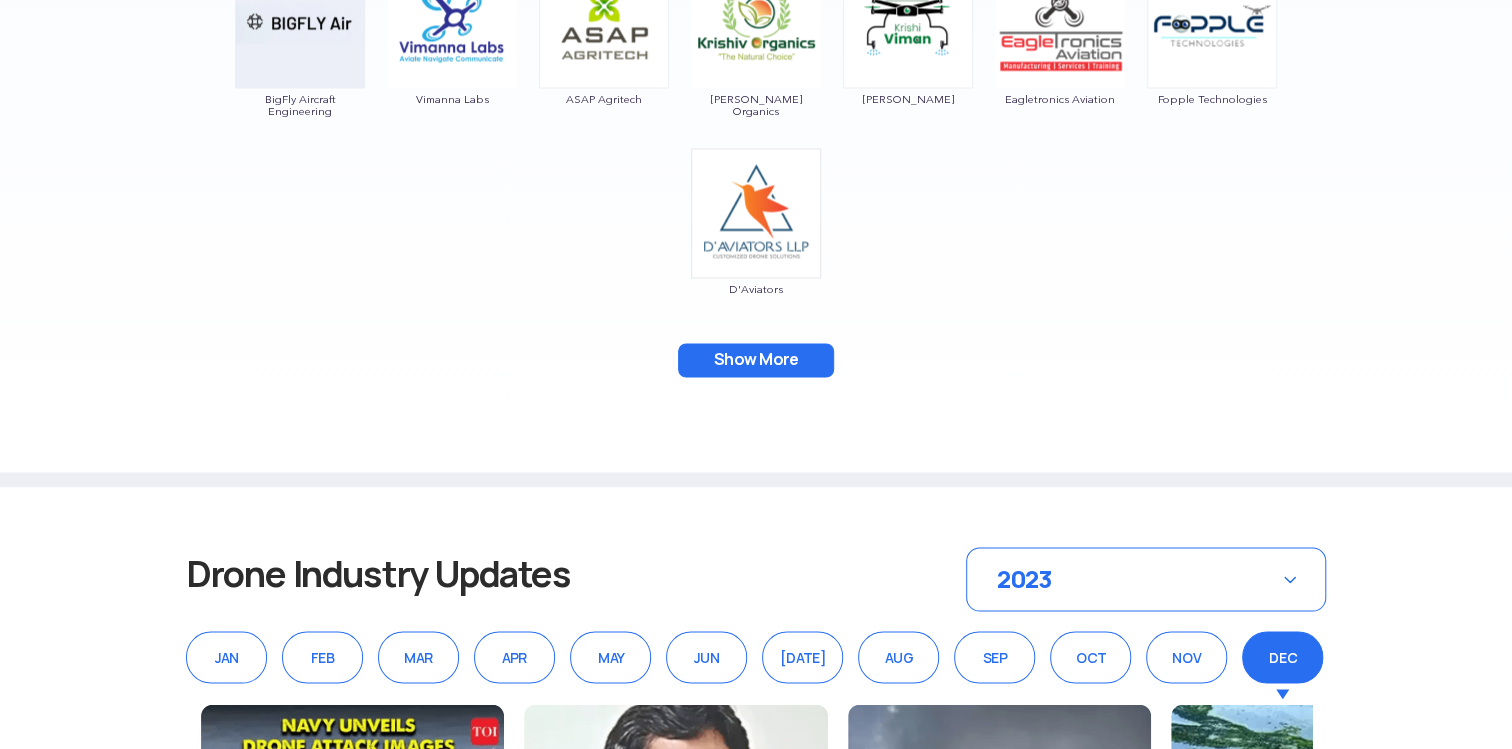 scroll, scrollTop: 1250, scrollLeft: 0, axis: vertical 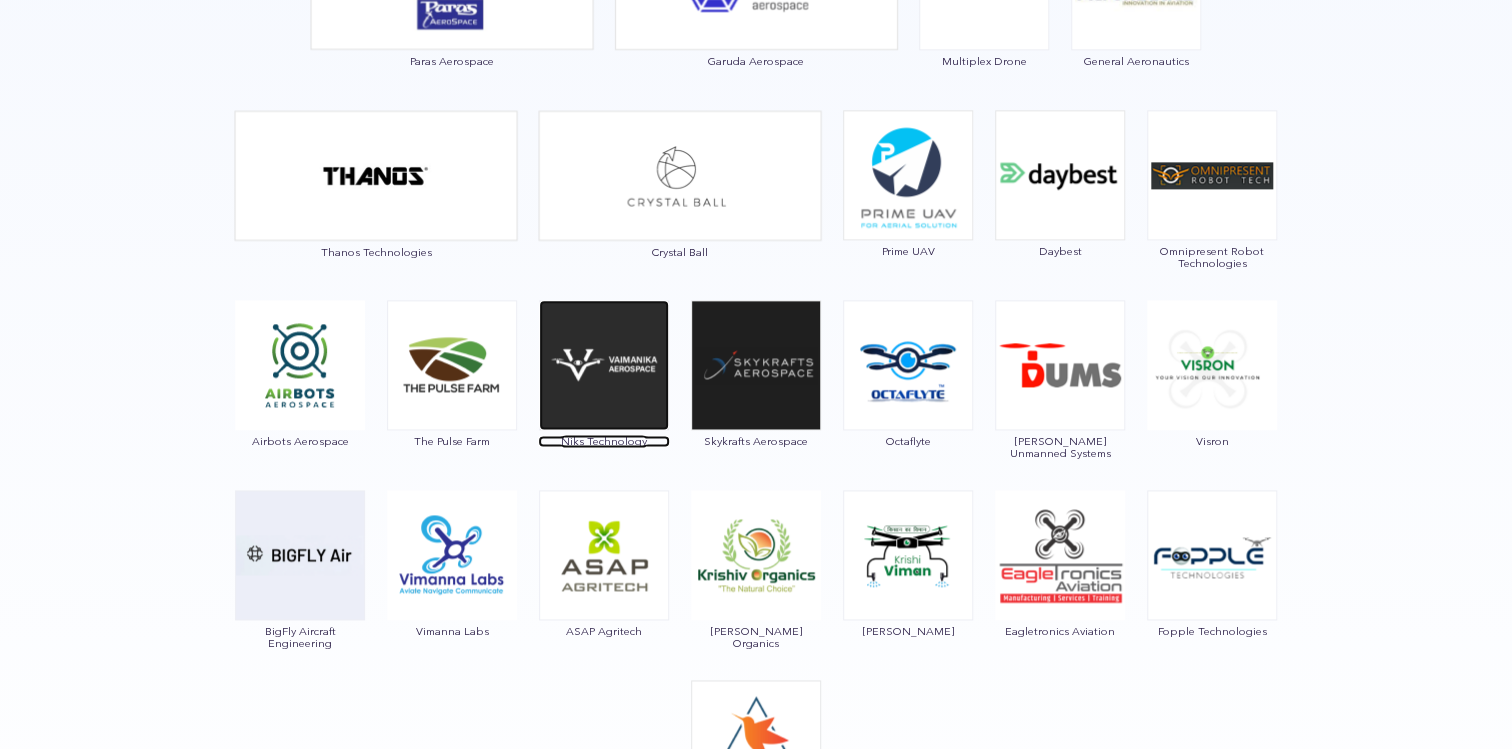 click at bounding box center (604, 365) 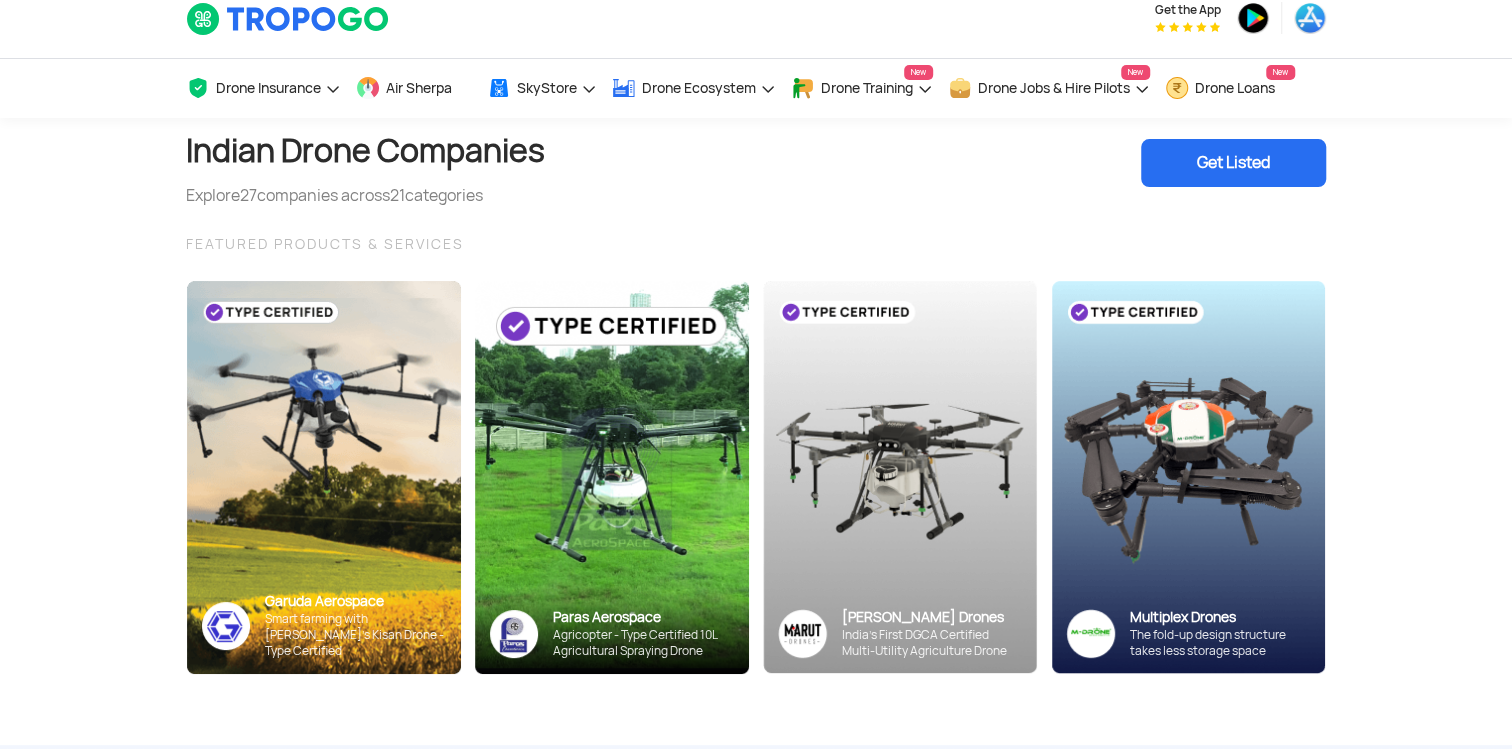 scroll, scrollTop: 0, scrollLeft: 0, axis: both 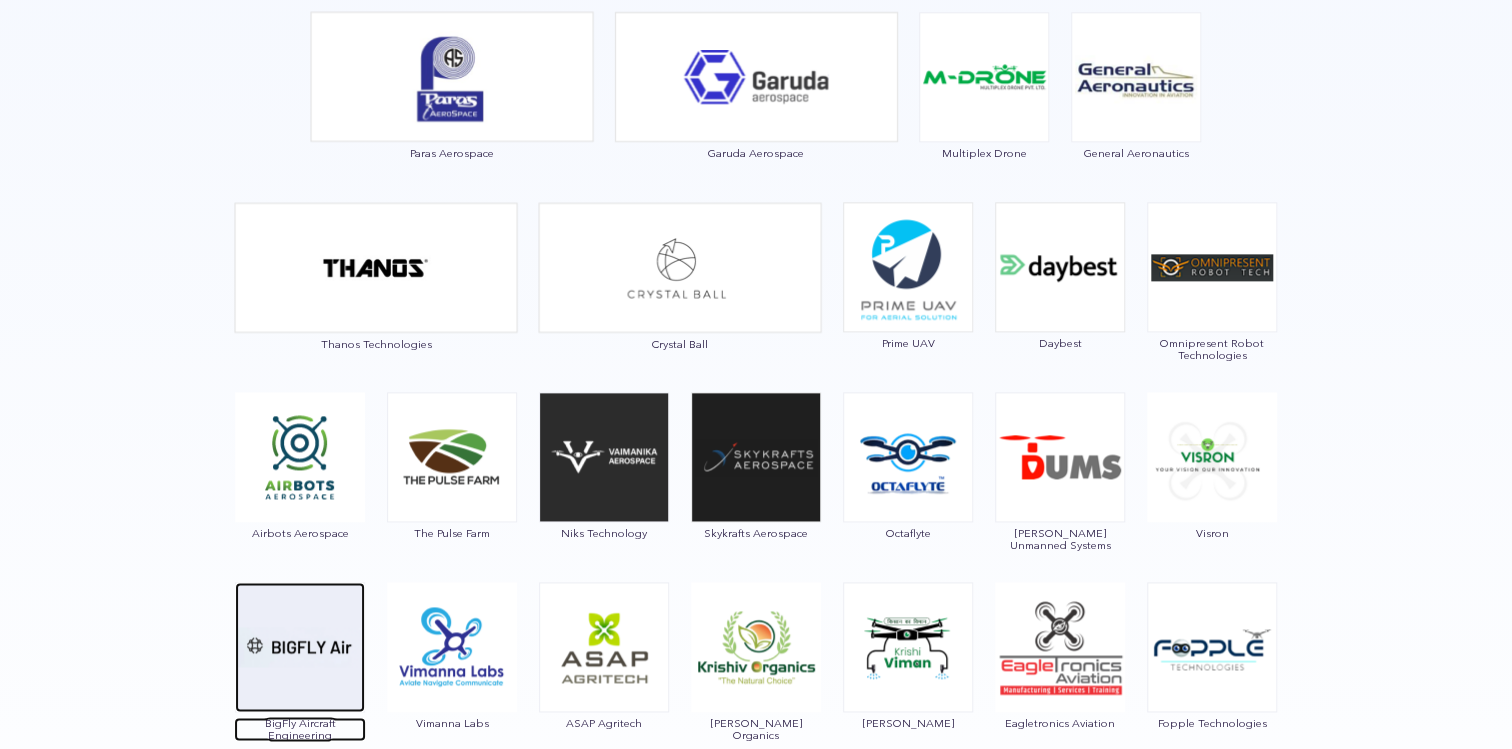 click at bounding box center (300, 647) 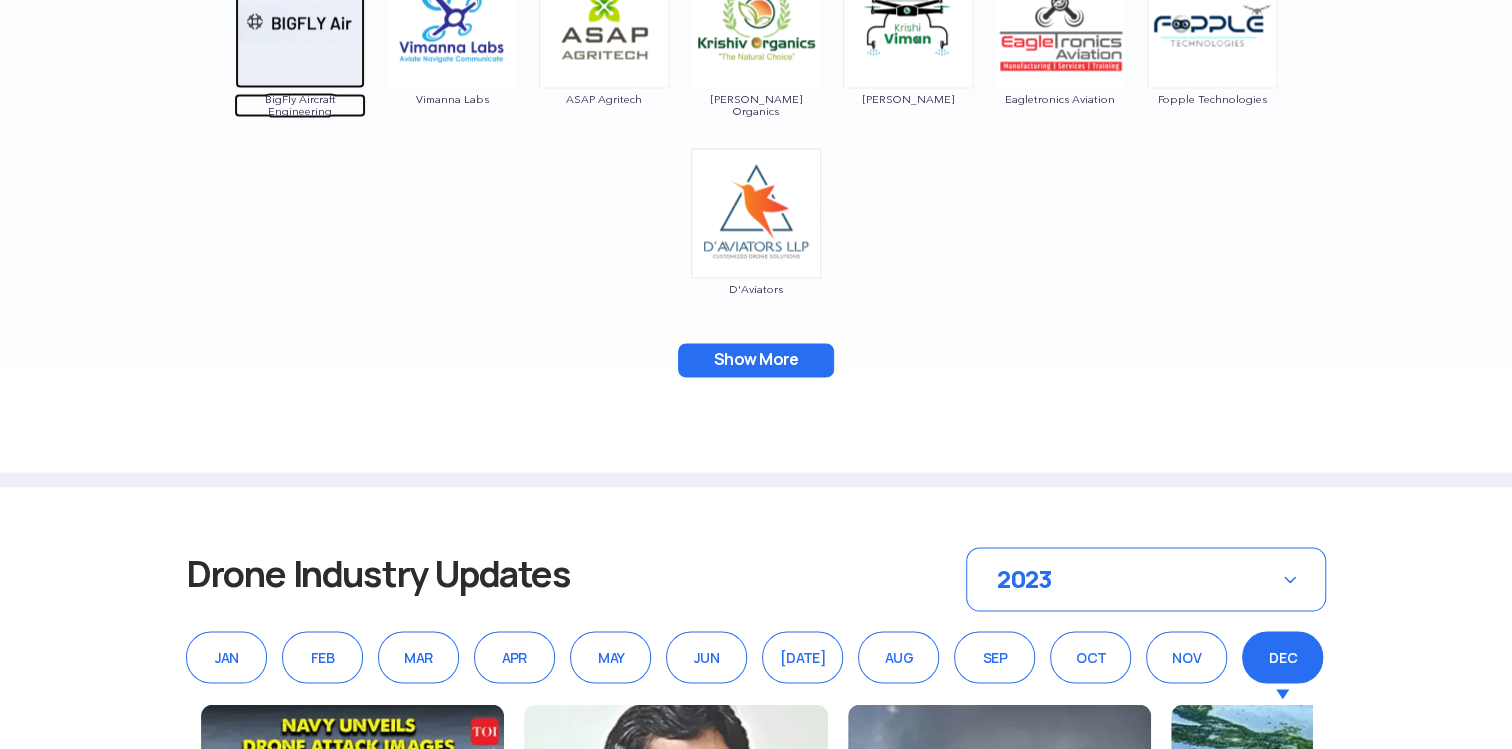 scroll, scrollTop: 1250, scrollLeft: 0, axis: vertical 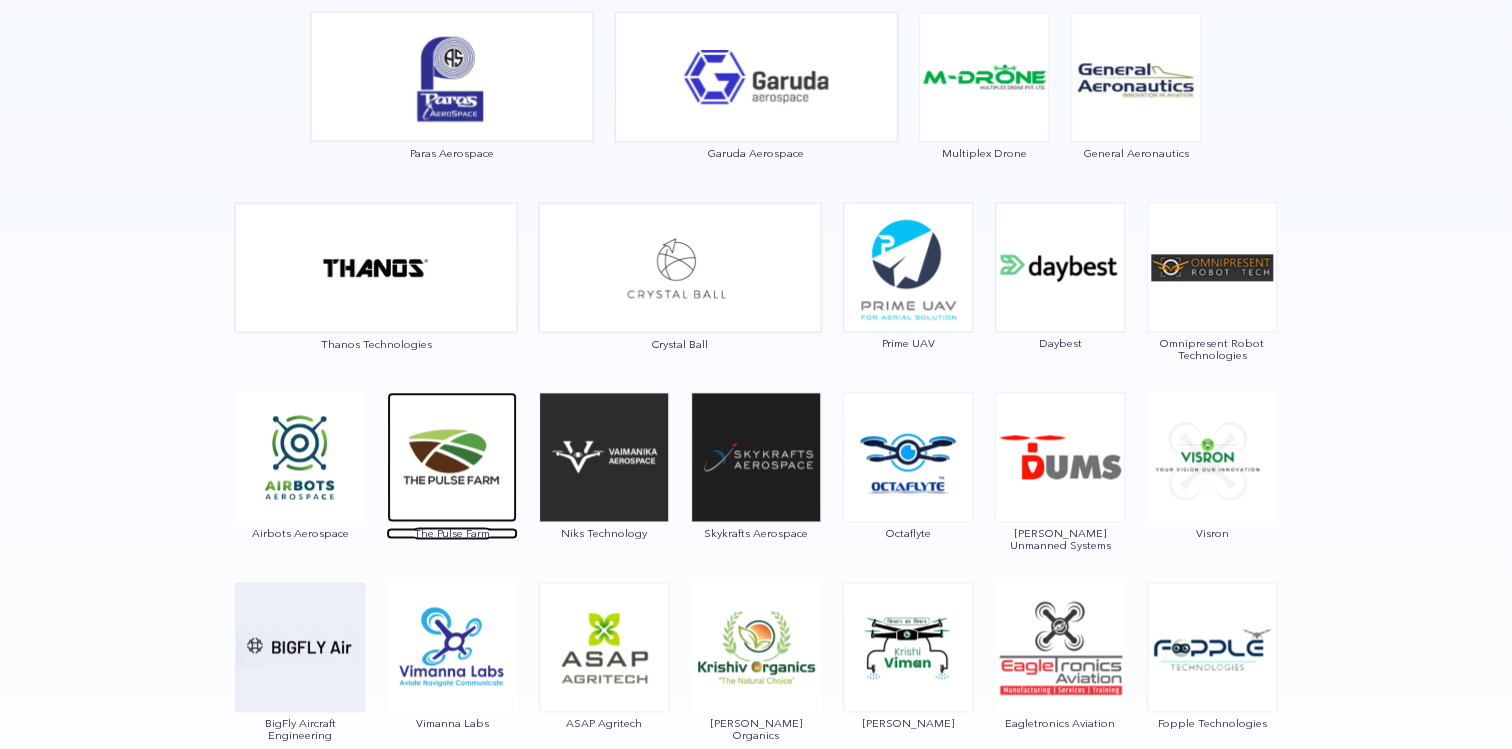 click at bounding box center [452, 457] 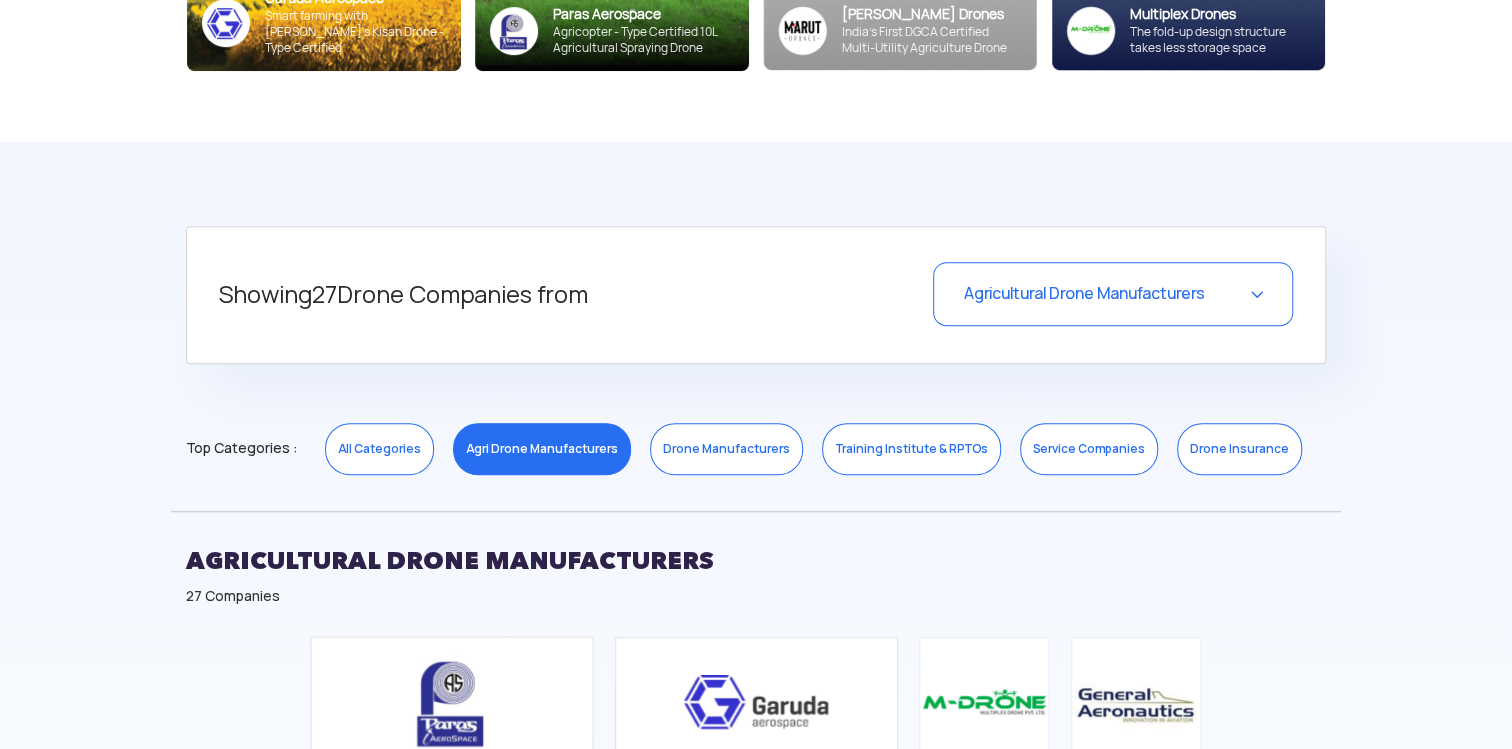 scroll, scrollTop: 1250, scrollLeft: 0, axis: vertical 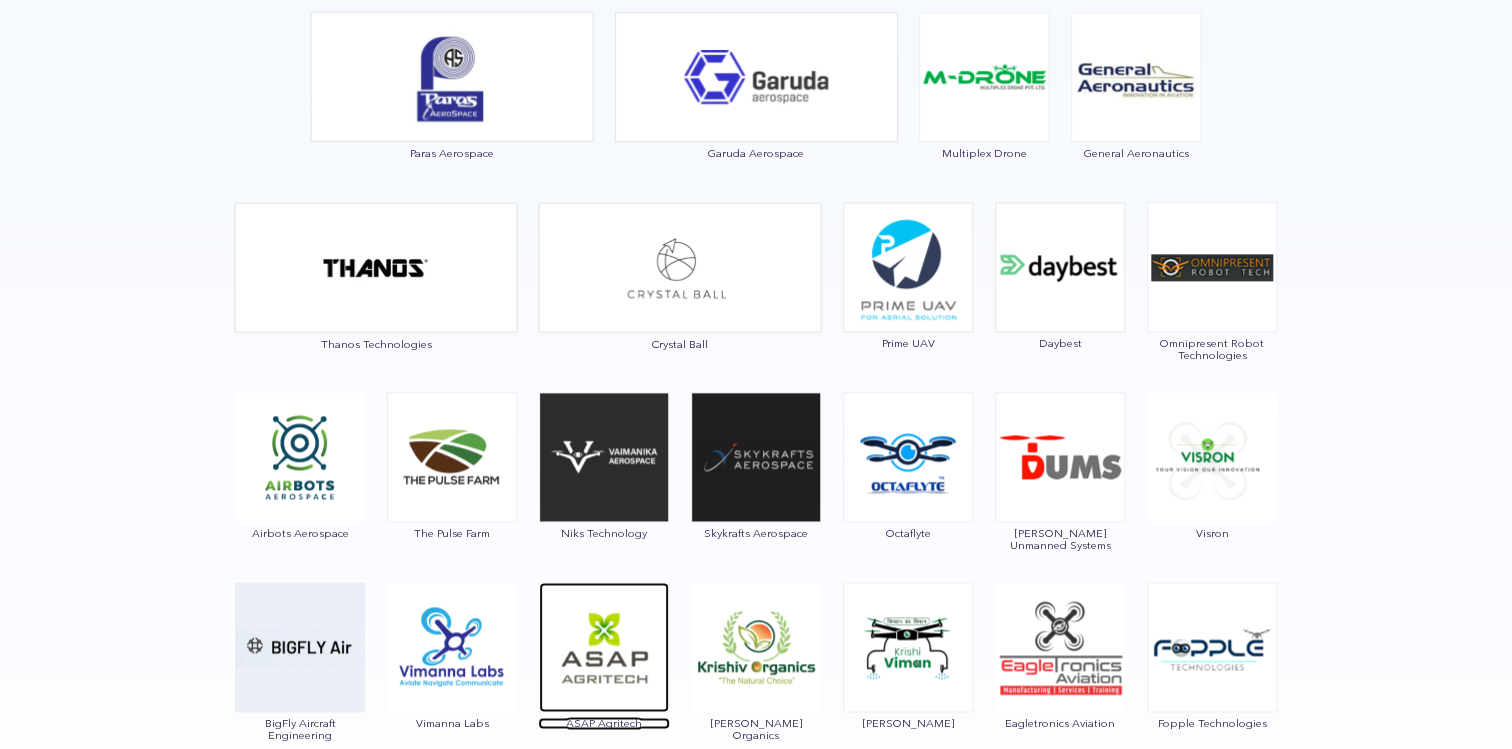 click at bounding box center (604, 647) 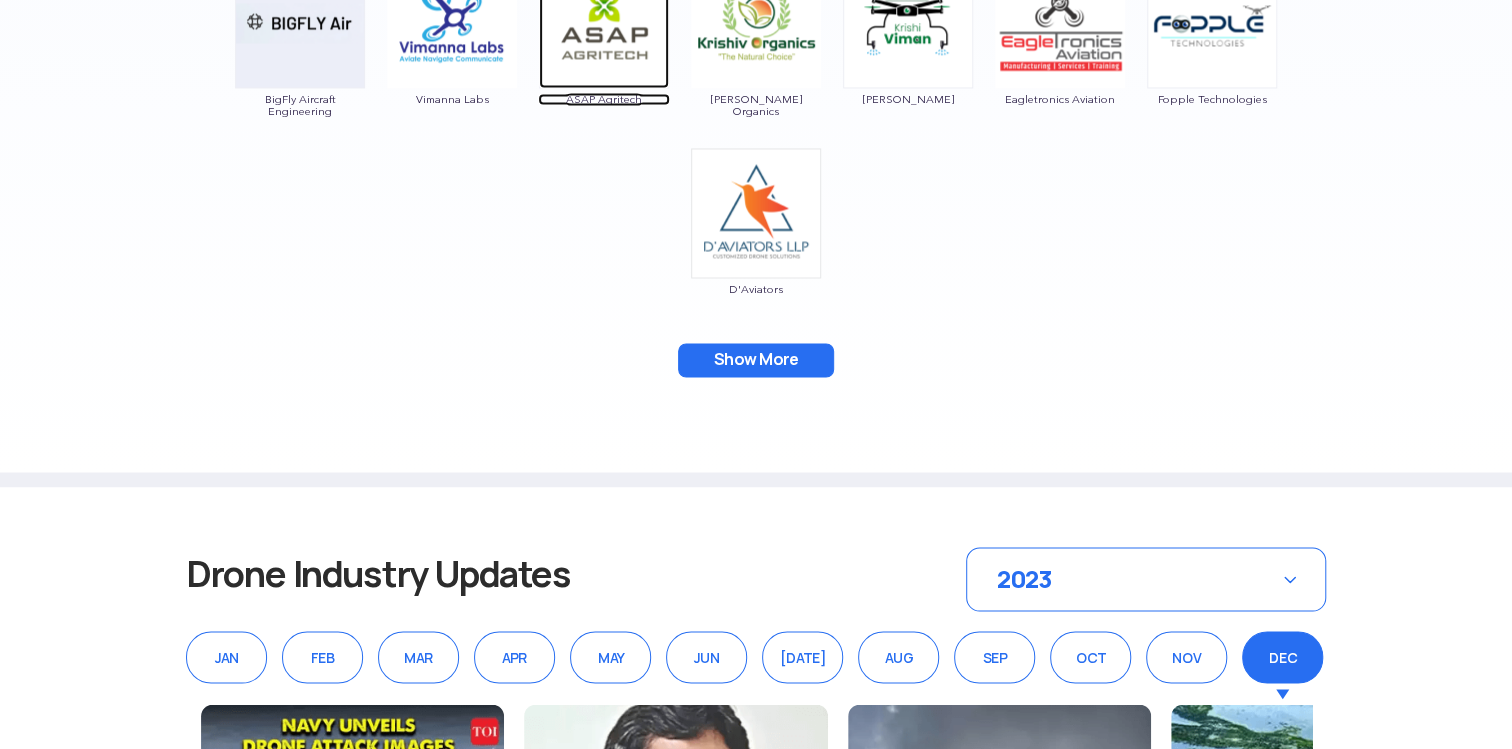 scroll, scrollTop: 1250, scrollLeft: 0, axis: vertical 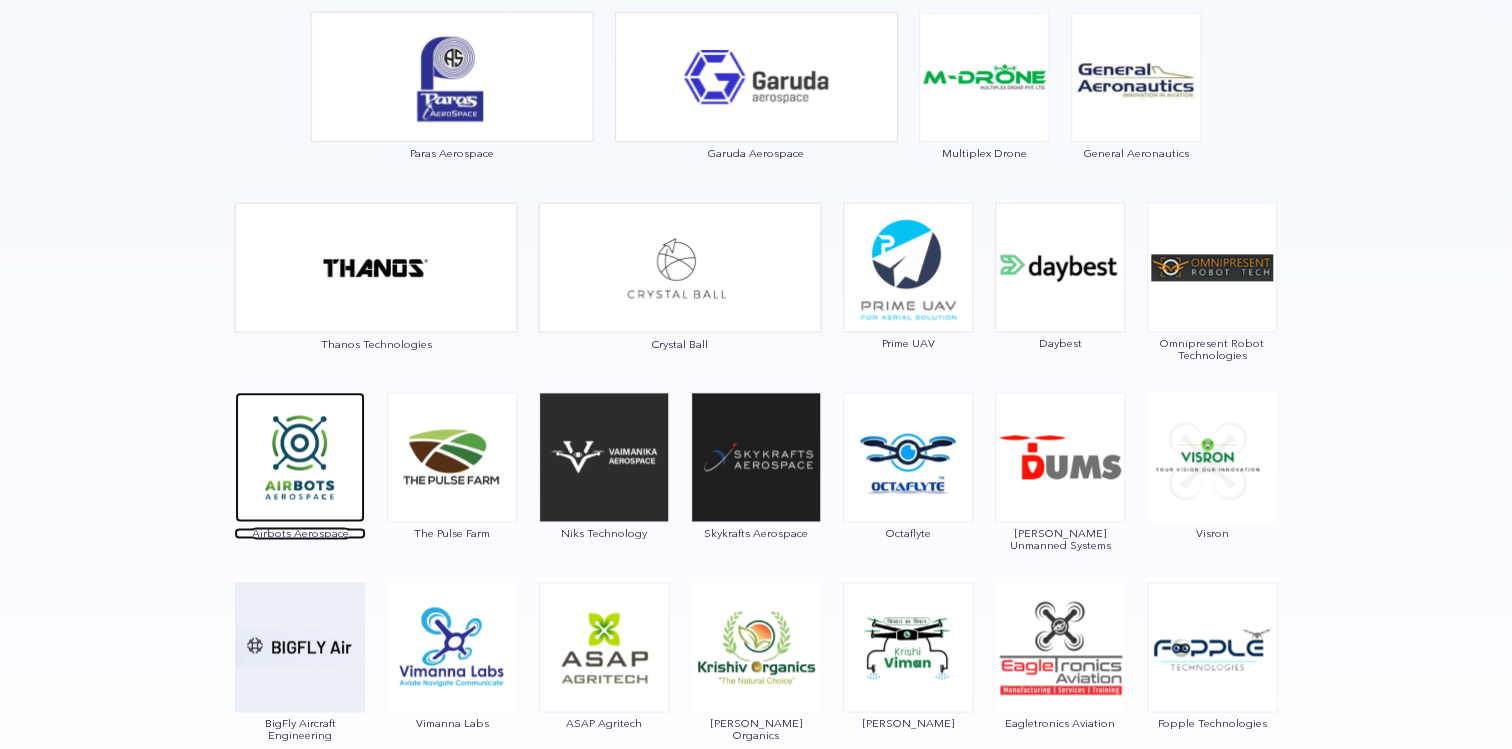 click at bounding box center (300, 457) 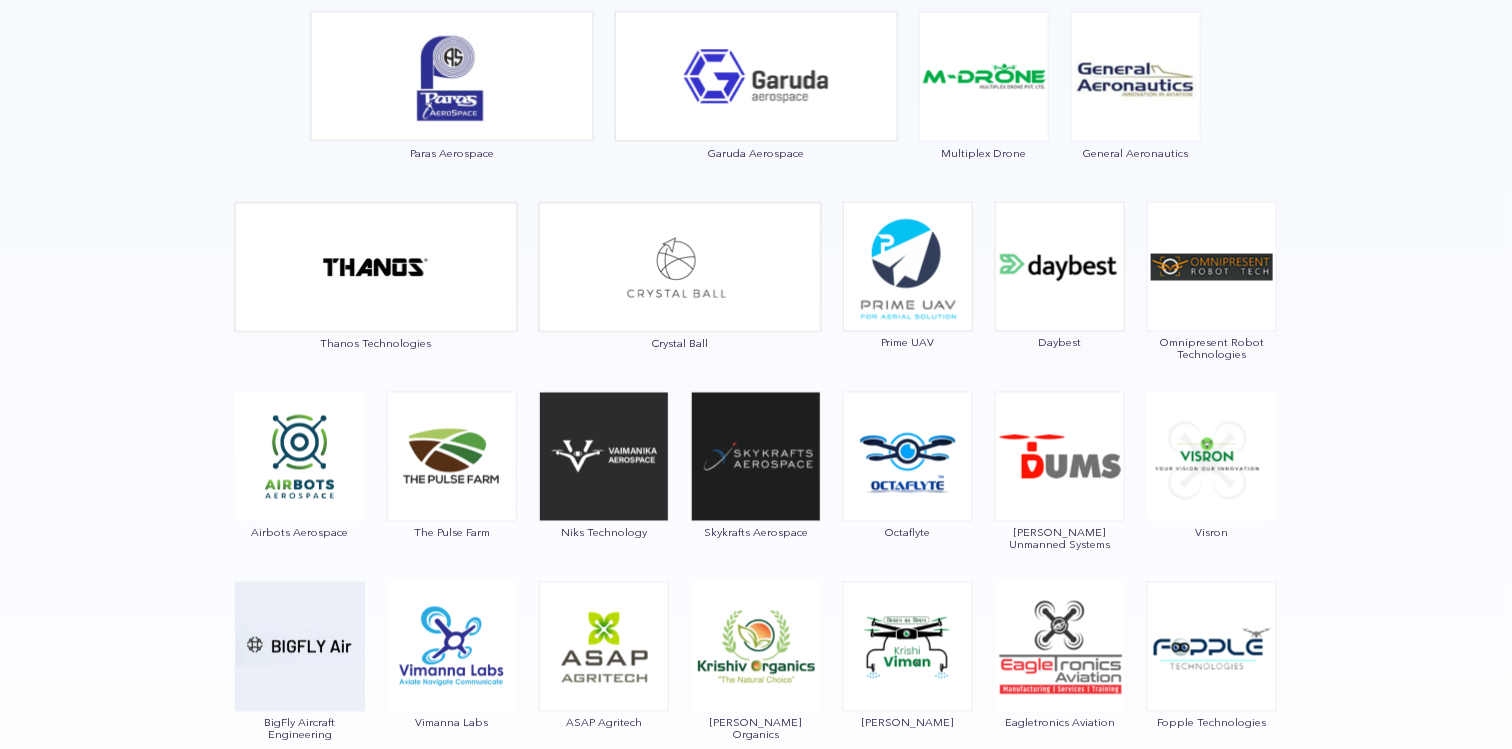 drag, startPoint x: 1510, startPoint y: 231, endPoint x: 1513, endPoint y: 253, distance: 22.203604 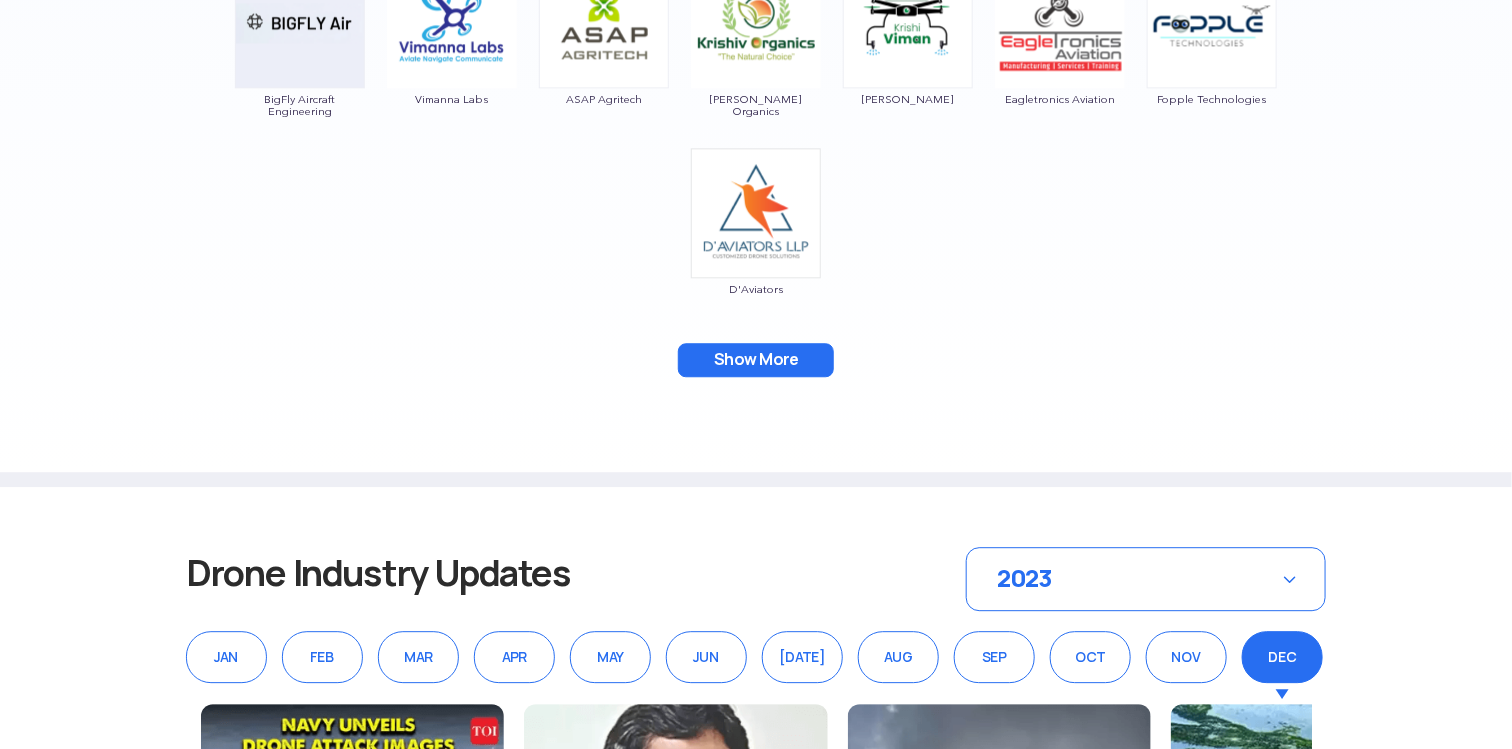 click on "Show More" at bounding box center (756, 360) 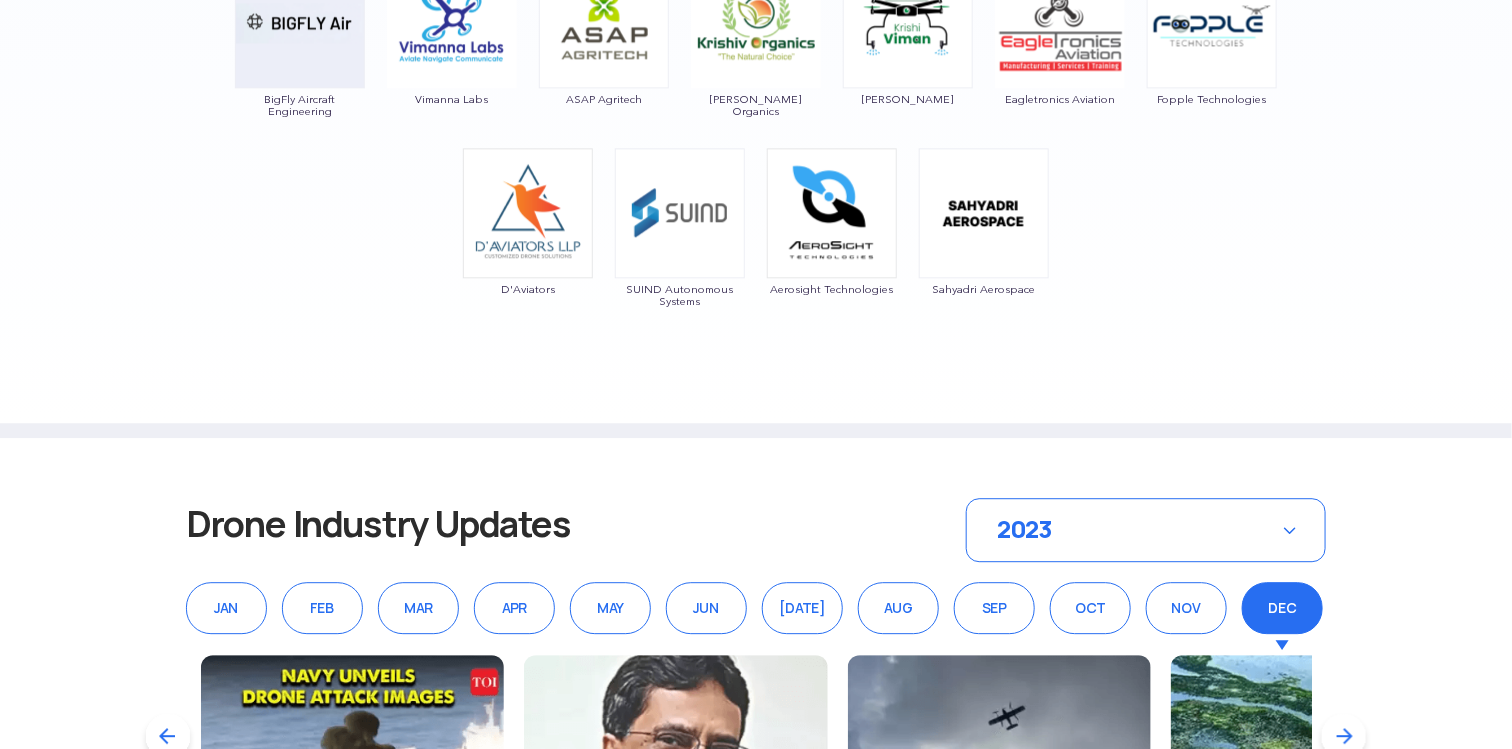 scroll, scrollTop: 1250, scrollLeft: 0, axis: vertical 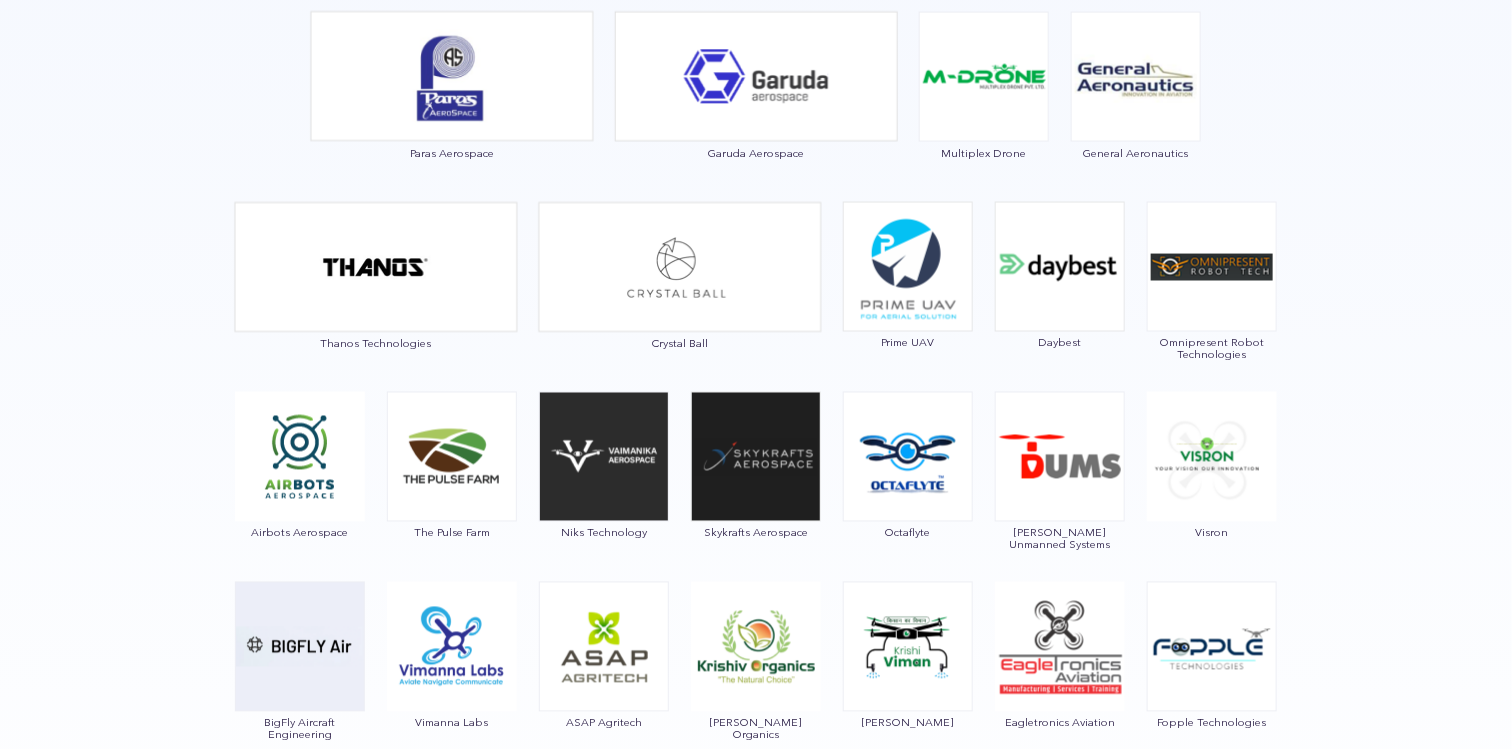 click on "Paras Aerospace Garuda Aerospace Multiplex Drone General Aeronautics Thanos Technologies Crystal Ball Prime UAV Daybest Omnipresent Robot Technologies Airbots Aerospace The Pulse Farm Niks Technology Skykrafts Aerospace Octaflyte [PERSON_NAME] Unmanned Systems Visron BigFly Aircraft Engineering Vimanna Labs ASAP Agritech [PERSON_NAME] Organics Krishi Vimaan Eagletronics Aviation Fopple Technologies D'Aviators SUIND Autonomous Systems Aerosight Technologies Sahyadri Aerospace Show More" at bounding box center (756, 494) 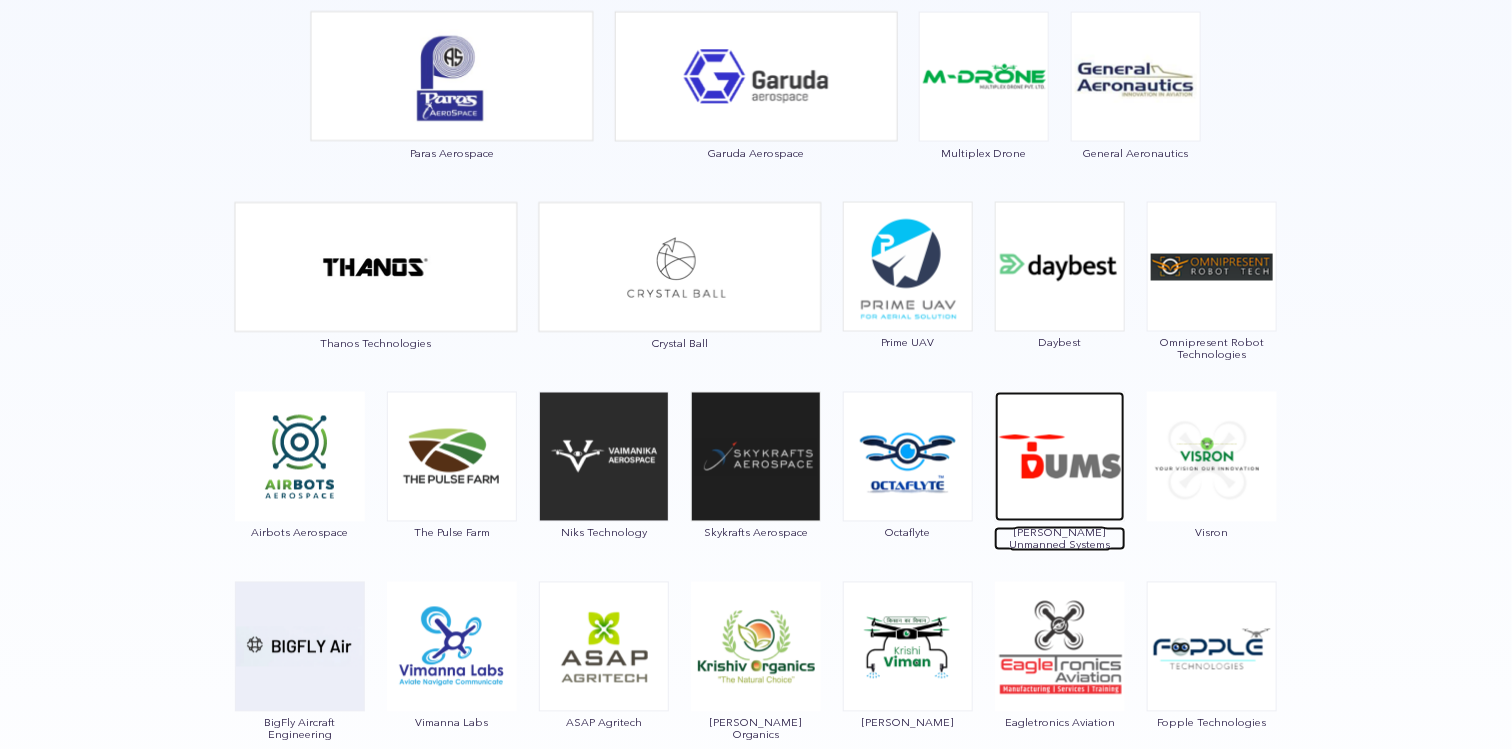 click at bounding box center [1060, 457] 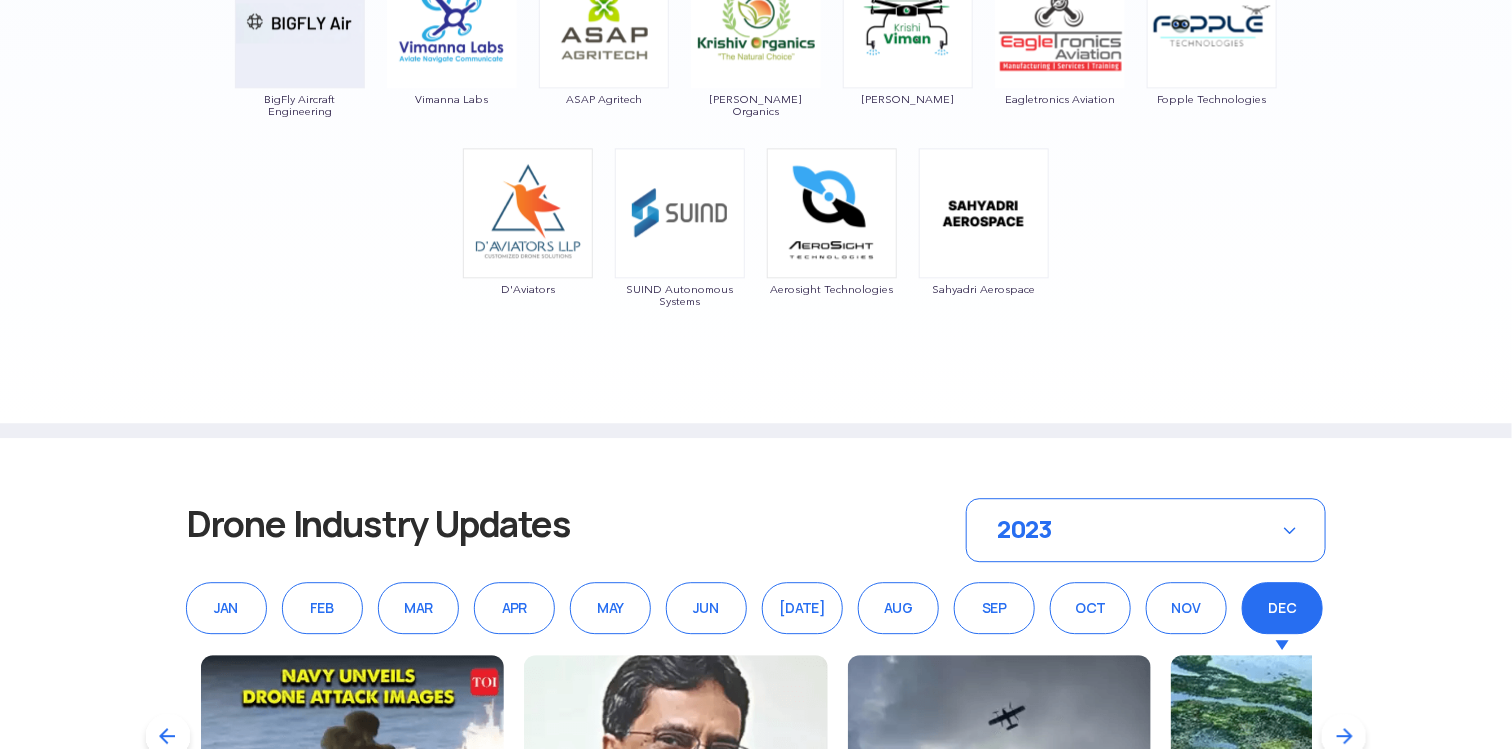 scroll, scrollTop: 1250, scrollLeft: 0, axis: vertical 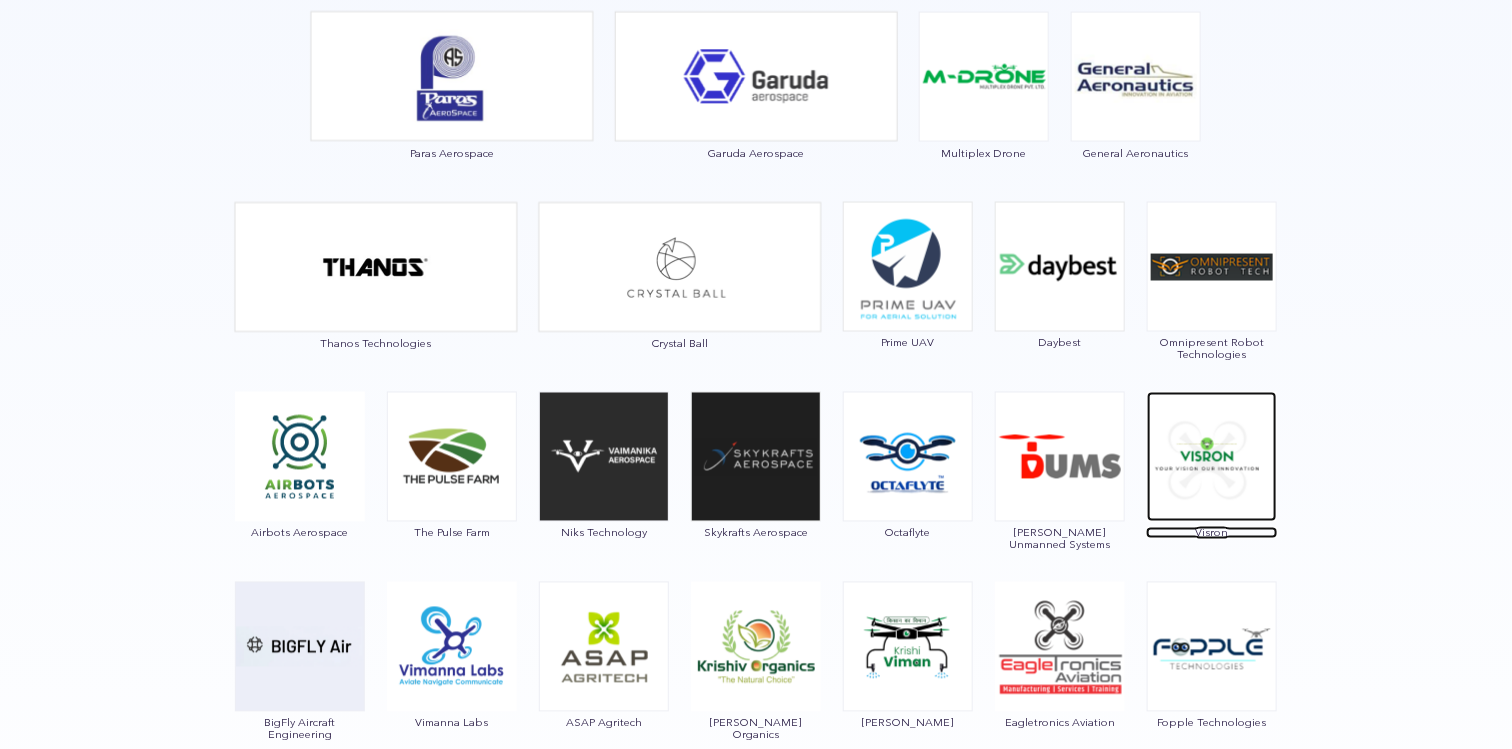 click at bounding box center (1212, 457) 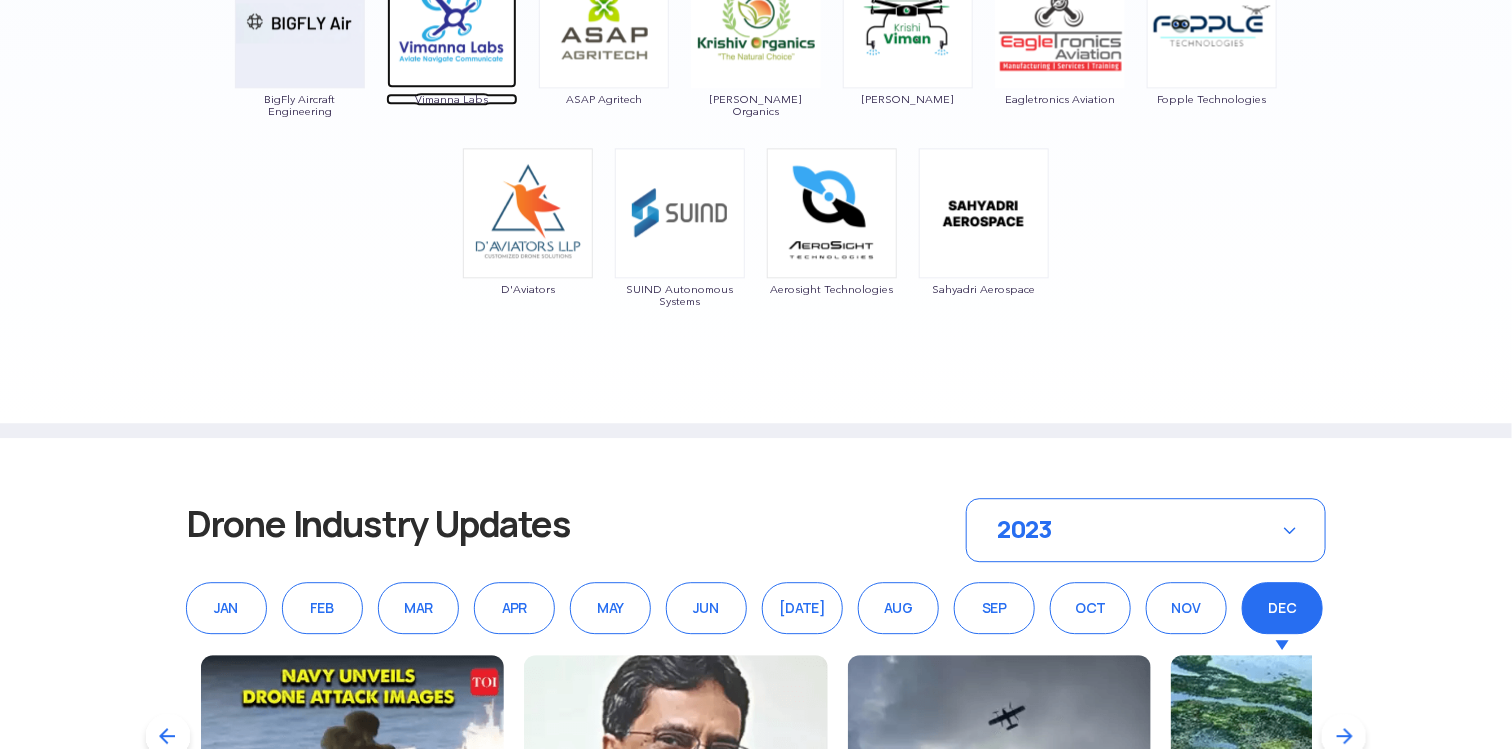 click at bounding box center (452, 23) 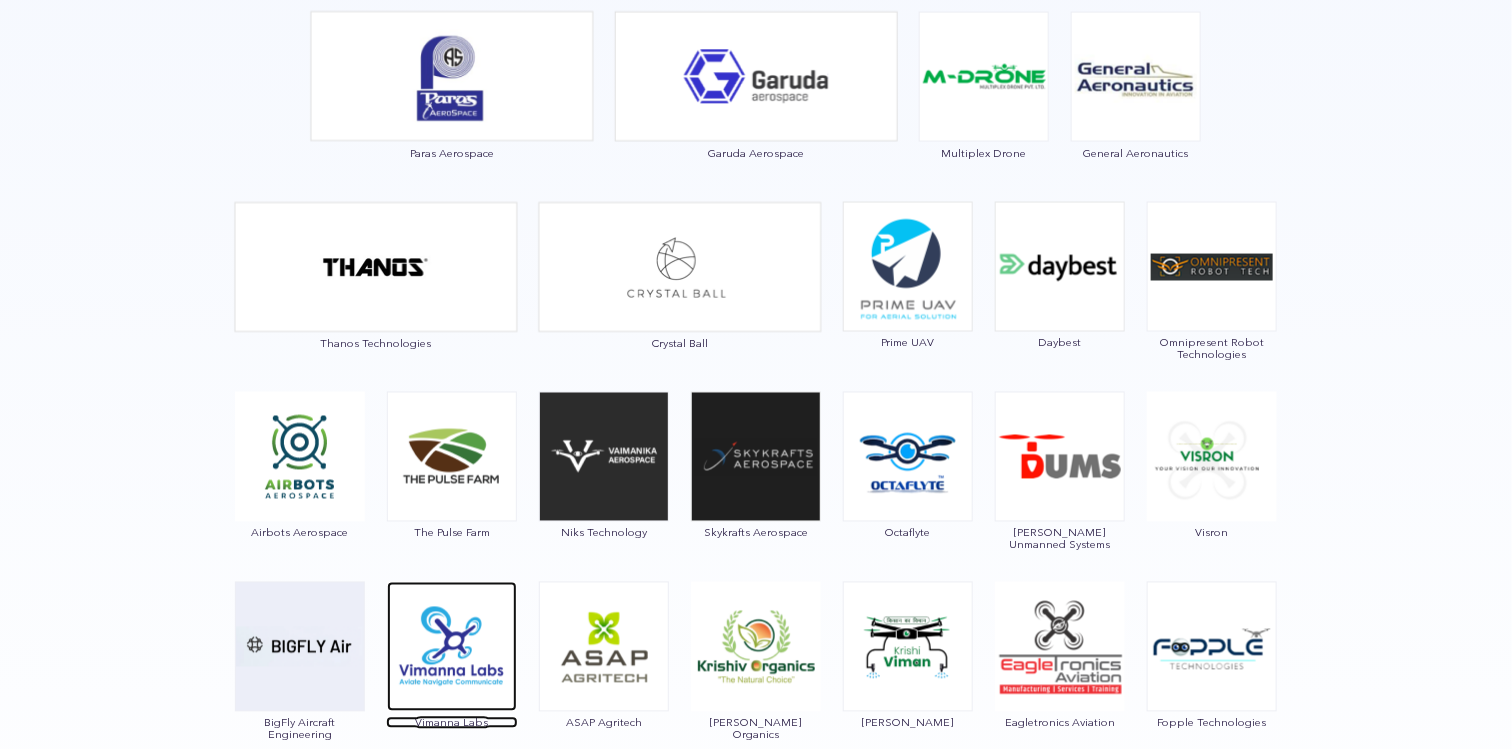 scroll, scrollTop: 625, scrollLeft: 0, axis: vertical 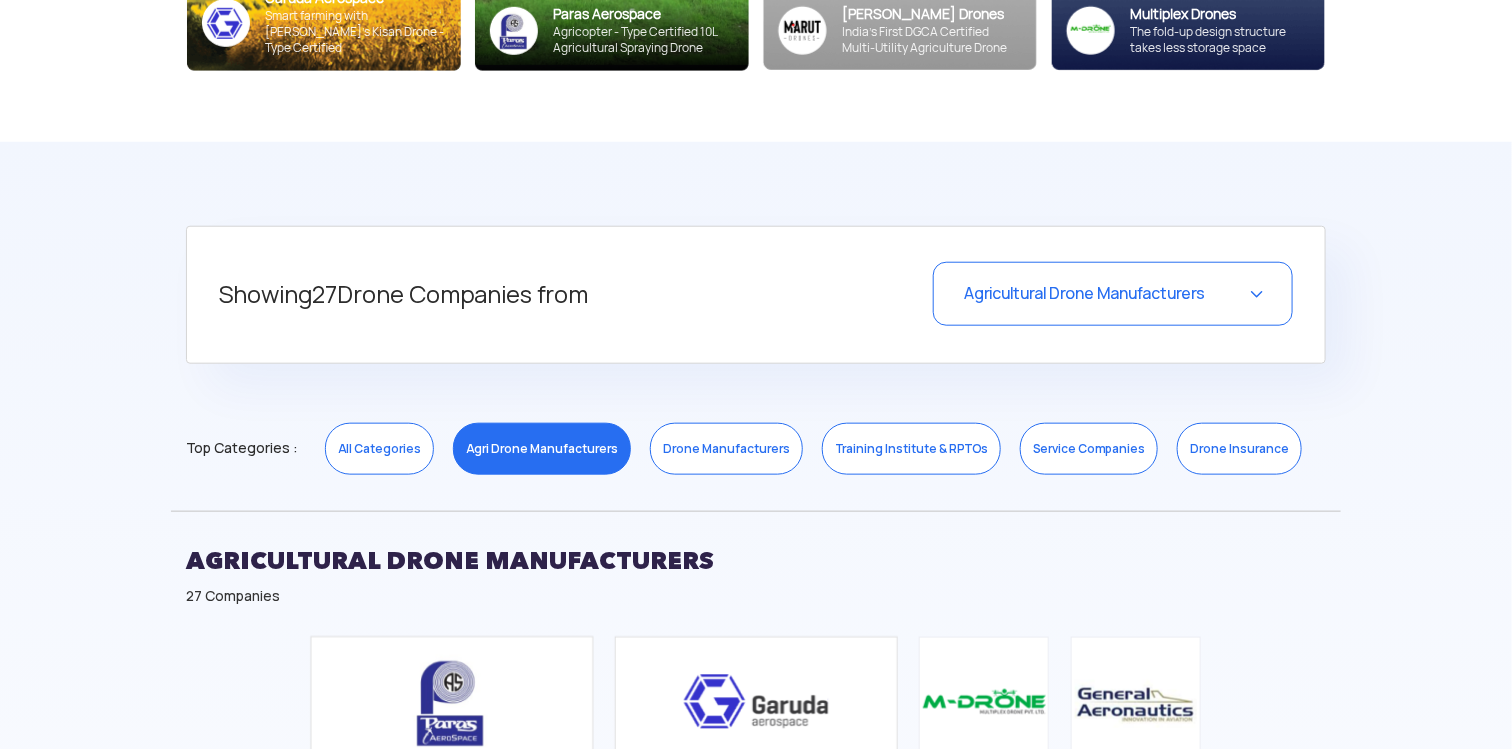 click on "Drone Manufacturers" at bounding box center [726, 449] 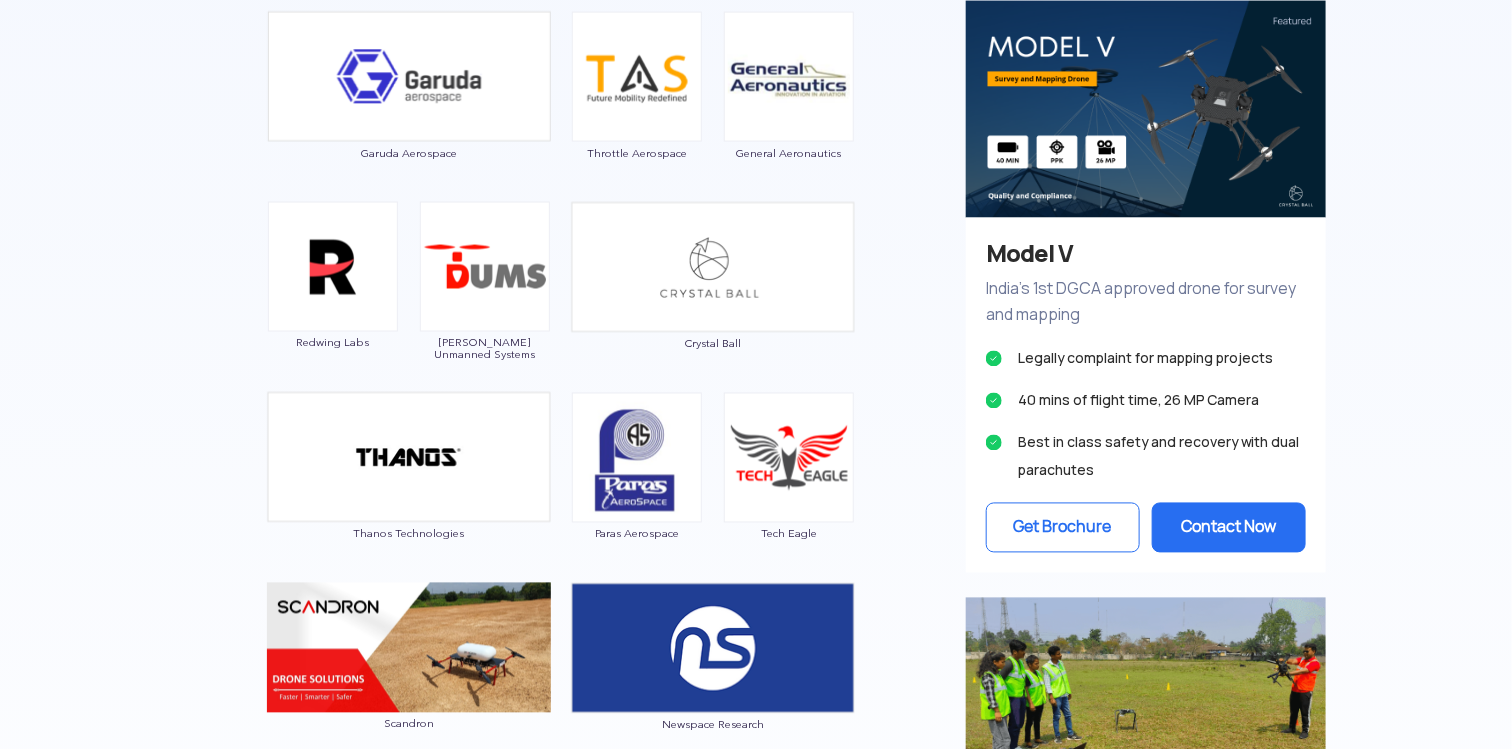 scroll, scrollTop: 625, scrollLeft: 0, axis: vertical 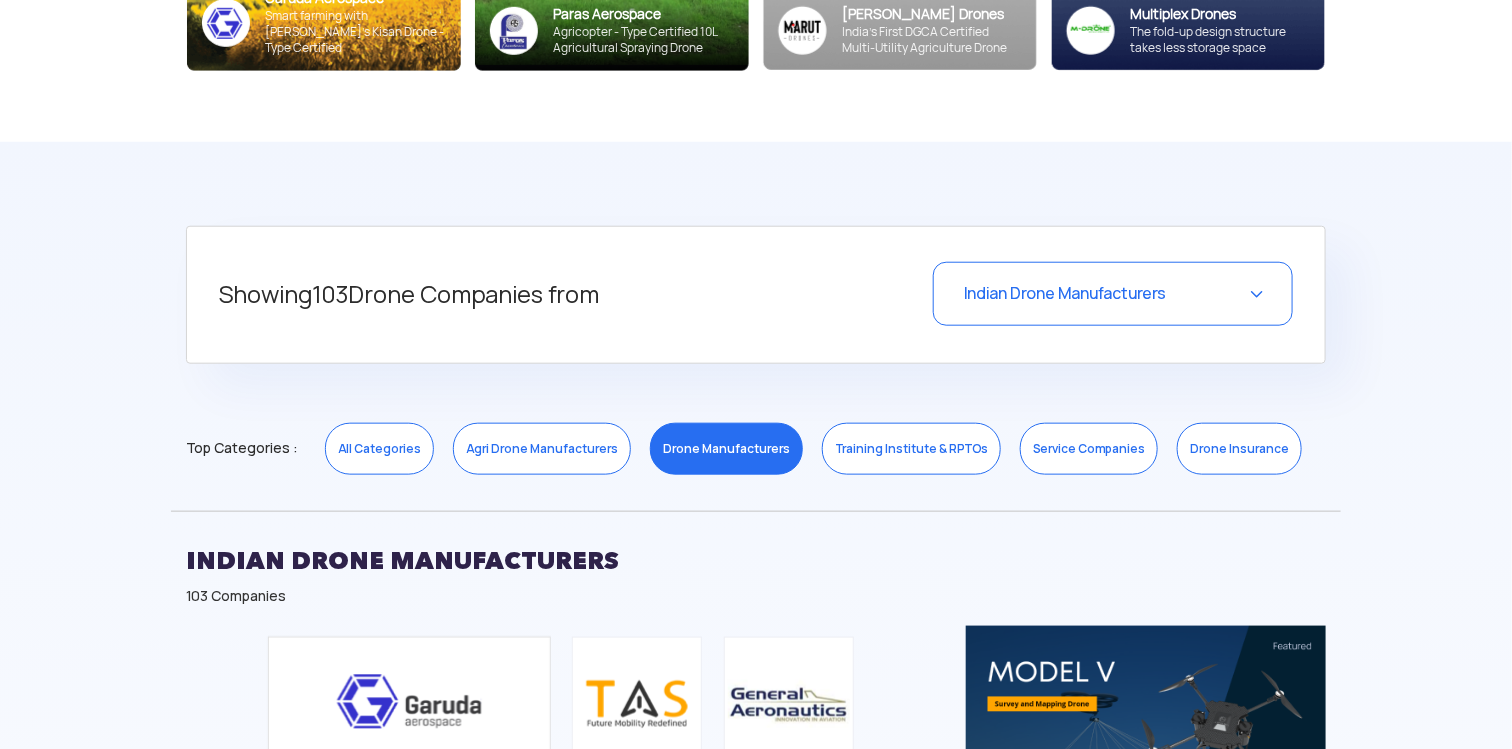 click on "Showing  103  Drone Companies from Indian Drone Manufacturers Select a Category Close All Categories ( 557 ) Indian Drone Manufacturers (103) Drone Training Institute And Rptos (31) Agricultural Drone Manufacturers (27) Drone Service Companies (227) Utm And Remote Id (12) Drone Safety Systems (1) Military Drones (16) Npnt, Gcs And Data Management Softwares (10) Drone Insurance (3) Sensor Payloads And Camera (2) Counter Drone Technology (12) Vc & Corporate Investments (8) Drone Spare & Batteries (19) Regulatory Bodies And Industry Associations (23) Drone Law Firms (3) Air Taxi (2) Events (3) Drone Components & Systems Manufacturer (32) Certification Body (3) Ecosystem & Network (1) Academia (19) Top Categories :   All Categories   Agri Drone Manufacturers   Drone Manufacturers   Training Institute & RPTOs   Service Companies   Drone Insurance INDIAN DRONE MANUFACTURERS 103 Companies Garuda Aerospace Throttle Aerospace General Aeronautics Redwing Labs [PERSON_NAME] Unmanned Systems Crystal Ball Thanos Technologies" at bounding box center [756, 1035] 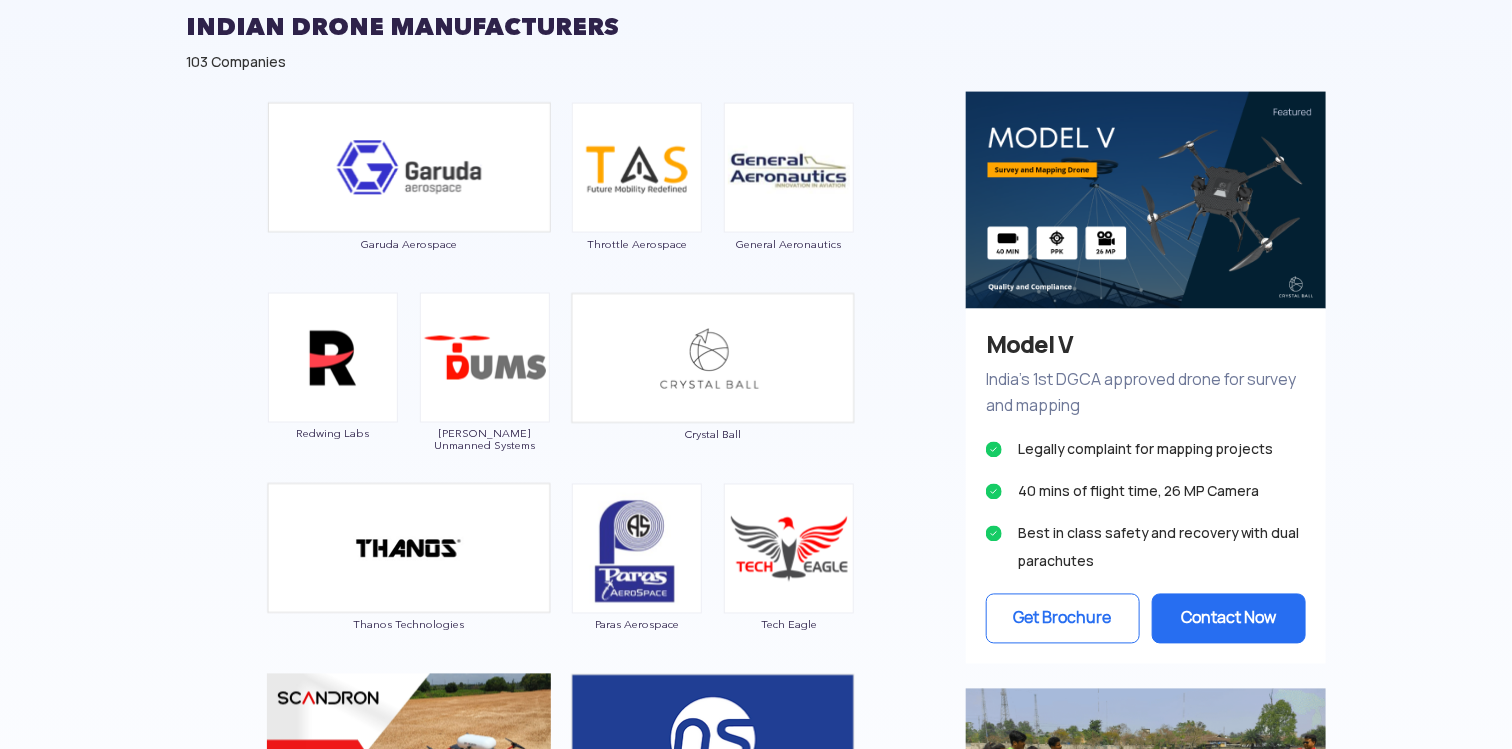 scroll, scrollTop: 1140, scrollLeft: 0, axis: vertical 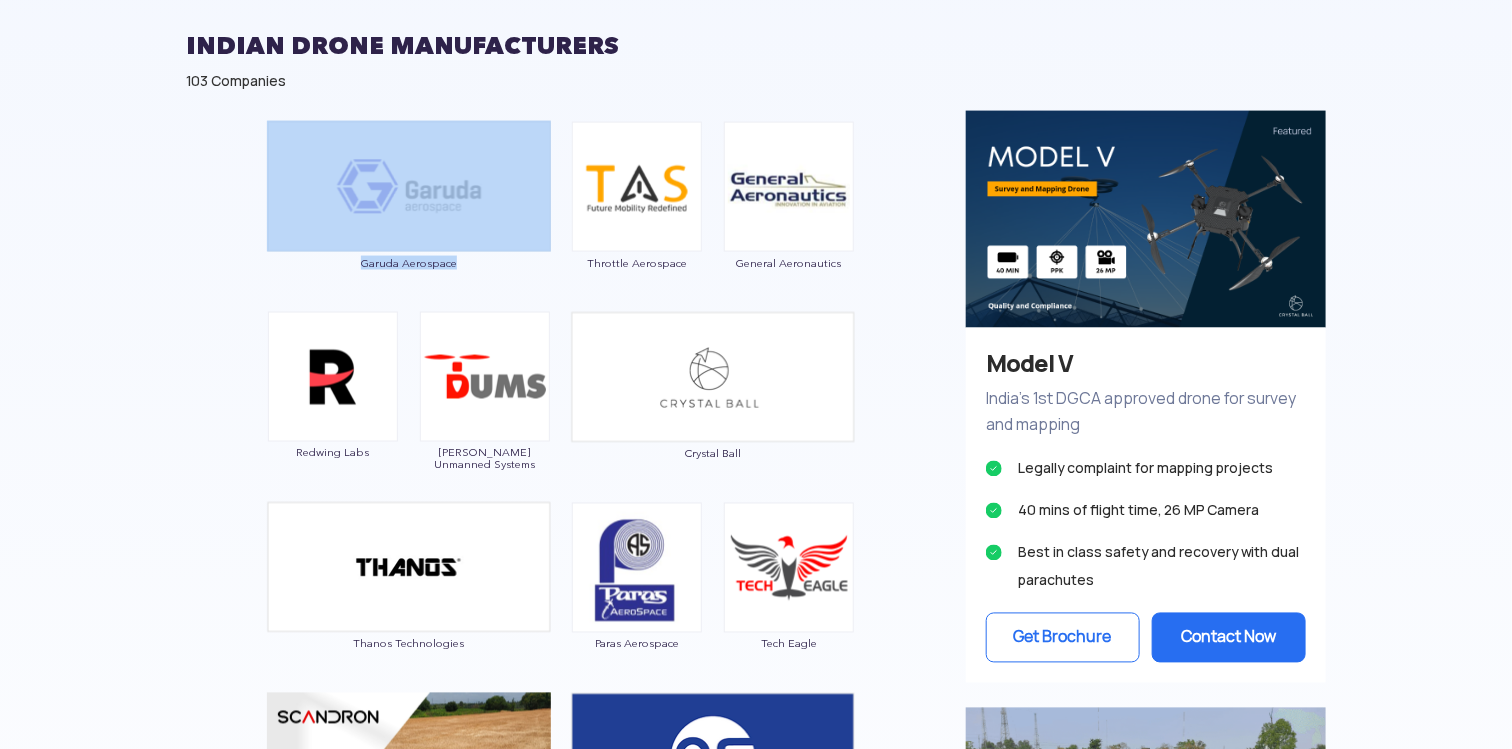 drag, startPoint x: 491, startPoint y: 271, endPoint x: 253, endPoint y: 282, distance: 238.25406 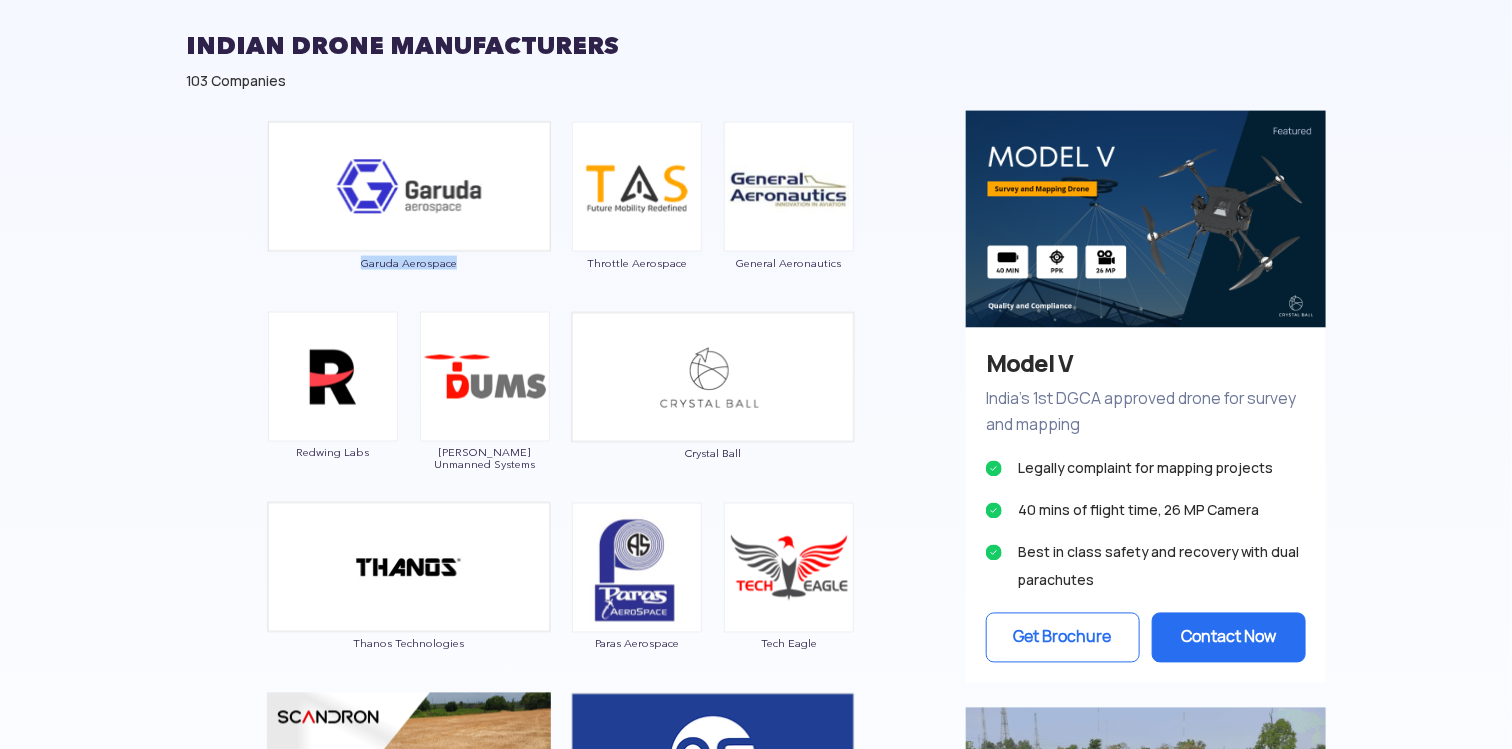 drag, startPoint x: 444, startPoint y: 269, endPoint x: 360, endPoint y: 269, distance: 84 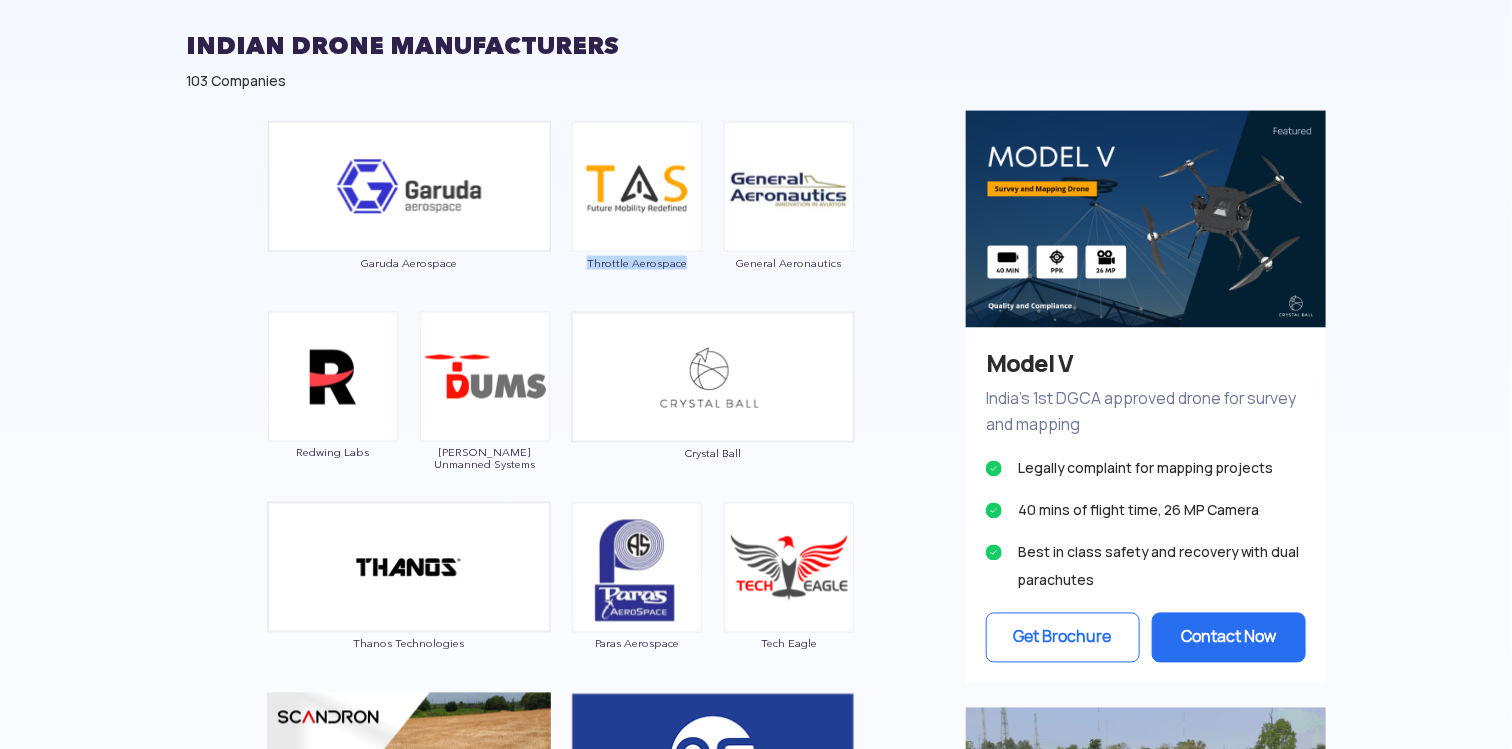 drag, startPoint x: 699, startPoint y: 269, endPoint x: 578, endPoint y: 268, distance: 121.004135 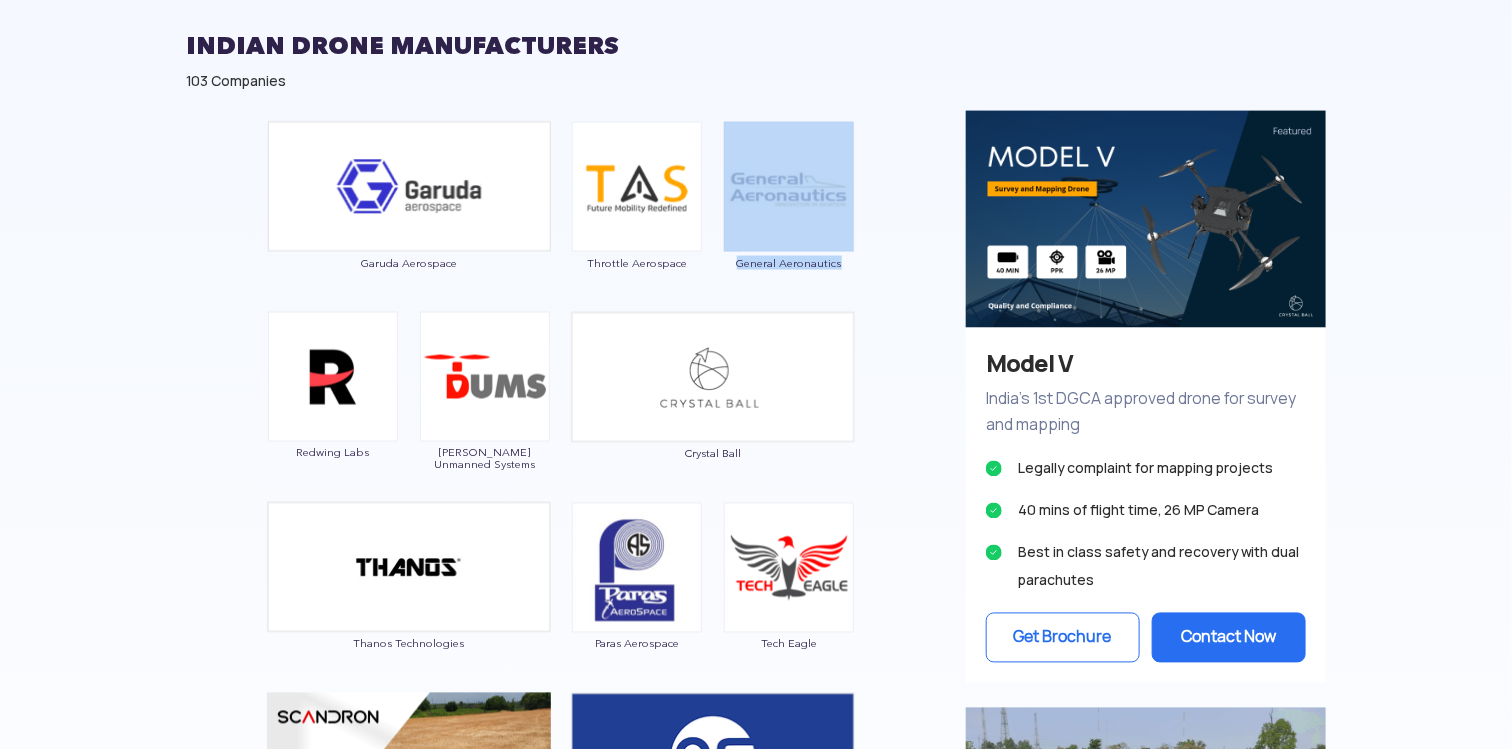drag, startPoint x: 858, startPoint y: 271, endPoint x: 717, endPoint y: 272, distance: 141.00354 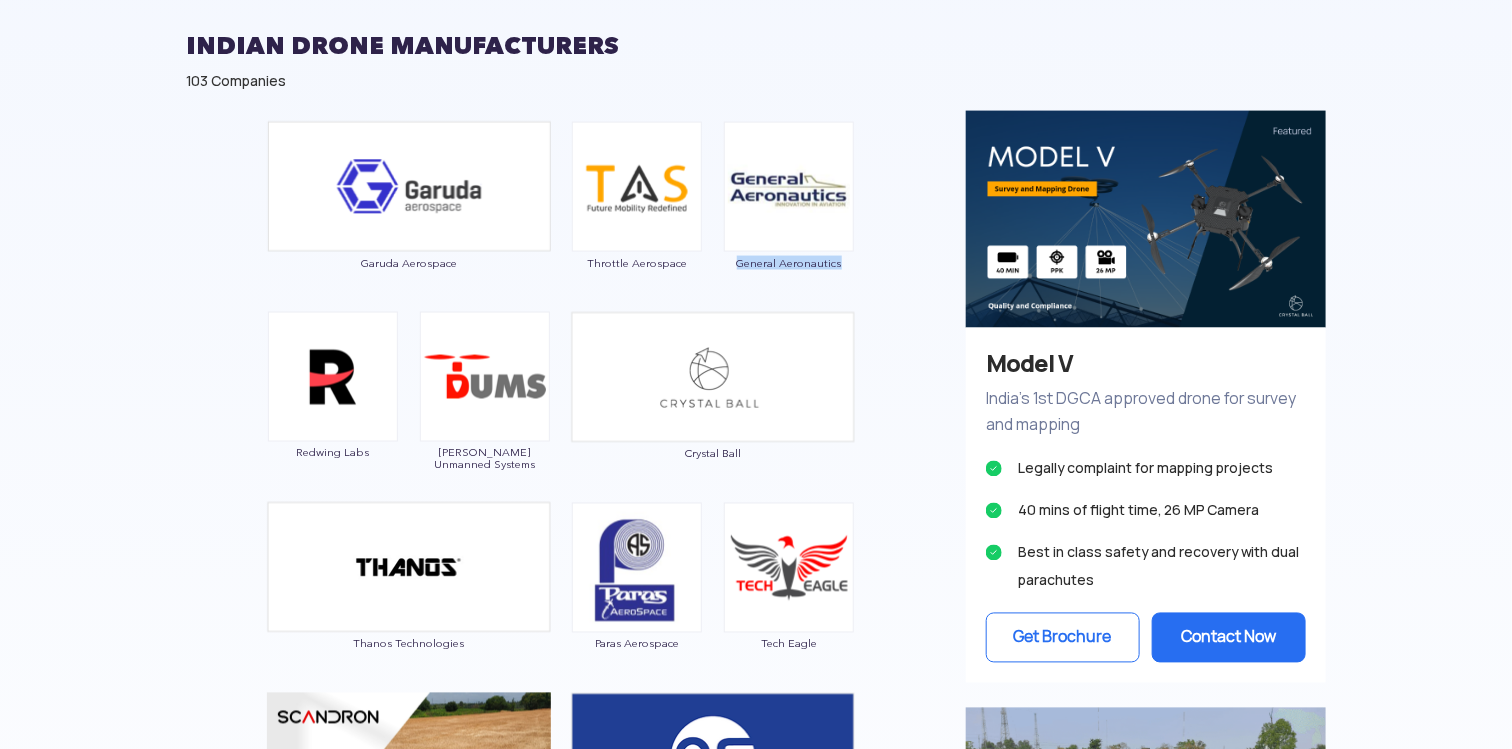 drag, startPoint x: 871, startPoint y: 268, endPoint x: 730, endPoint y: 279, distance: 141.42842 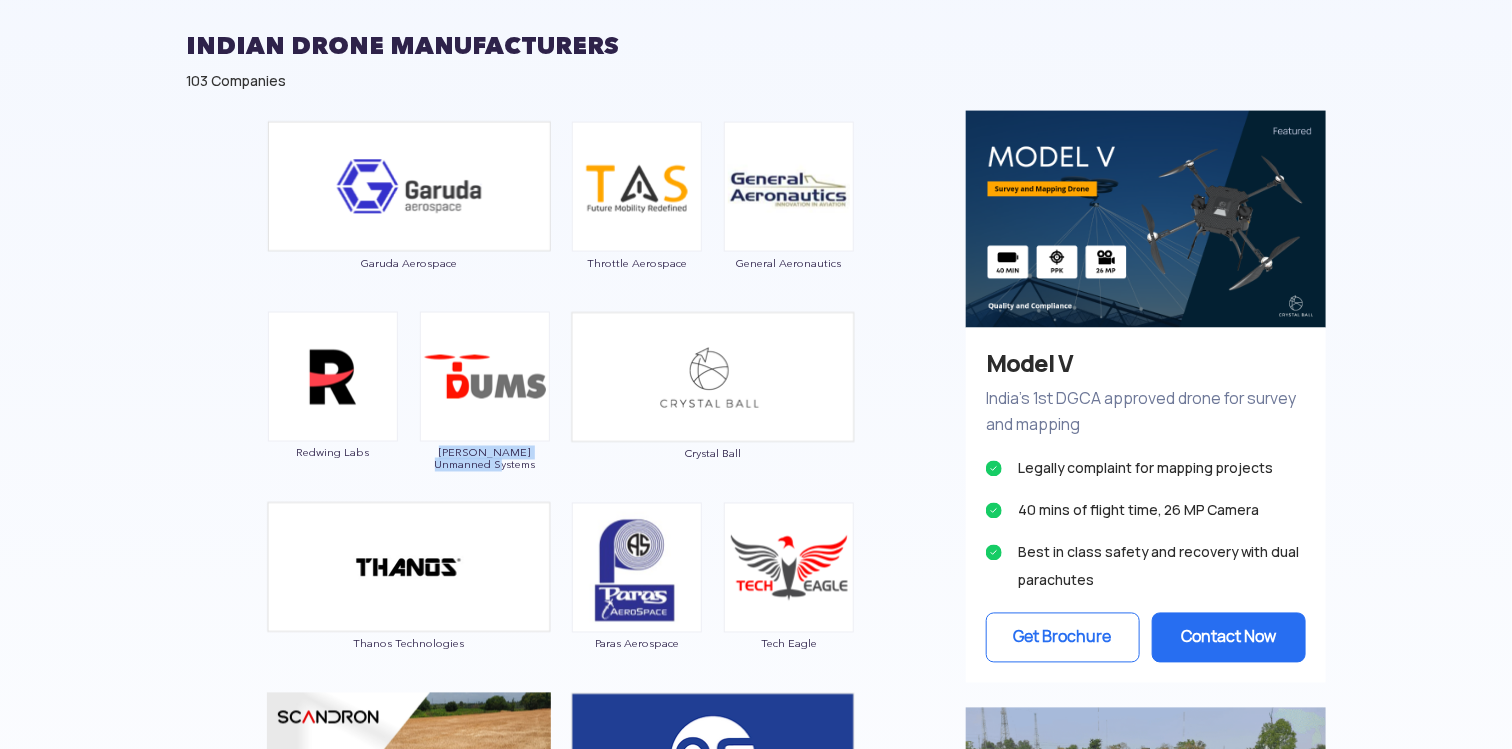 drag, startPoint x: 526, startPoint y: 472, endPoint x: 436, endPoint y: 457, distance: 91.24144 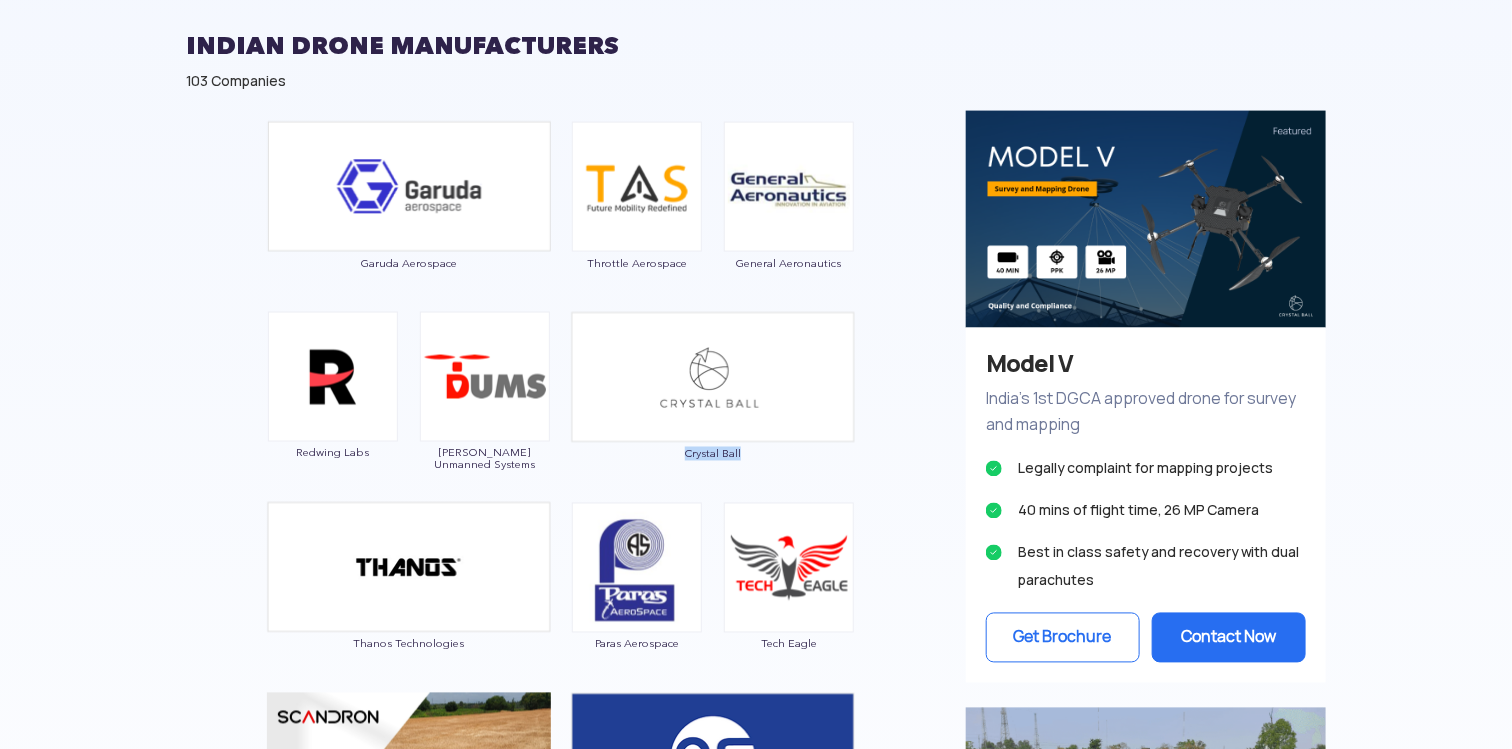 drag, startPoint x: 768, startPoint y: 462, endPoint x: 680, endPoint y: 469, distance: 88.27797 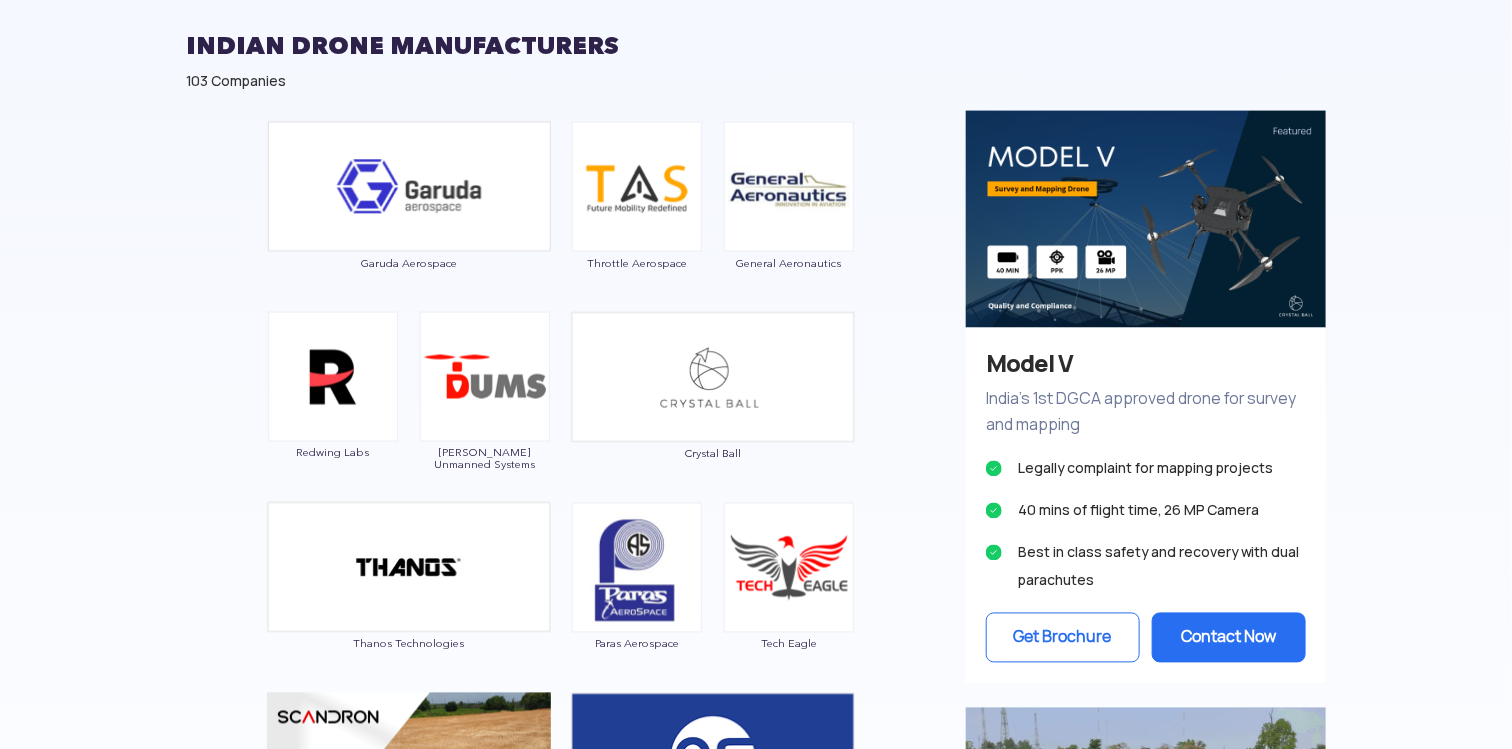 click on "Thanos Technologies" at bounding box center [409, 587] 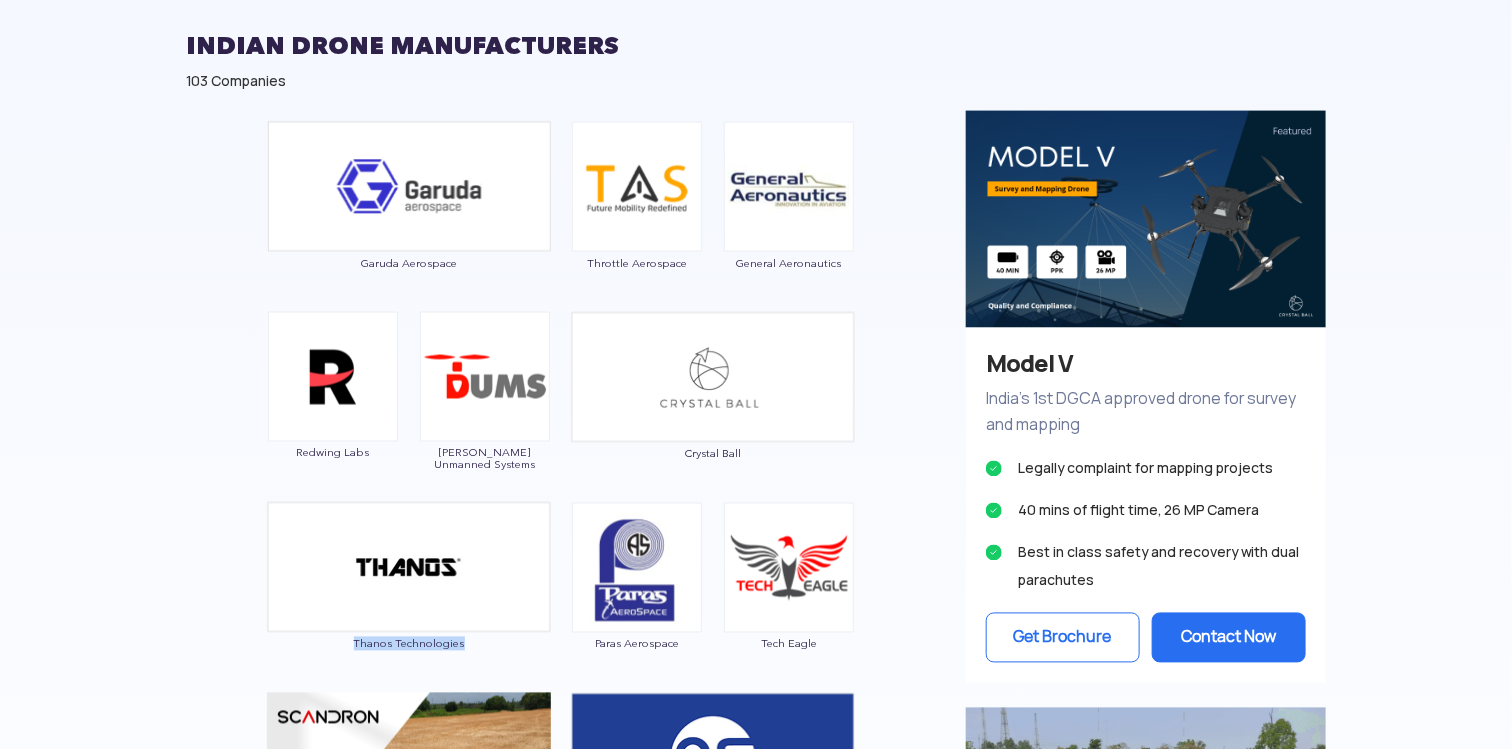 drag, startPoint x: 482, startPoint y: 653, endPoint x: 338, endPoint y: 655, distance: 144.01389 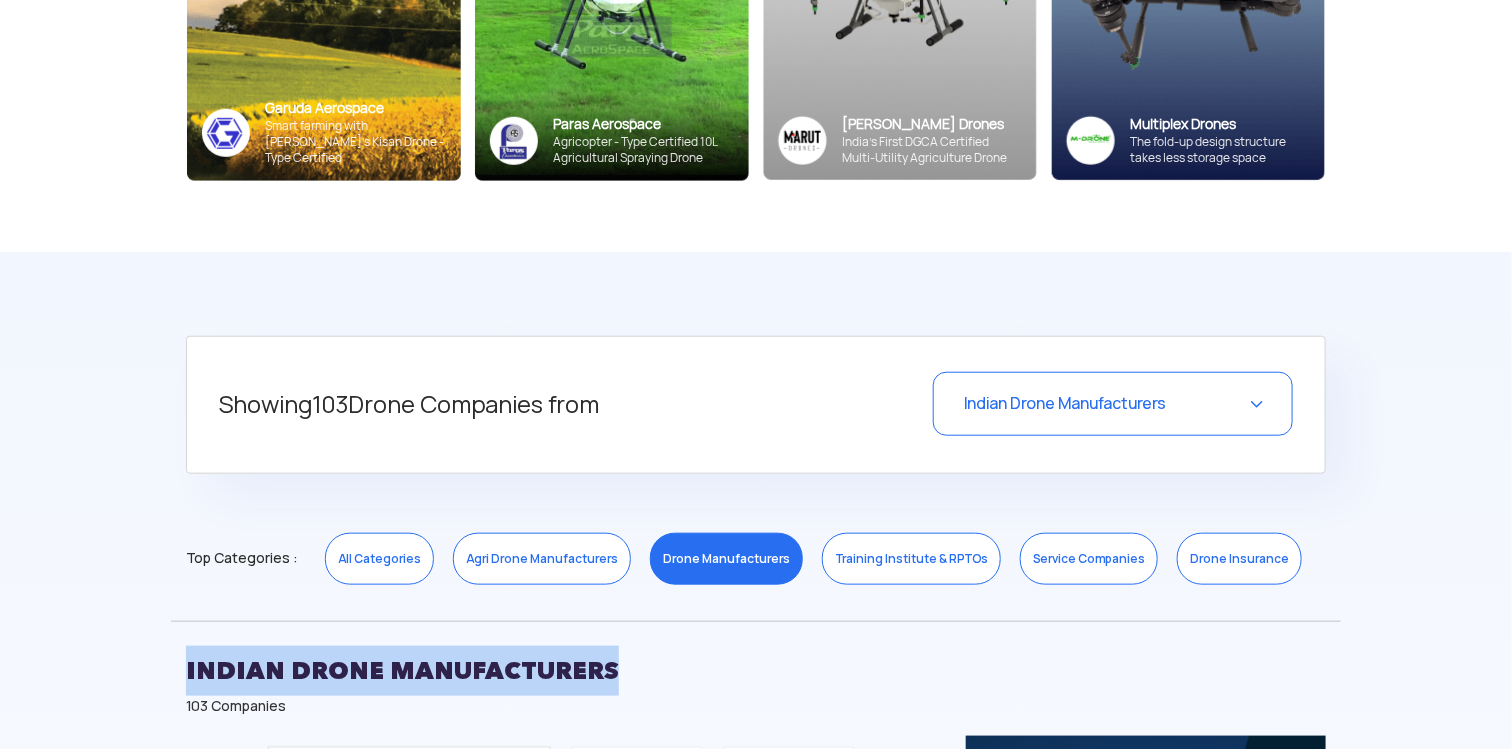 drag, startPoint x: 624, startPoint y: 671, endPoint x: 177, endPoint y: 657, distance: 447.21918 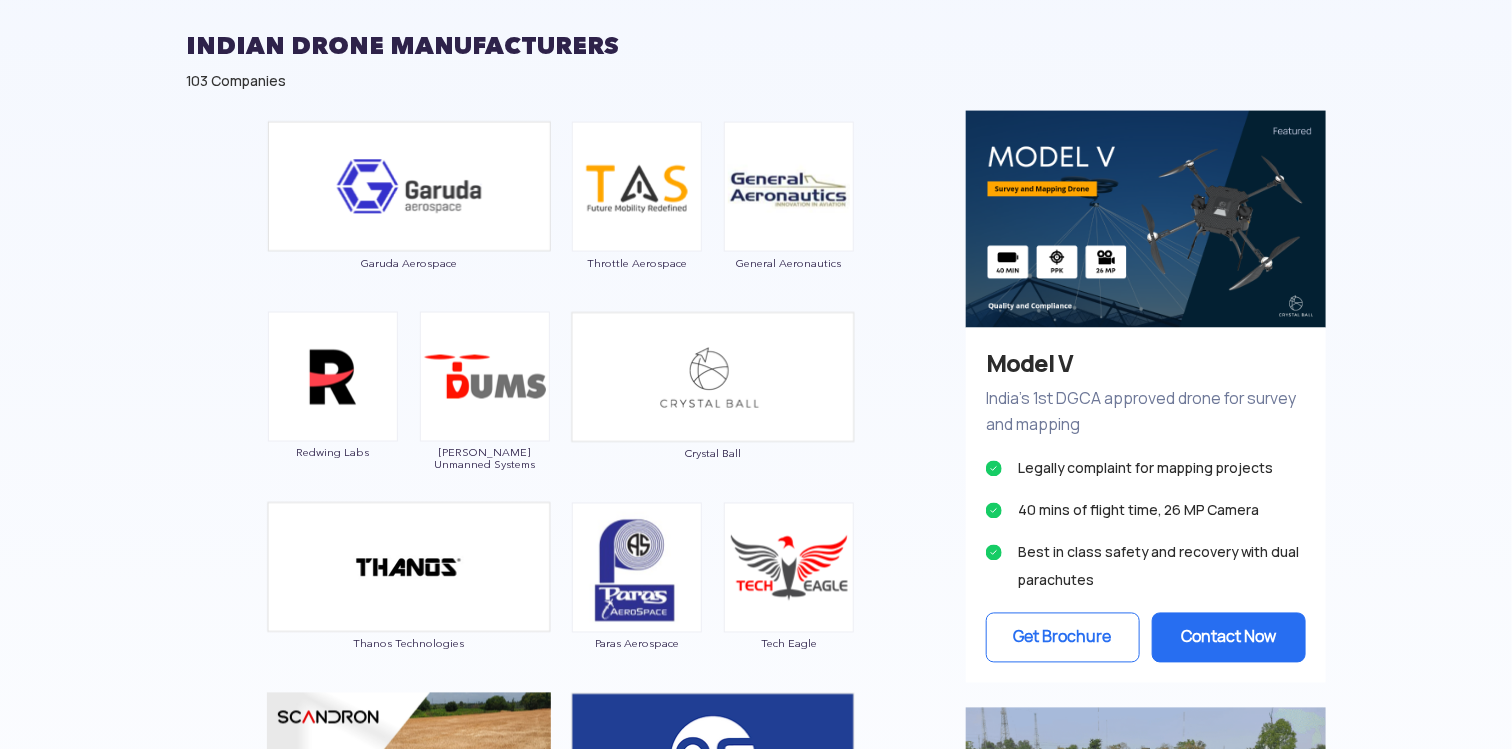 click on "Garuda Aerospace Throttle Aerospace General Aeronautics Redwing Labs [PERSON_NAME] Unmanned Systems Crystal Ball Thanos Technologies Paras Aerospace Tech Eagle Scandron Newspace Research UrbanMatrix Technologies IdeaForge Technology [PERSON_NAME] Drones Indrones VTOL Aviation India CD Space Tunga Aerospace Karman Drones ADANI Defense [PERSON_NAME] Unmanned Systems FLY-X Aerospace Roboz Dotin Tech Roter Tsalla Aerospace Aerologiks Bharat Electronics Limited AIRVIEW ROBOTICS Ecom Infotech India Limited Zmotion Nibrus Technologies Pvt. Ltd Kadet Defence Systems CerebroSpark Innovations LLP Aurora Integrated Systems Zerogravity Systems Haveli UAVs Alpha Security & Defense Sarus aerospace Tech Mahindra SKYX Aerospace UAVIO Labs Marucom [PERSON_NAME] & Toubro EagleEye Drones EndureAir IoTechWorld Aviation Astrocastech Skytex Unmanned Aerial Solutions Mirai-Drone DTOWN ROBOTICS Hindustan Aeronautics Limited Dynamatic Technologies IRUS [PERSON_NAME] DroniX Technolgies ISPAGRO Rospace Technology Samhams Technologies Dassault System BONV Technology" at bounding box center [561, 724] 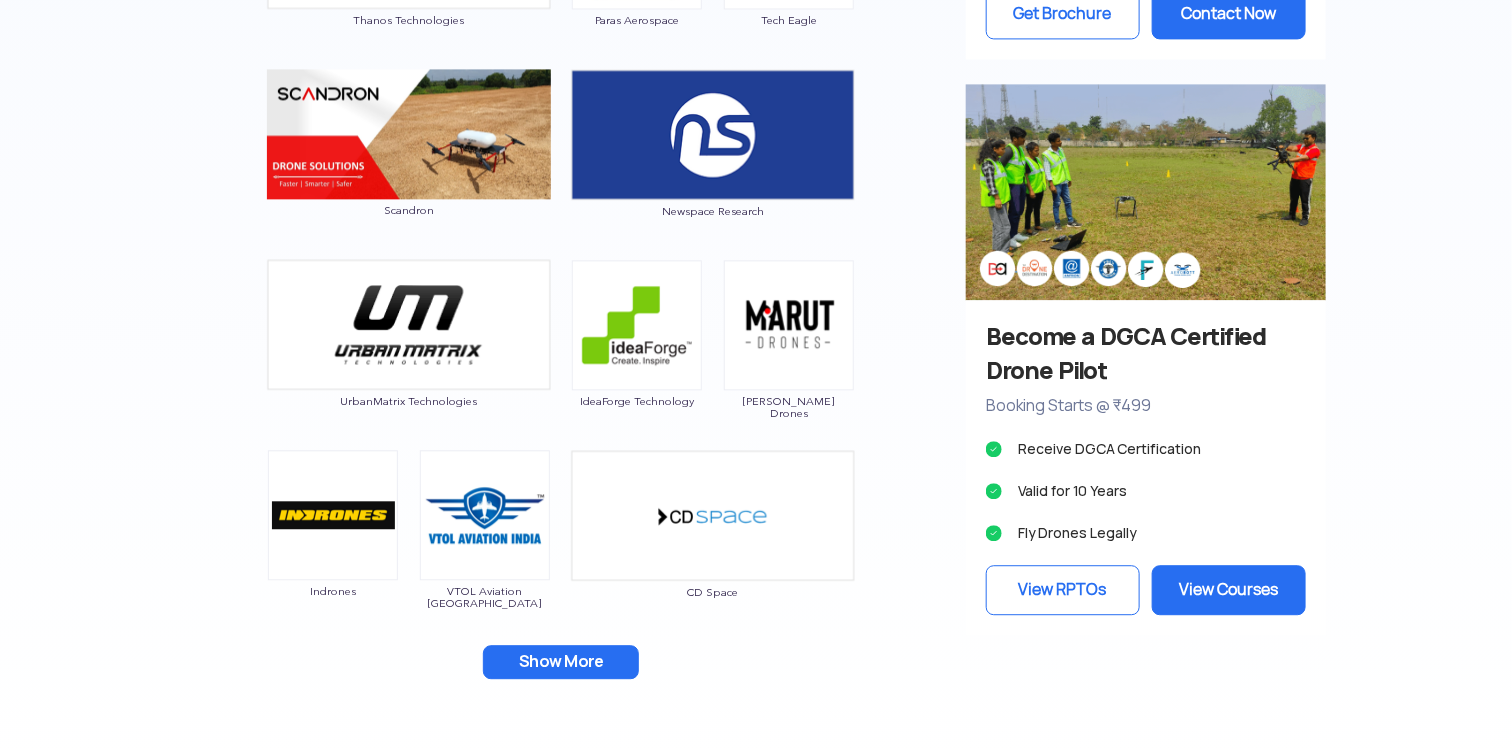 scroll, scrollTop: 1140, scrollLeft: 0, axis: vertical 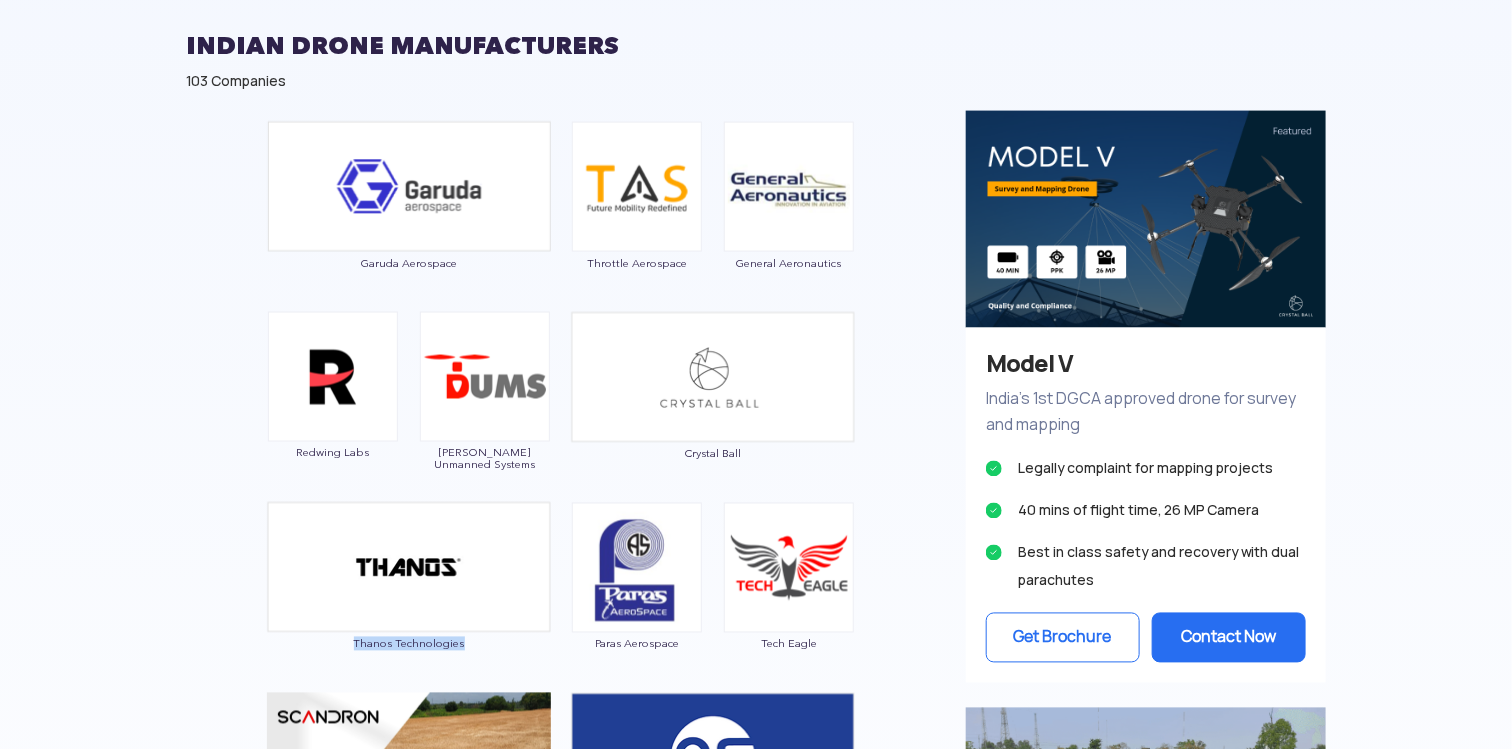 drag, startPoint x: 341, startPoint y: 632, endPoint x: 480, endPoint y: 656, distance: 141.05673 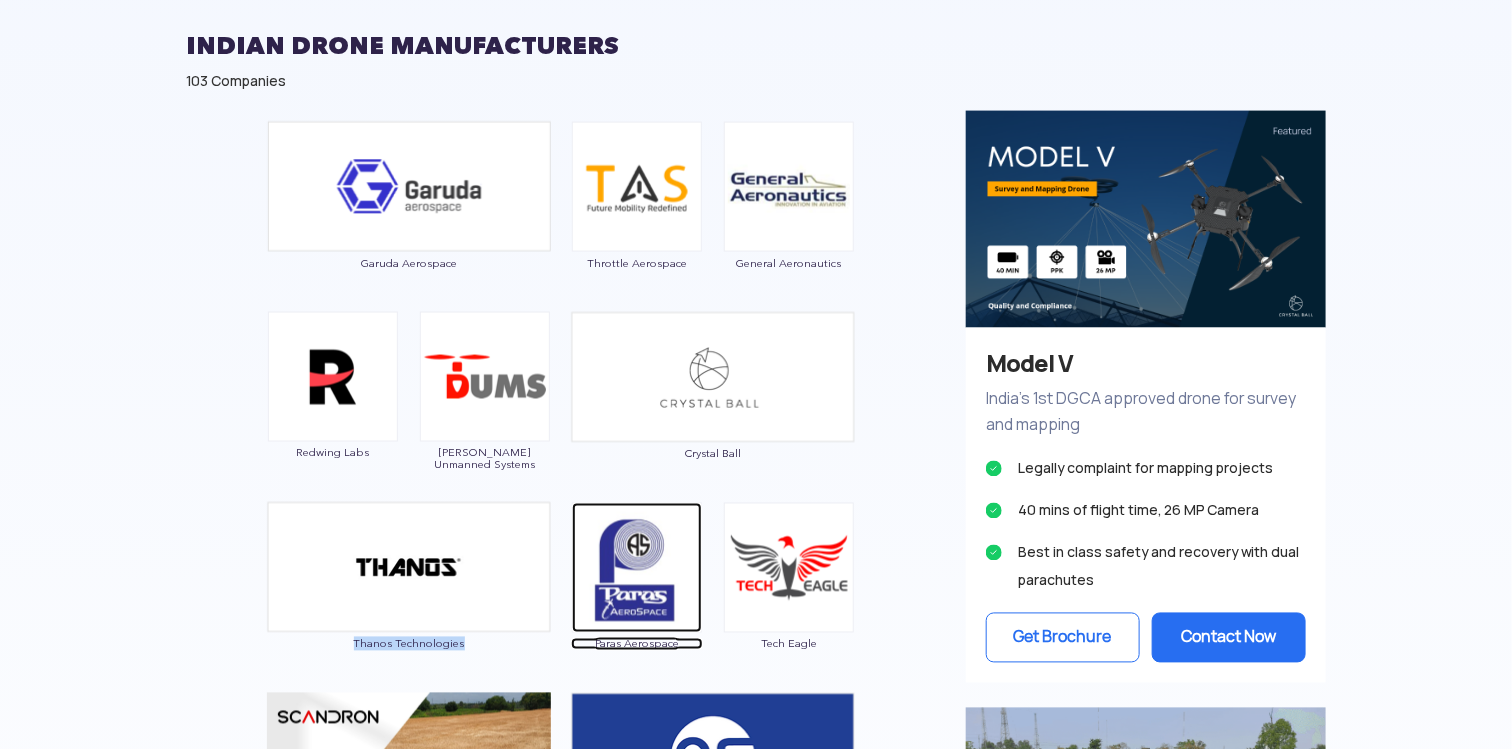 click on "Paras Aerospace" at bounding box center [637, 644] 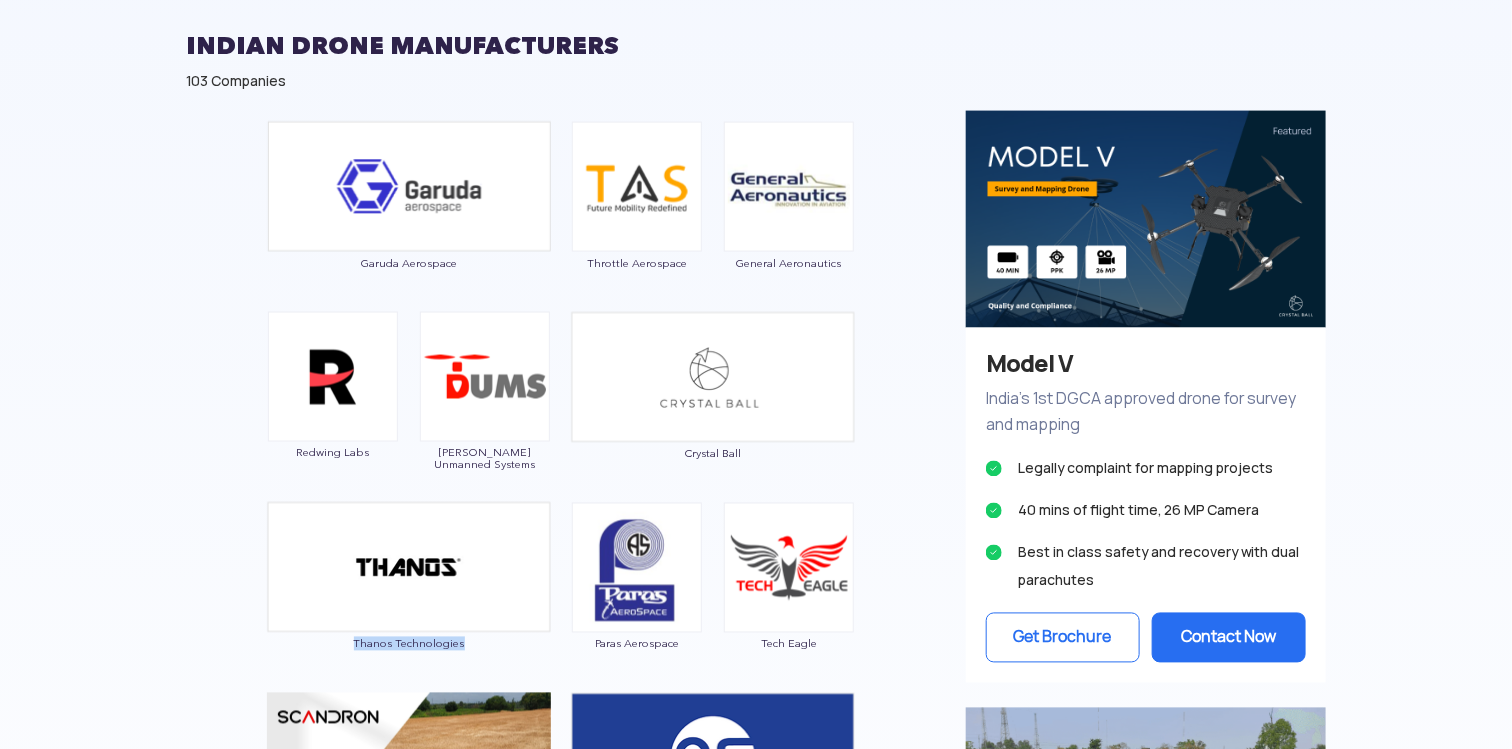 click on "Thanos Technologies" at bounding box center (409, 587) 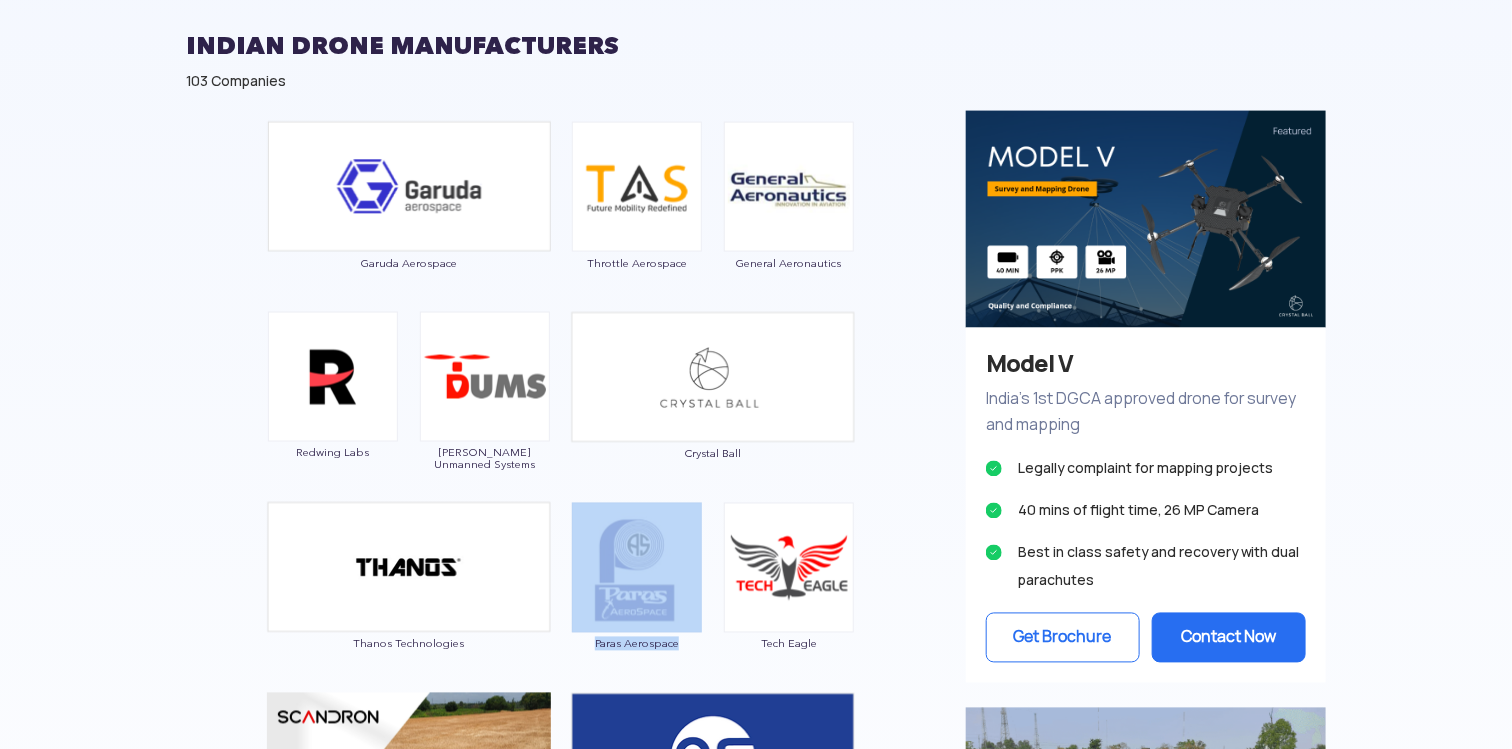 drag, startPoint x: 685, startPoint y: 647, endPoint x: 550, endPoint y: 634, distance: 135.62448 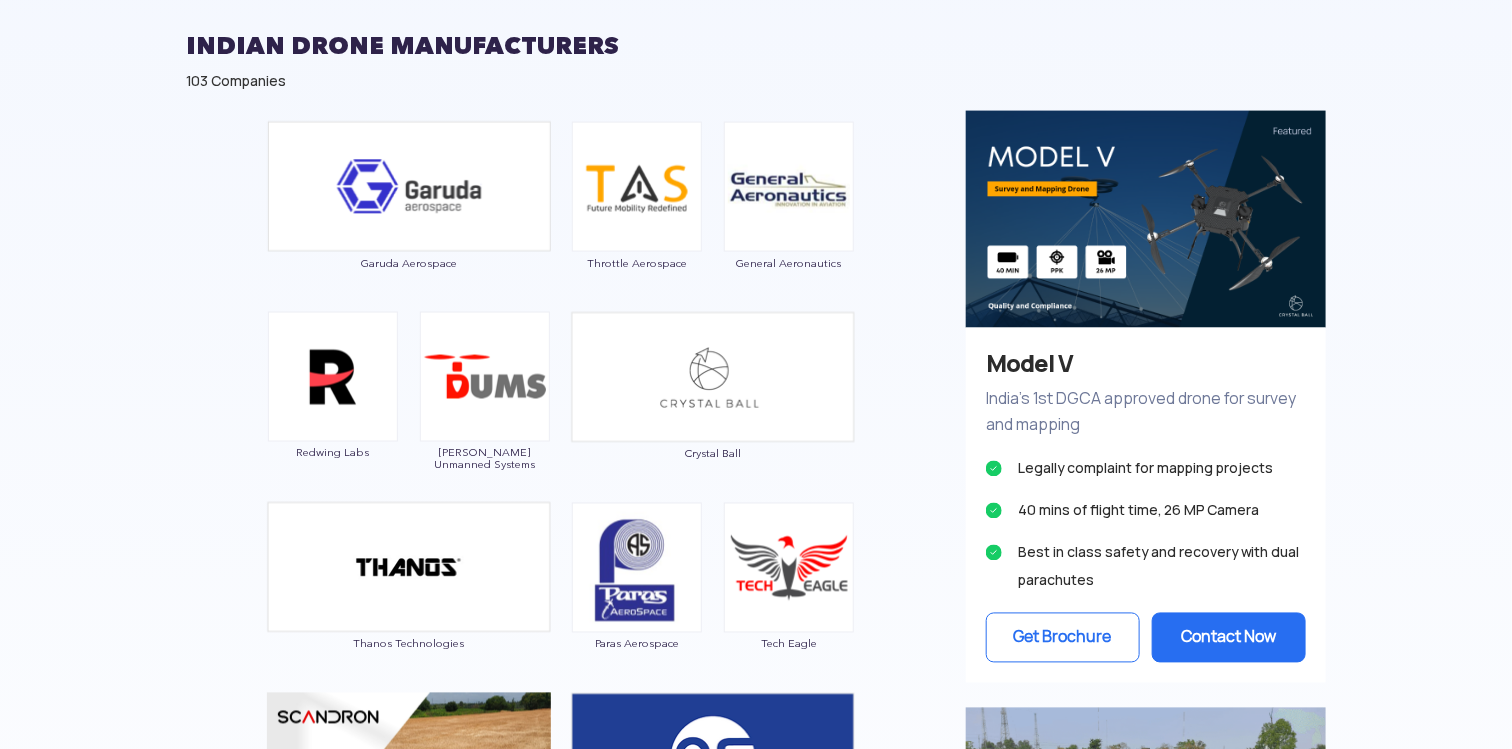 click on "Garuda Aerospace Throttle Aerospace General Aeronautics Redwing Labs [PERSON_NAME] Unmanned Systems Crystal Ball Thanos Technologies Paras Aerospace Tech Eagle Scandron Newspace Research UrbanMatrix Technologies IdeaForge Technology [PERSON_NAME] Drones Indrones VTOL Aviation India CD Space Tunga Aerospace Karman Drones ADANI Defense [PERSON_NAME] Unmanned Systems FLY-X Aerospace Roboz Dotin Tech Roter Tsalla Aerospace Aerologiks Bharat Electronics Limited AIRVIEW ROBOTICS Ecom Infotech India Limited Zmotion Nibrus Technologies Pvt. Ltd Kadet Defence Systems CerebroSpark Innovations LLP Aurora Integrated Systems Zerogravity Systems Haveli UAVs Alpha Security & Defense Sarus aerospace Tech Mahindra SKYX Aerospace UAVIO Labs Marucom [PERSON_NAME] & Toubro EagleEye Drones EndureAir IoTechWorld Aviation Astrocastech Skytex Unmanned Aerial Solutions Mirai-Drone DTOWN ROBOTICS Hindustan Aeronautics Limited Dynamatic Technologies IRUS [PERSON_NAME] DroniX Technolgies ISPAGRO Rospace Technology Samhams Technologies Dassault System BONV Technology" at bounding box center (561, 724) 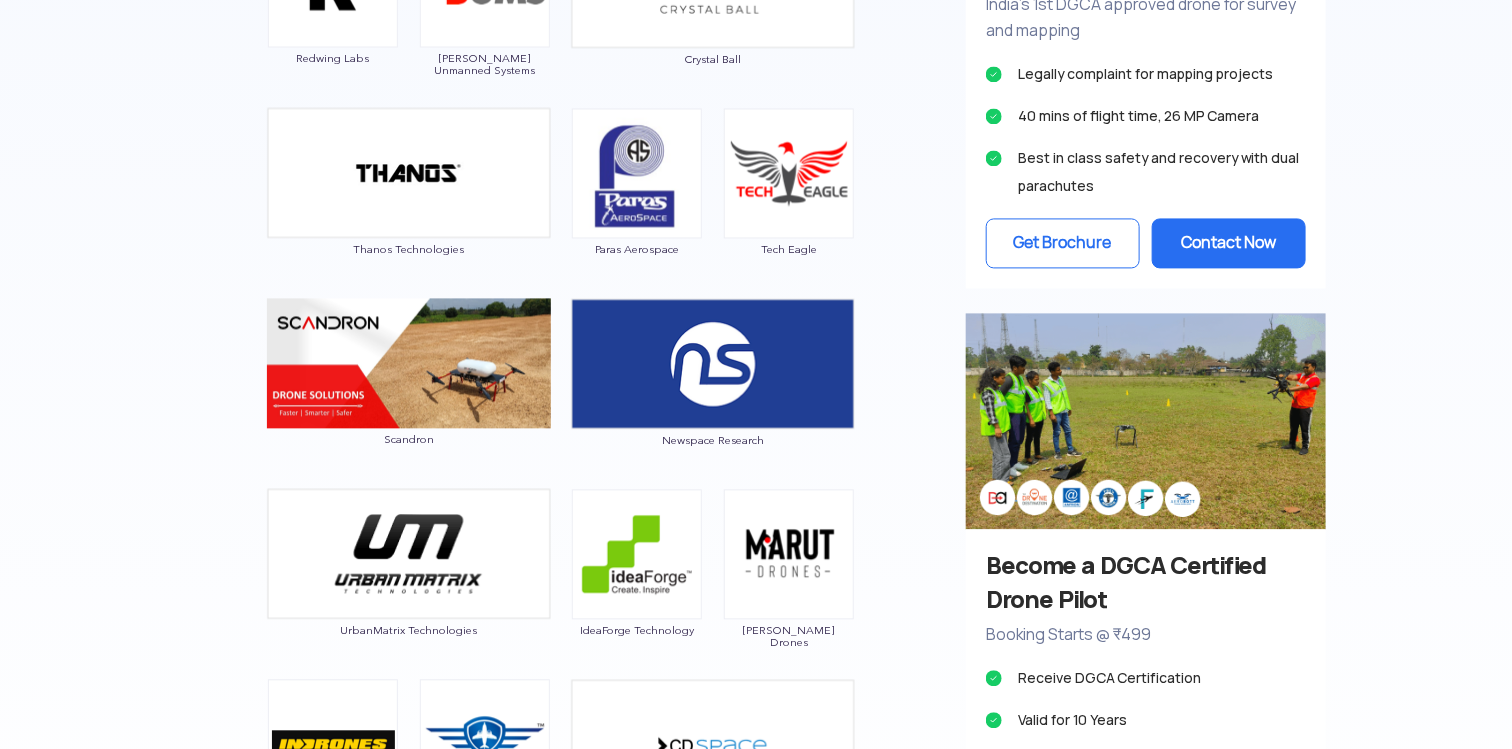 scroll, scrollTop: 1570, scrollLeft: 0, axis: vertical 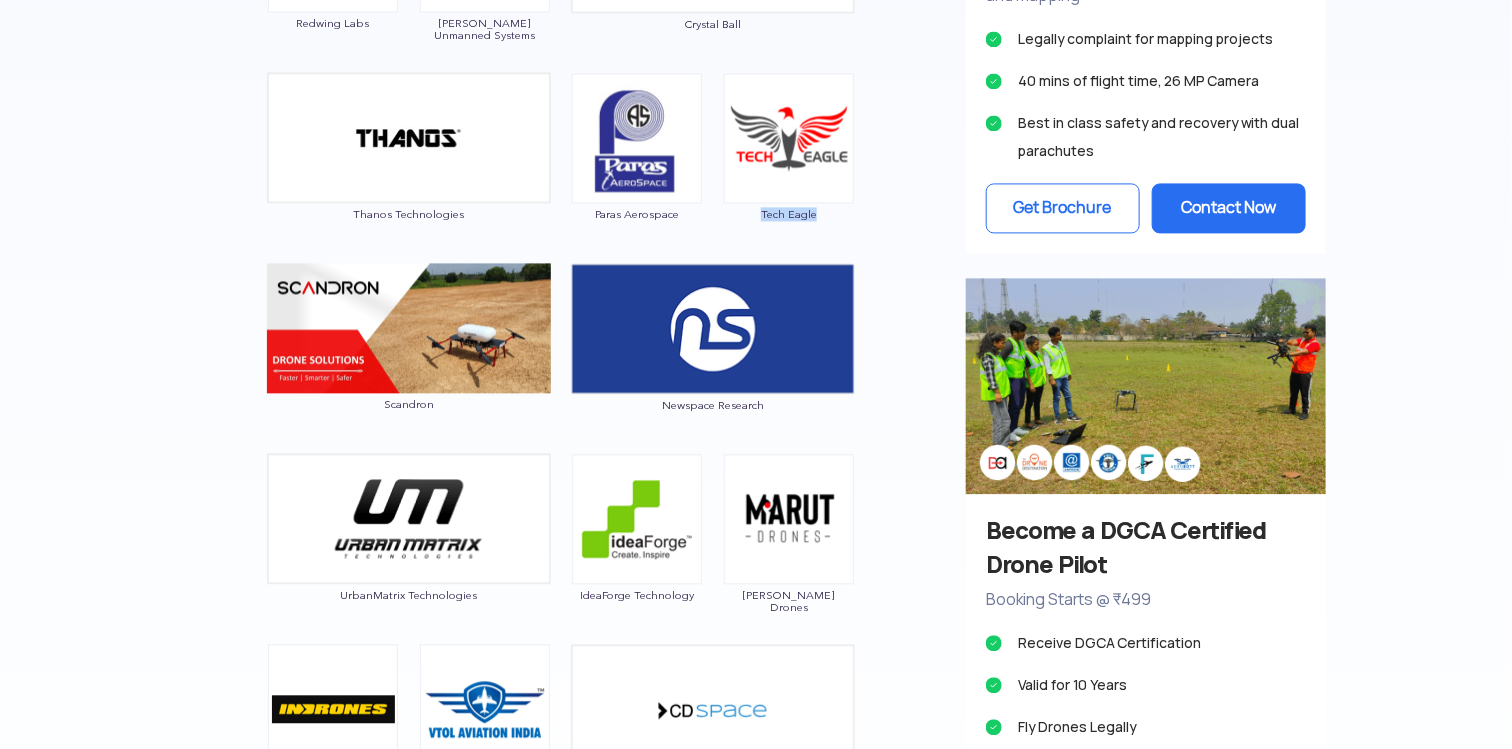 drag, startPoint x: 830, startPoint y: 213, endPoint x: 740, endPoint y: 208, distance: 90.13878 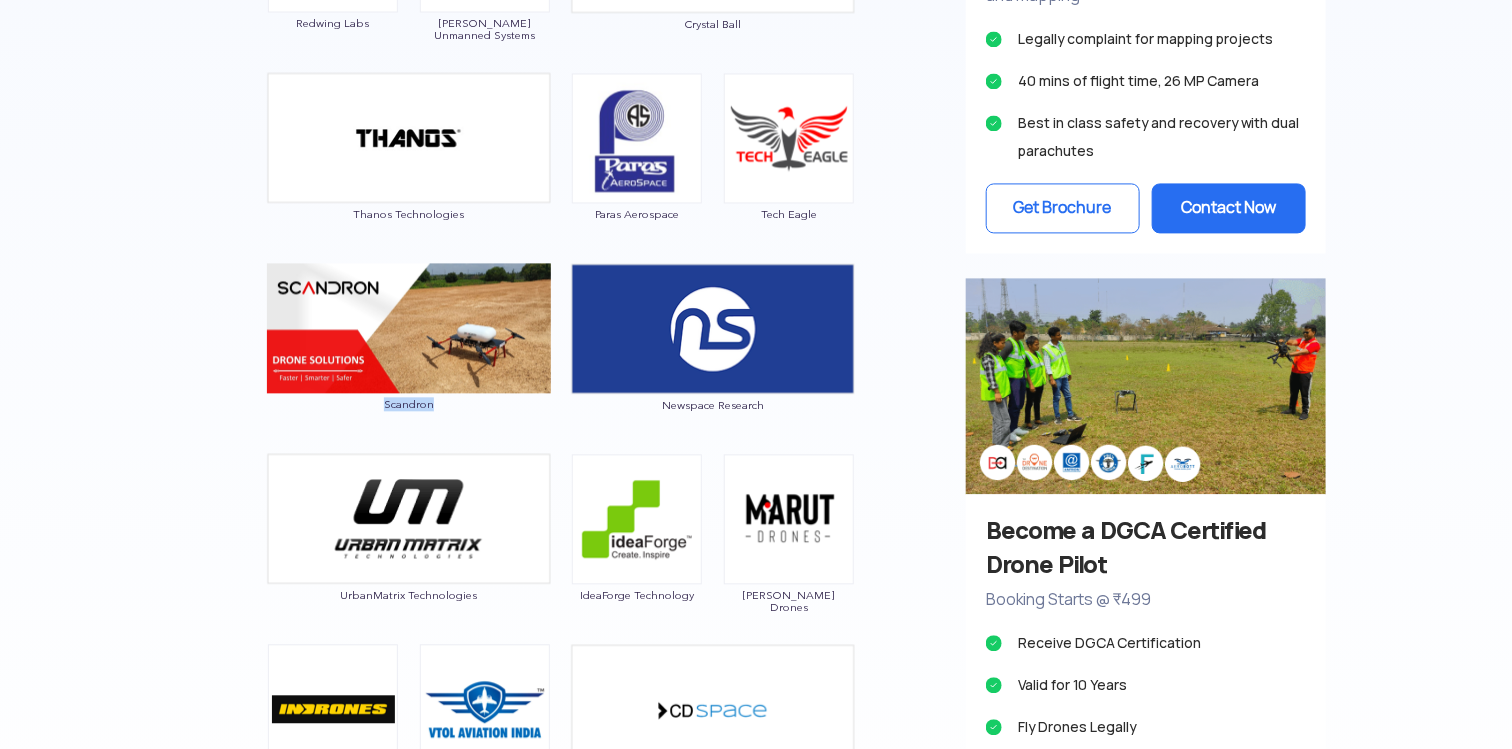 drag, startPoint x: 478, startPoint y: 414, endPoint x: 355, endPoint y: 416, distance: 123.01626 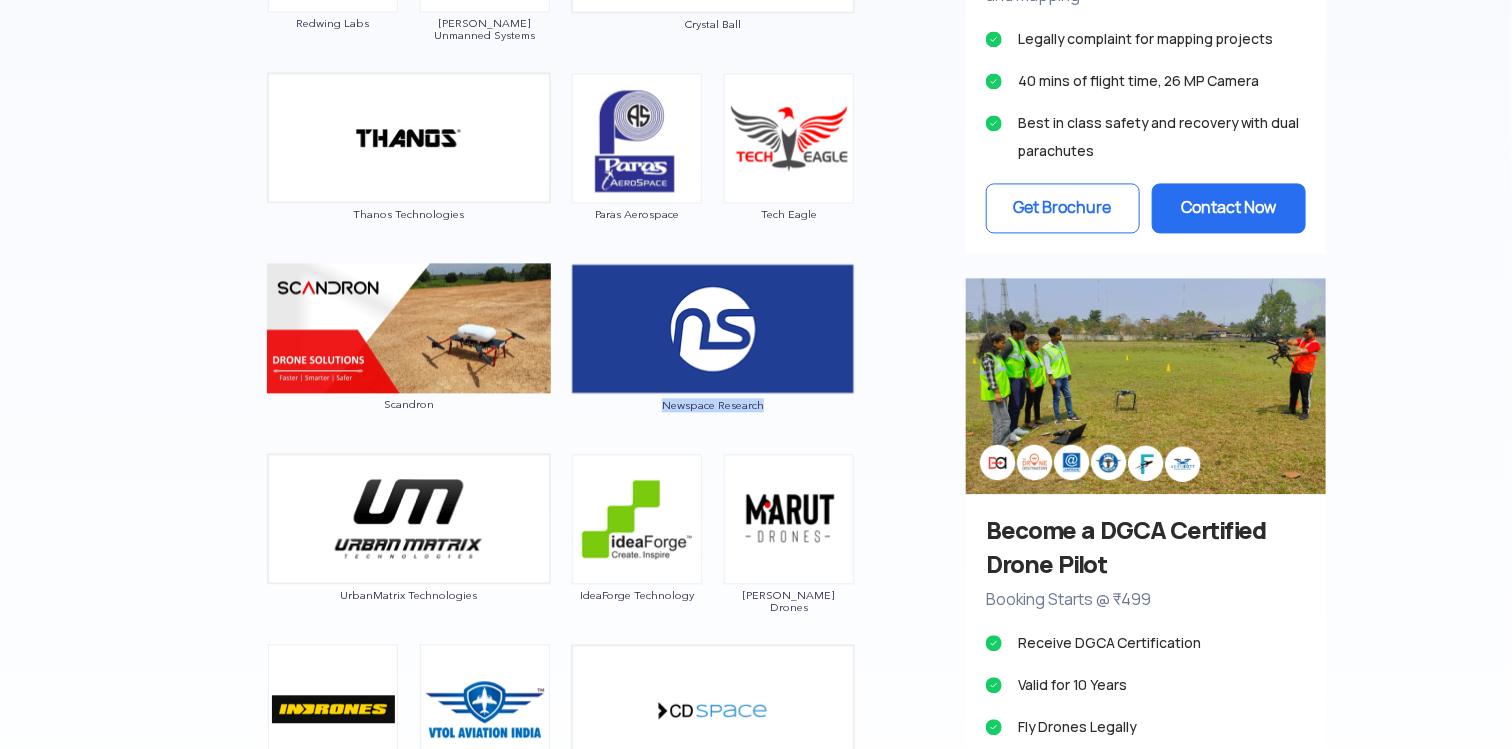 drag, startPoint x: 815, startPoint y: 427, endPoint x: 636, endPoint y: 407, distance: 180.11385 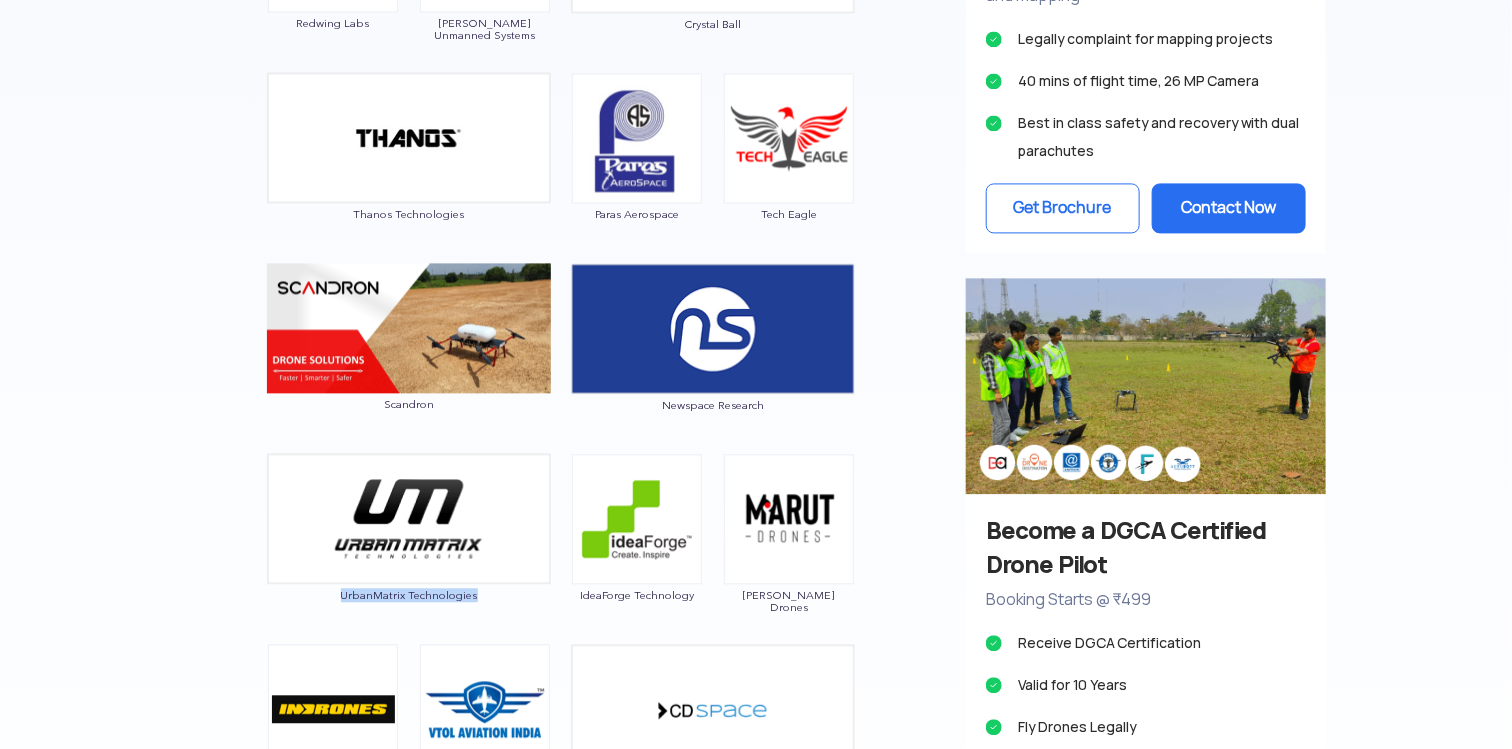 drag, startPoint x: 328, startPoint y: 602, endPoint x: 490, endPoint y: 602, distance: 162 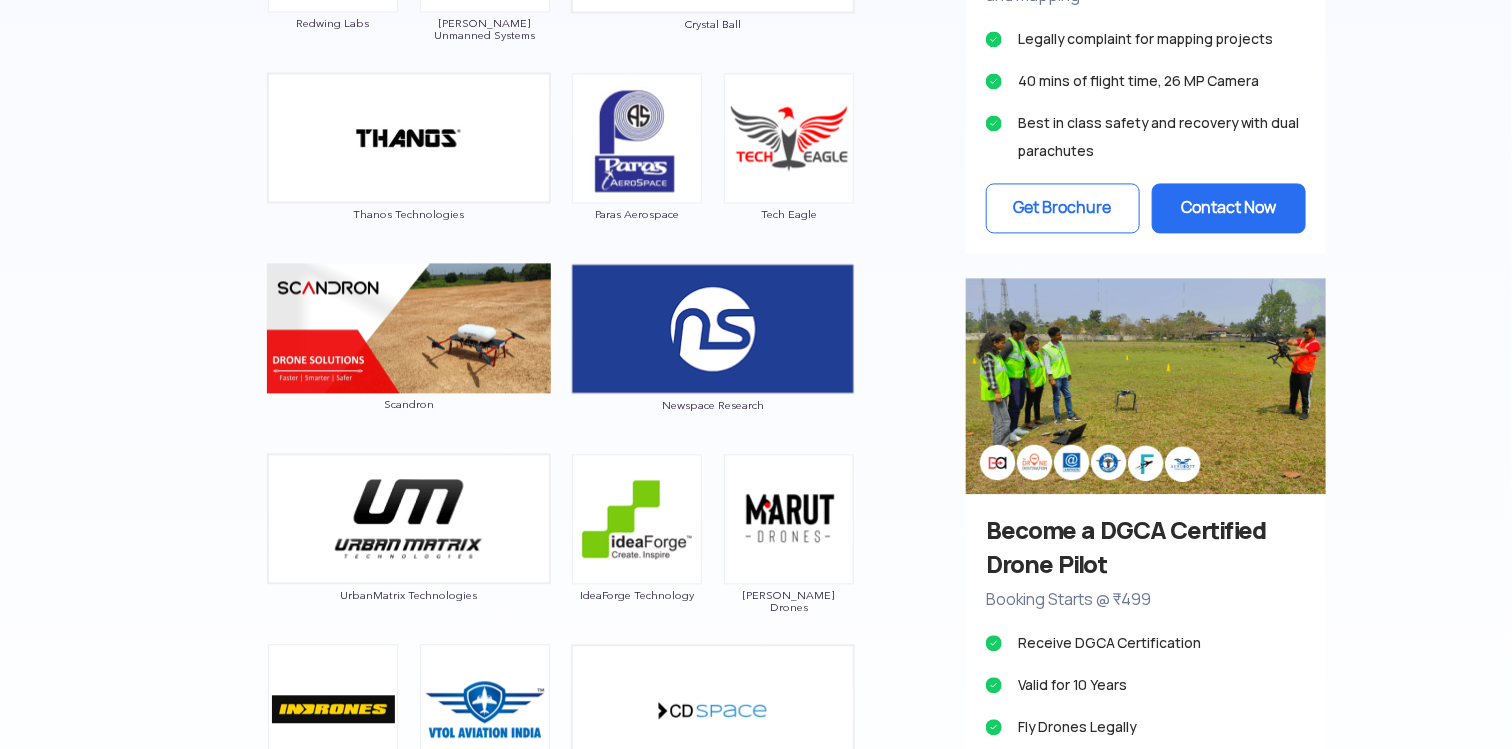 click on "Garuda Aerospace Throttle Aerospace General Aeronautics Redwing Labs [PERSON_NAME] Unmanned Systems Crystal Ball Thanos Technologies Paras Aerospace Tech Eagle Scandron Newspace Research UrbanMatrix Technologies IdeaForge Technology [PERSON_NAME] Drones Indrones VTOL Aviation India CD Space Tunga Aerospace Karman Drones ADANI Defense [PERSON_NAME] Unmanned Systems FLY-X Aerospace Roboz Dotin Tech Roter Tsalla Aerospace Aerologiks Bharat Electronics Limited AIRVIEW ROBOTICS Ecom Infotech India Limited Zmotion Nibrus Technologies Pvt. Ltd Kadet Defence Systems CerebroSpark Innovations LLP Aurora Integrated Systems Zerogravity Systems Haveli UAVs Alpha Security & Defense Sarus aerospace Tech Mahindra SKYX Aerospace UAVIO Labs Marucom [PERSON_NAME] & Toubro EagleEye Drones EndureAir IoTechWorld Aviation Astrocastech Skytex Unmanned Aerial Solutions Mirai-Drone DTOWN ROBOTICS Hindustan Aeronautics Limited Dynamatic Technologies IRUS [PERSON_NAME] DroniX Technolgies ISPAGRO Rospace Technology Samhams Technologies Dassault System BONV Technology" at bounding box center [561, 294] 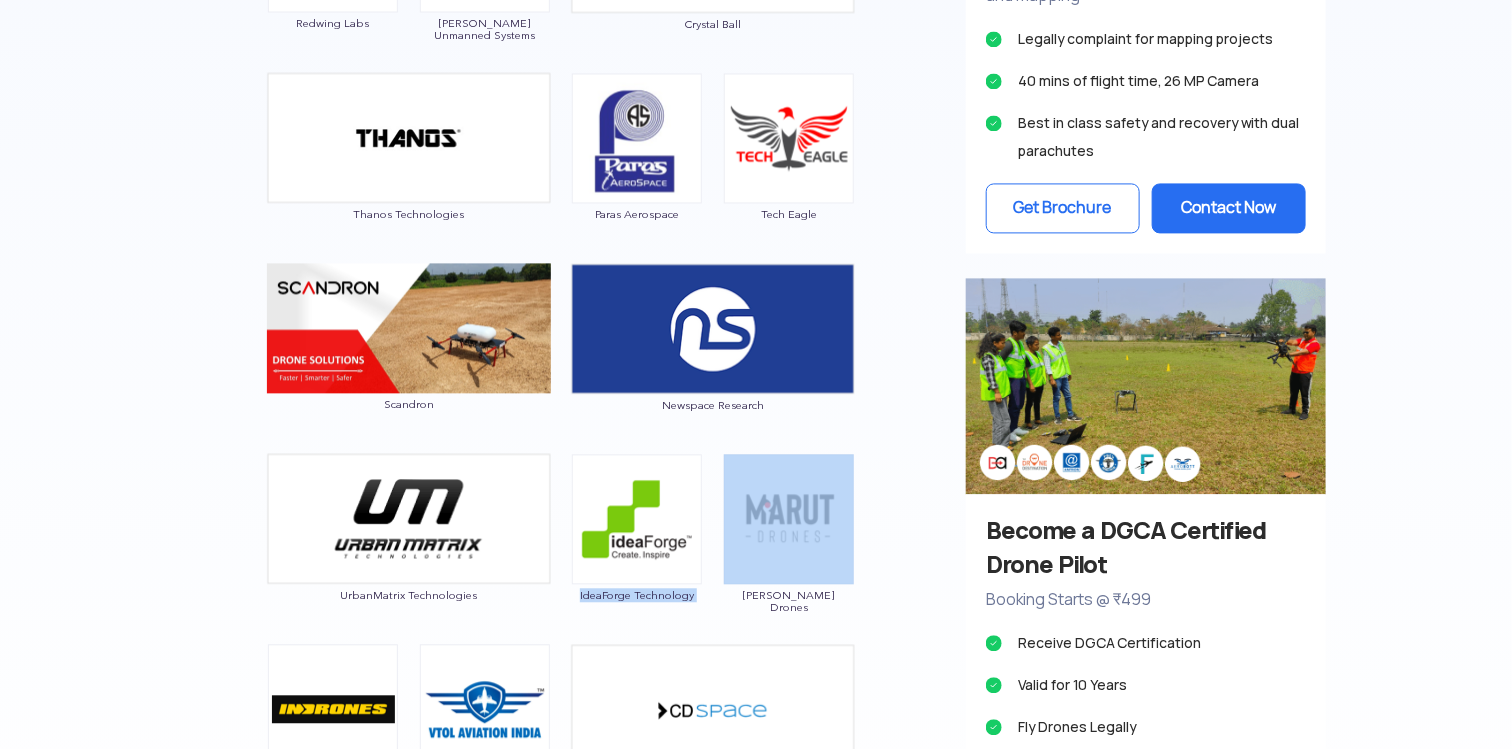 drag, startPoint x: 704, startPoint y: 593, endPoint x: 594, endPoint y: 599, distance: 110.16351 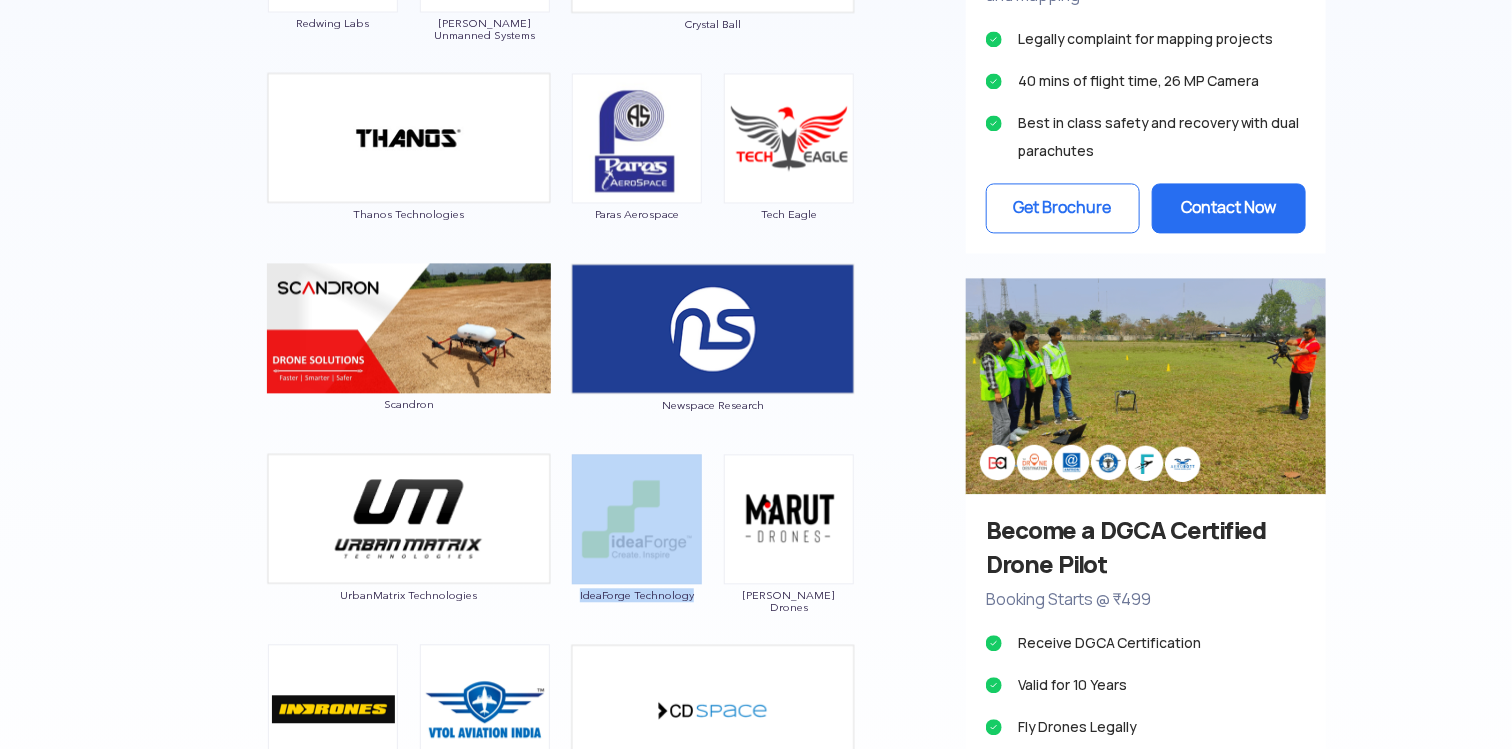 drag, startPoint x: 704, startPoint y: 599, endPoint x: 568, endPoint y: 585, distance: 136.71869 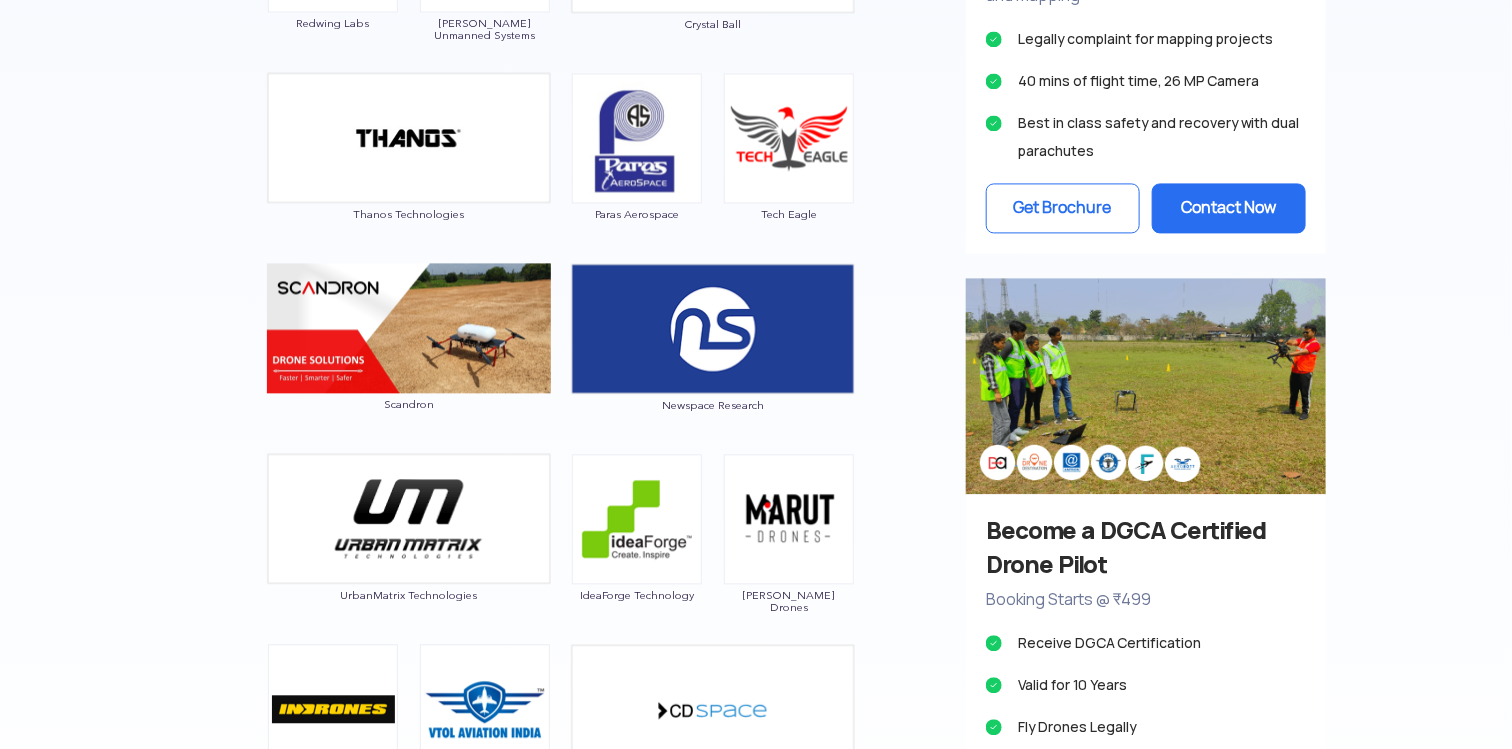 click on "Garuda Aerospace Throttle Aerospace General Aeronautics Redwing Labs [PERSON_NAME] Unmanned Systems Crystal Ball Thanos Technologies Paras Aerospace Tech Eagle Scandron Newspace Research UrbanMatrix Technologies IdeaForge Technology [PERSON_NAME] Drones Indrones VTOL Aviation India CD Space Tunga Aerospace Karman Drones ADANI Defense [PERSON_NAME] Unmanned Systems FLY-X Aerospace Roboz Dotin Tech Roter Tsalla Aerospace Aerologiks Bharat Electronics Limited AIRVIEW ROBOTICS Ecom Infotech India Limited Zmotion Nibrus Technologies Pvt. Ltd Kadet Defence Systems CerebroSpark Innovations LLP Aurora Integrated Systems Zerogravity Systems Haveli UAVs Alpha Security & Defense Sarus aerospace Tech Mahindra SKYX Aerospace UAVIO Labs Marucom [PERSON_NAME] & Toubro EagleEye Drones EndureAir IoTechWorld Aviation Astrocastech Skytex Unmanned Aerial Solutions Mirai-Drone DTOWN ROBOTICS Hindustan Aeronautics Limited Dynamatic Technologies IRUS [PERSON_NAME] DroniX Technolgies ISPAGRO Rospace Technology Samhams Technologies Dassault System BONV Technology" at bounding box center [561, 294] 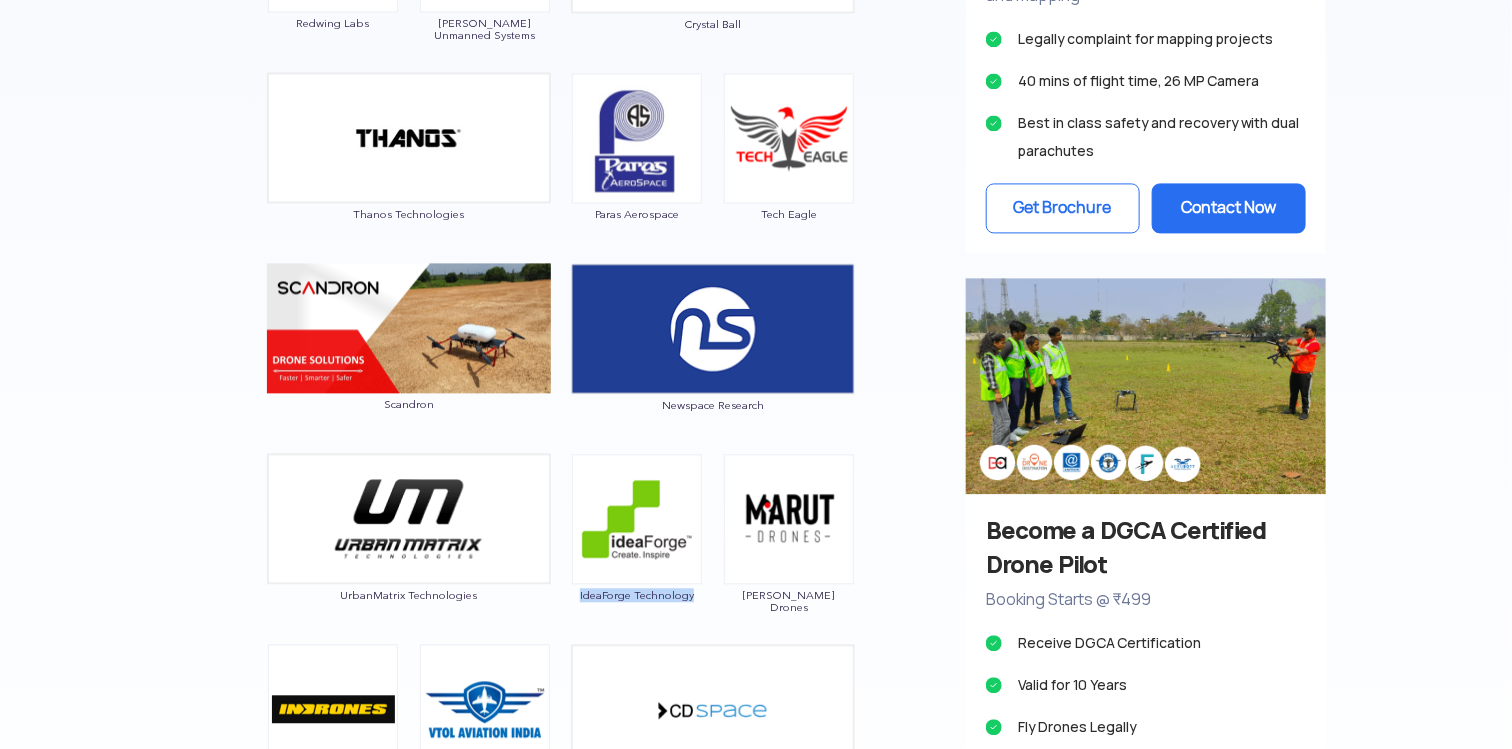 drag, startPoint x: 704, startPoint y: 589, endPoint x: 576, endPoint y: 589, distance: 128 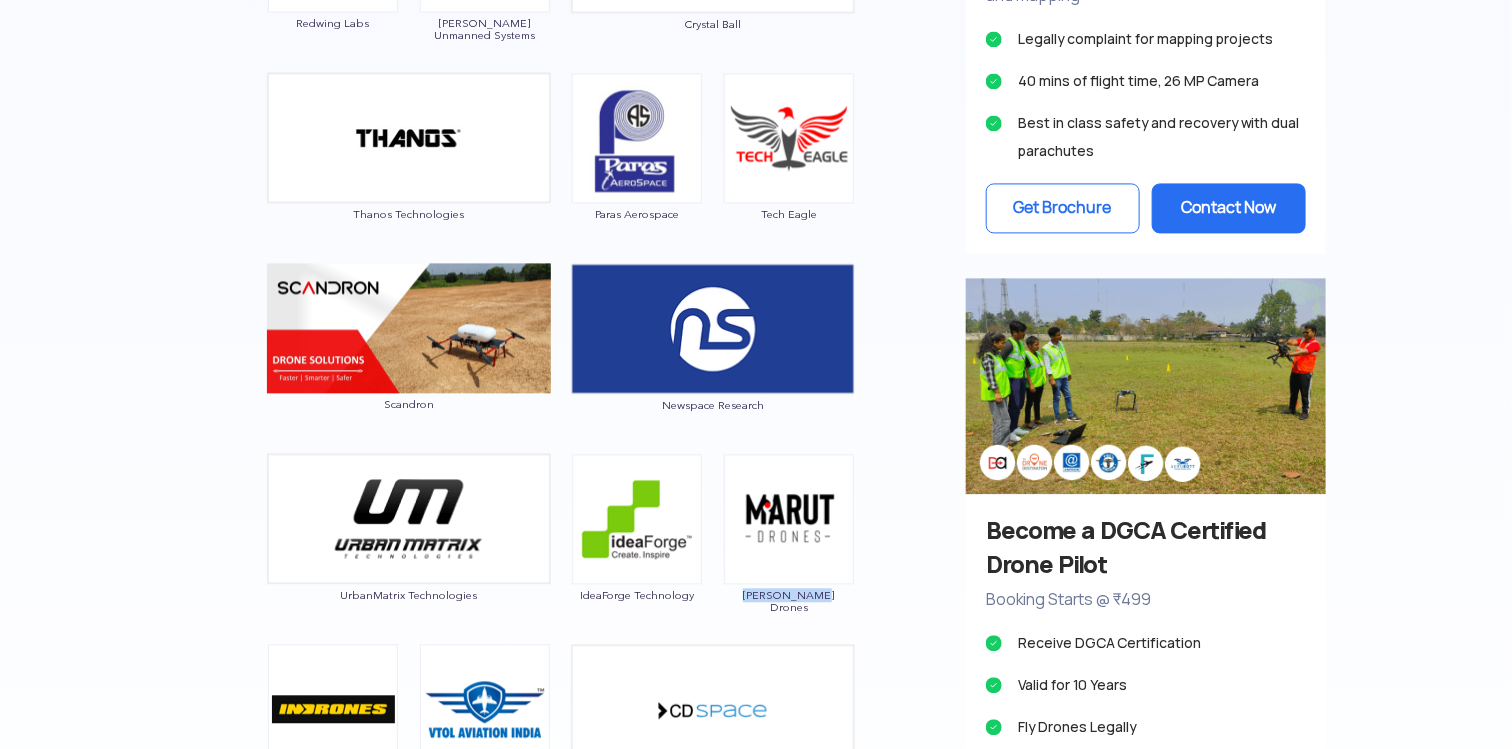 drag, startPoint x: 827, startPoint y: 596, endPoint x: 752, endPoint y: 587, distance: 75.53807 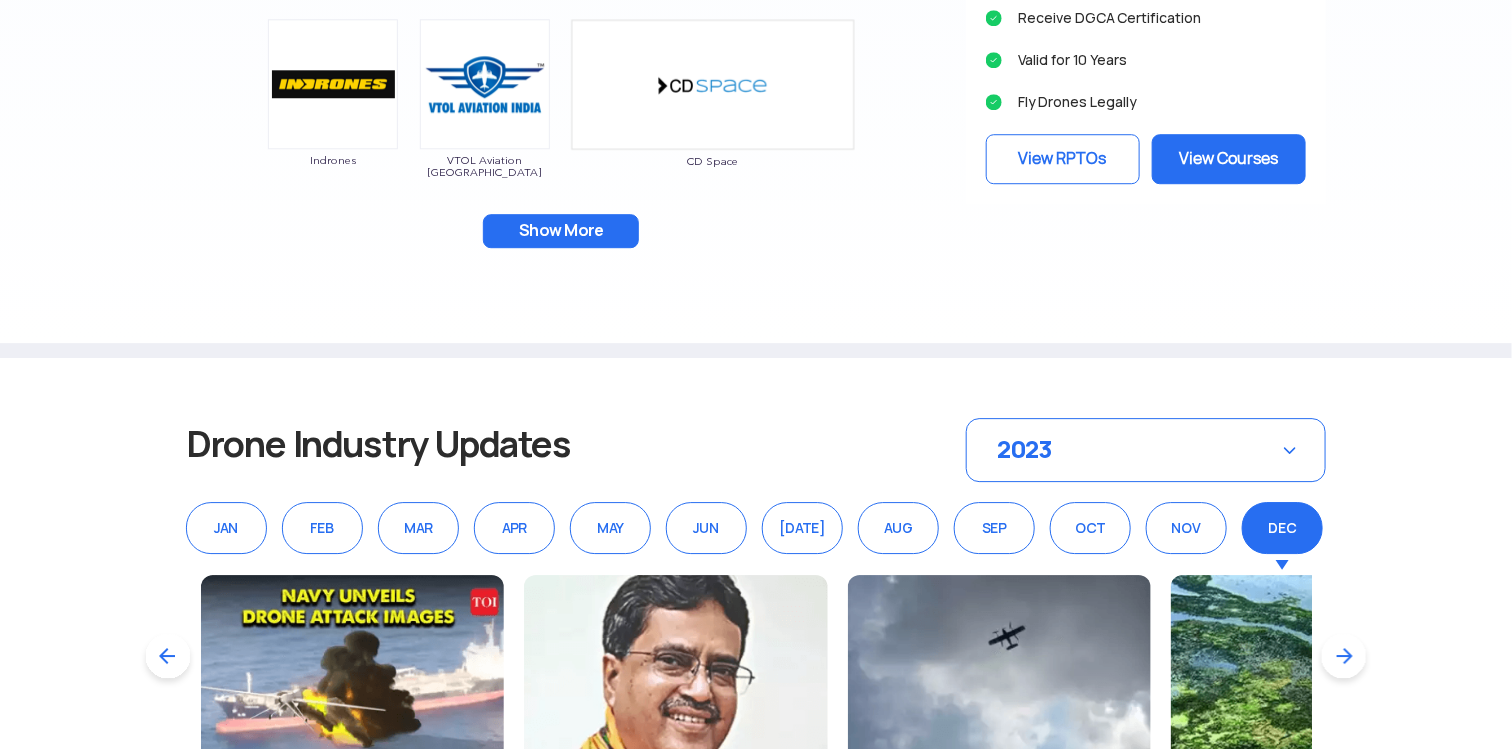 scroll, scrollTop: 1570, scrollLeft: 0, axis: vertical 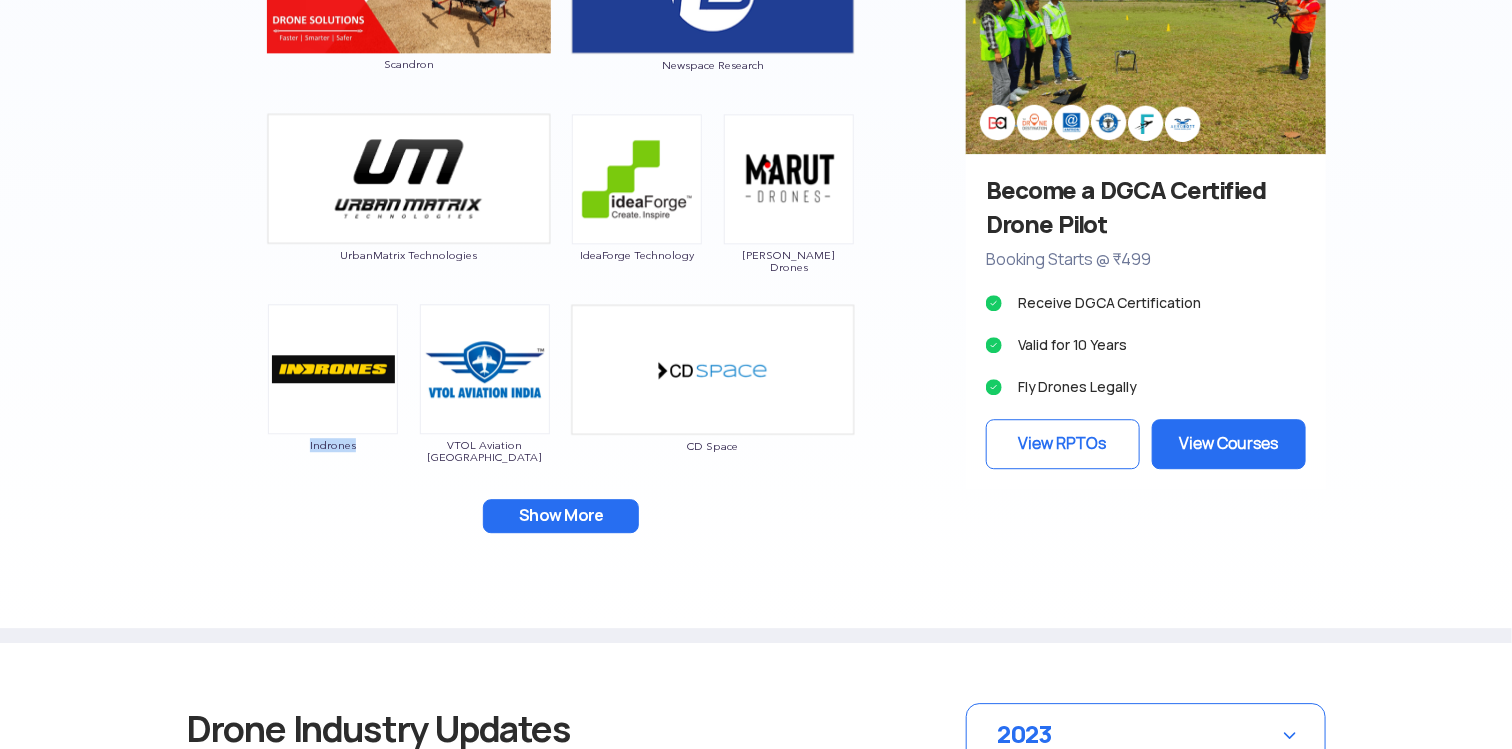 drag, startPoint x: 377, startPoint y: 452, endPoint x: 301, endPoint y: 446, distance: 76.23647 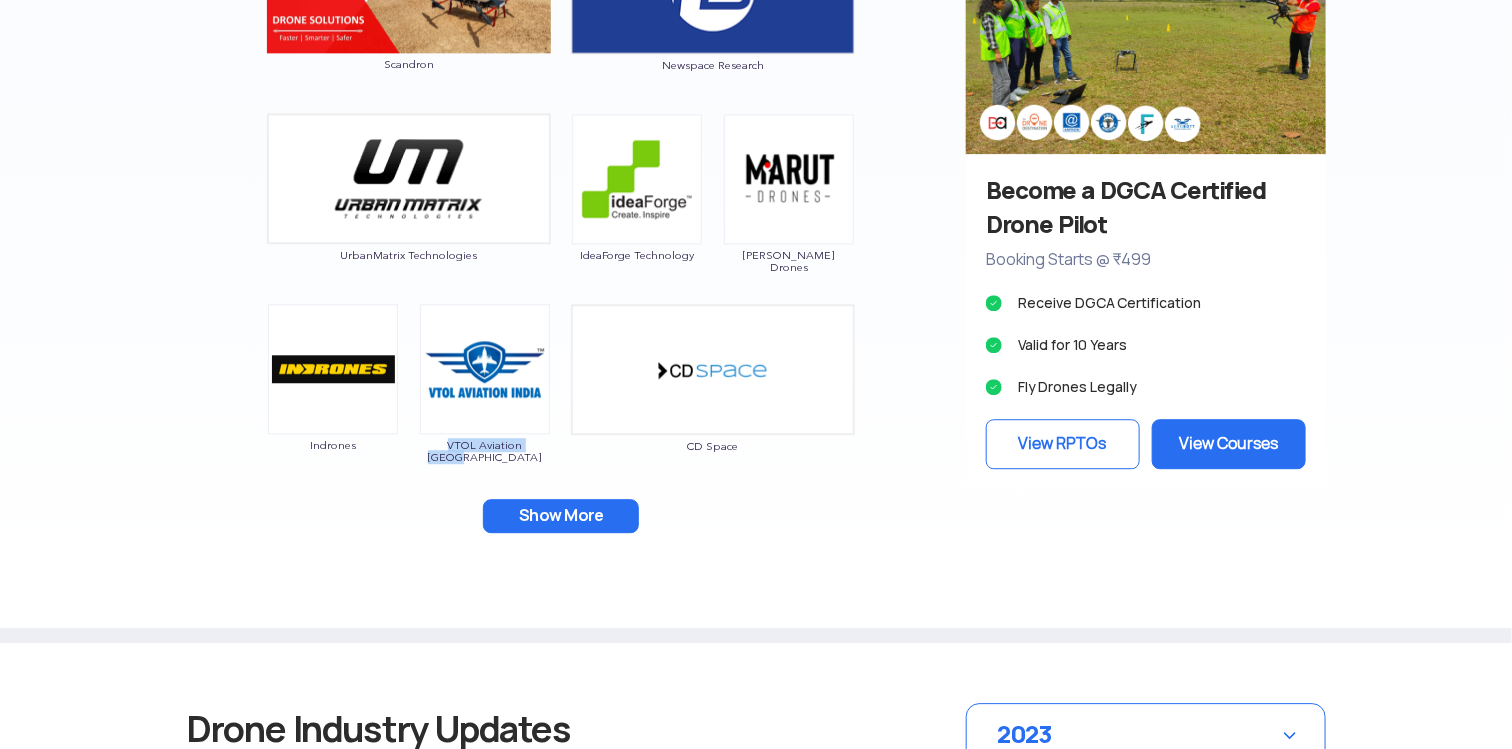 drag, startPoint x: 550, startPoint y: 452, endPoint x: 433, endPoint y: 454, distance: 117.01709 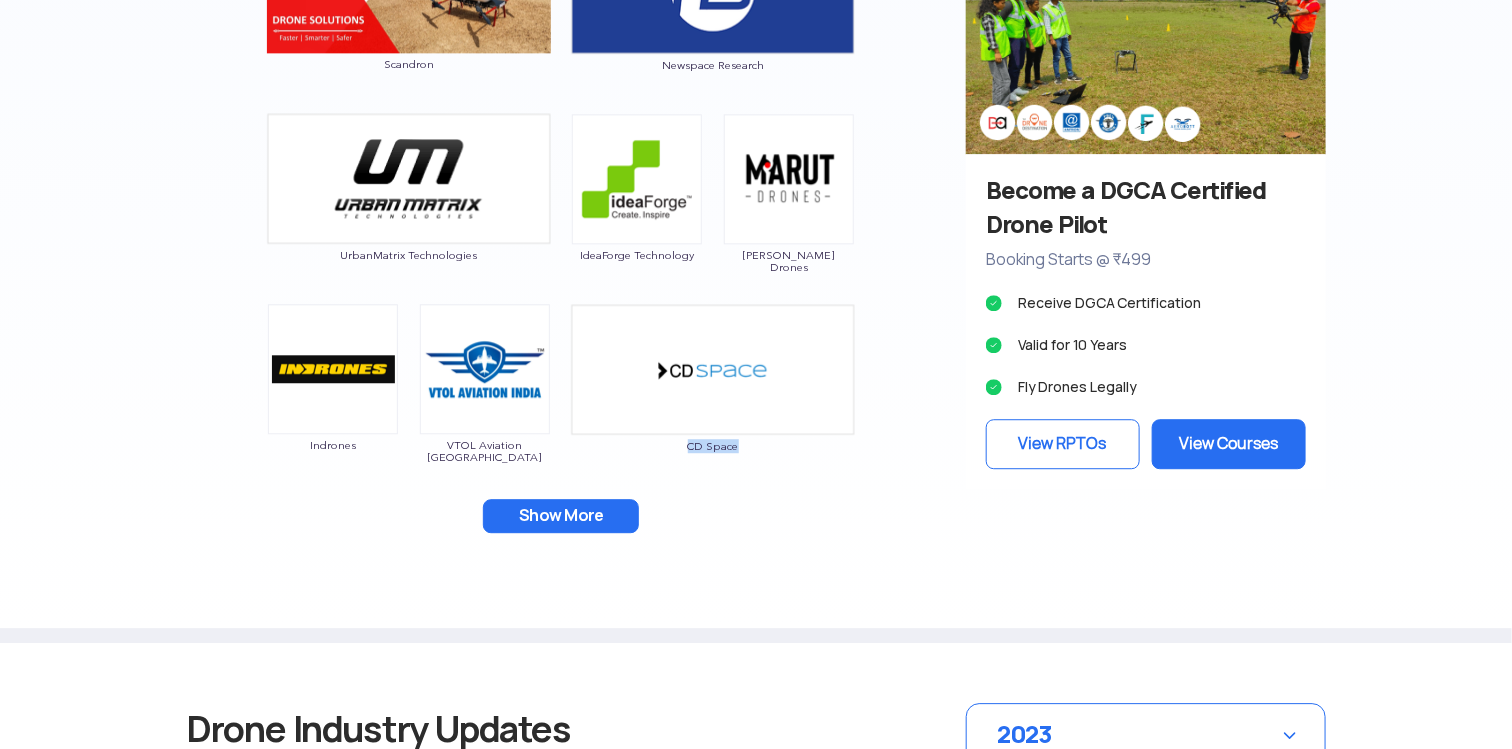 drag, startPoint x: 743, startPoint y: 437, endPoint x: 655, endPoint y: 451, distance: 89.106674 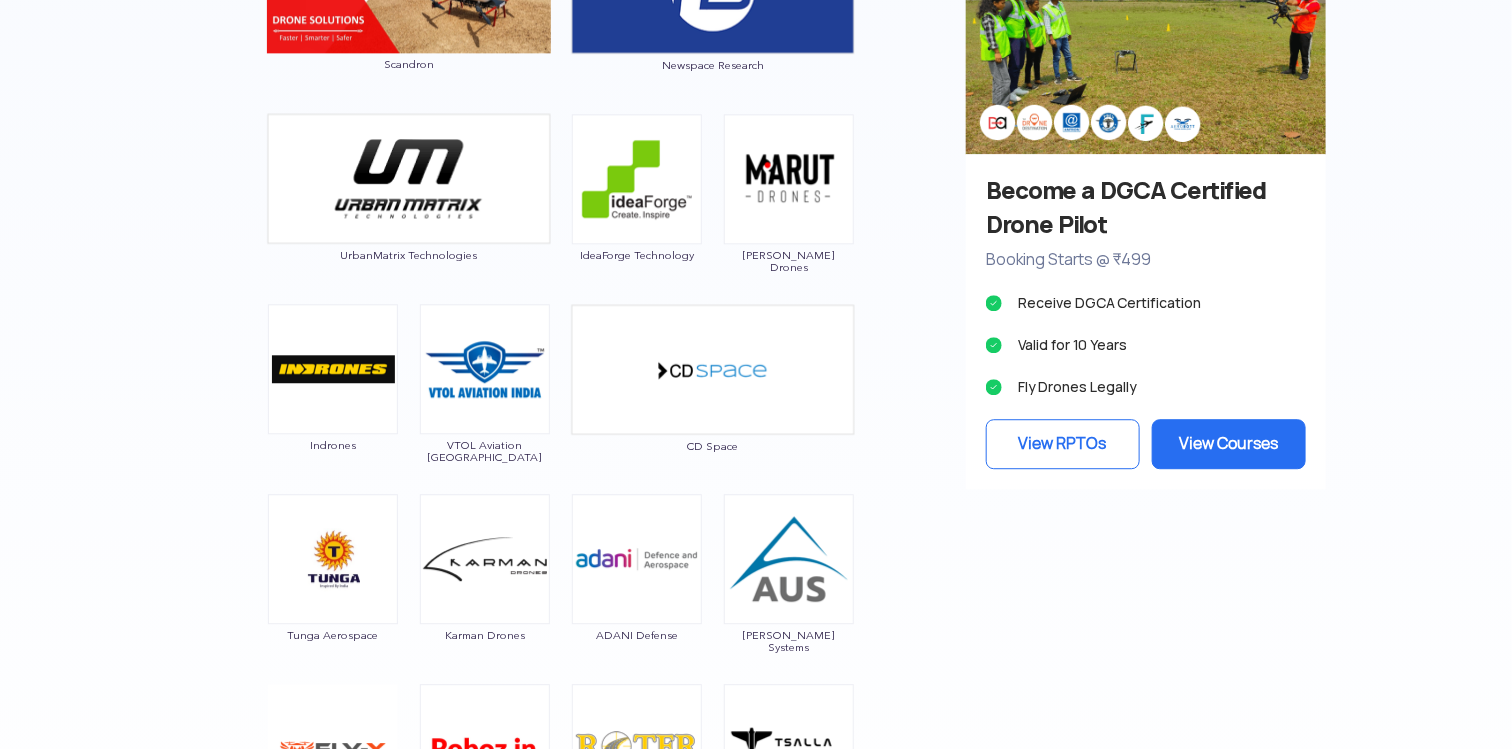 click on "Showing  103  Drone Companies from Indian Drone Manufacturers Select a Category Close All Categories ( 557 ) Indian Drone Manufacturers (103) Drone Training Institute And Rptos (31) Agricultural Drone Manufacturers (27) Drone Service Companies (227) Utm And Remote Id (12) Drone Safety Systems (1) Military Drones (16) Npnt, Gcs And Data Management Softwares (10) Drone Insurance (3) Sensor Payloads And Camera (2) Counter Drone Technology (12) Vc & Corporate Investments (8) Drone Spare & Batteries (19) Regulatory Bodies And Industry Associations (23) Drone Law Firms (3) Air Taxi (2) Events (3) Drone Components & Systems Manufacturer (32) Certification Body (3) Ecosystem & Network (1) Academia (19) Top Categories :   All Categories   Agri Drone Manufacturers   Drone Manufacturers   Training Institute & RPTOs   Service Companies   Drone Insurance INDIAN DRONE MANUFACTURERS 103 Companies Garuda Aerospace Throttle Aerospace General Aeronautics Redwing Labs [PERSON_NAME] Unmanned Systems Crystal Ball Thanos Technologies" at bounding box center [756, -60] 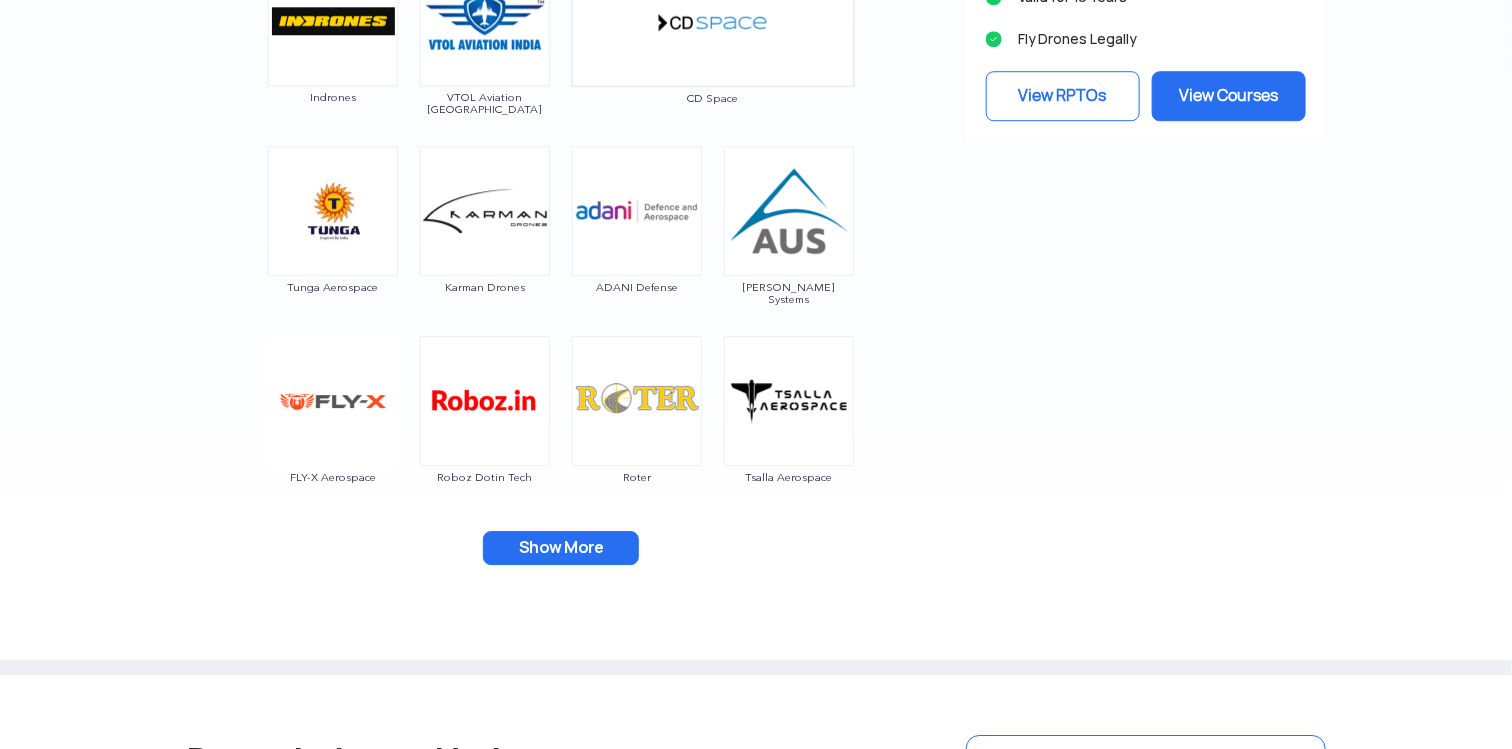 scroll, scrollTop: 2303, scrollLeft: 0, axis: vertical 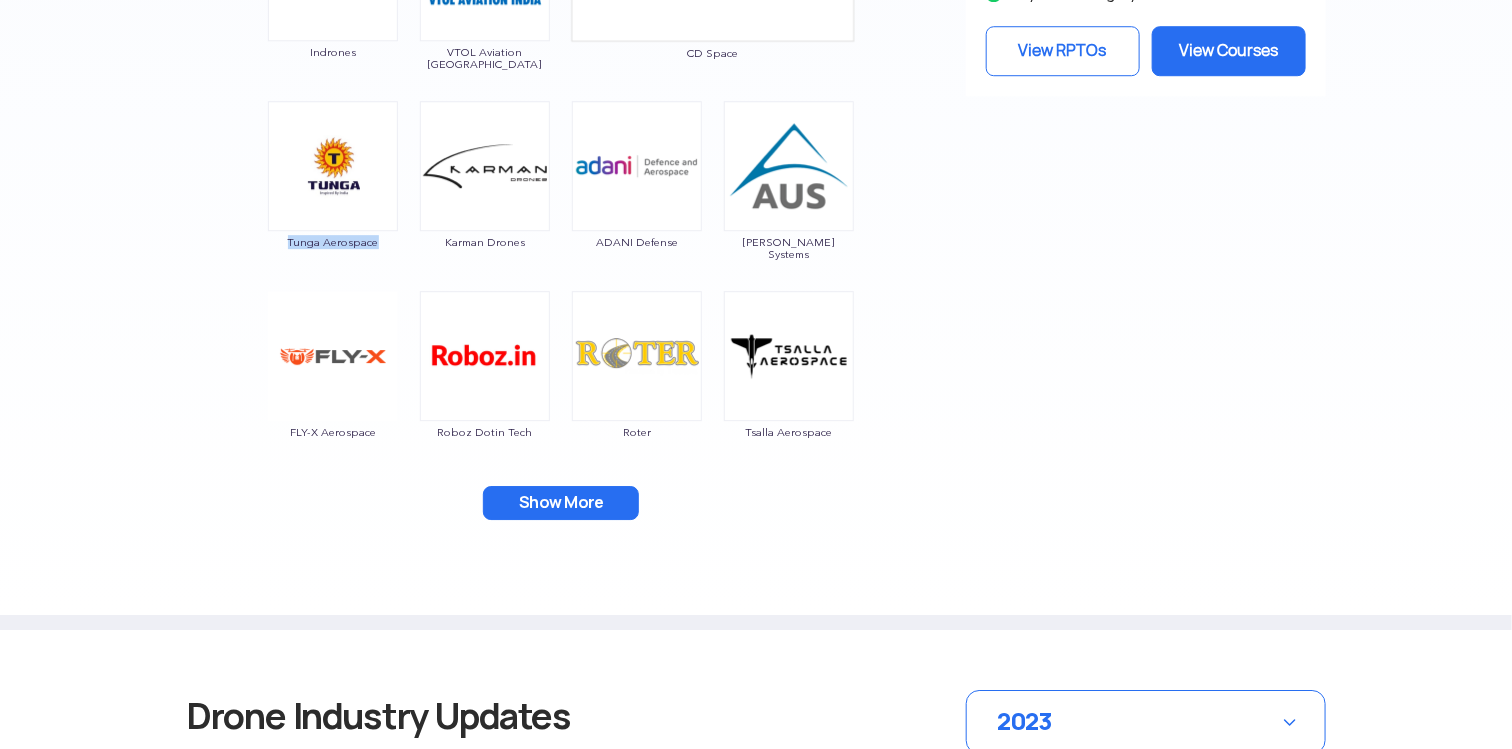 drag, startPoint x: 400, startPoint y: 250, endPoint x: 289, endPoint y: 244, distance: 111.16204 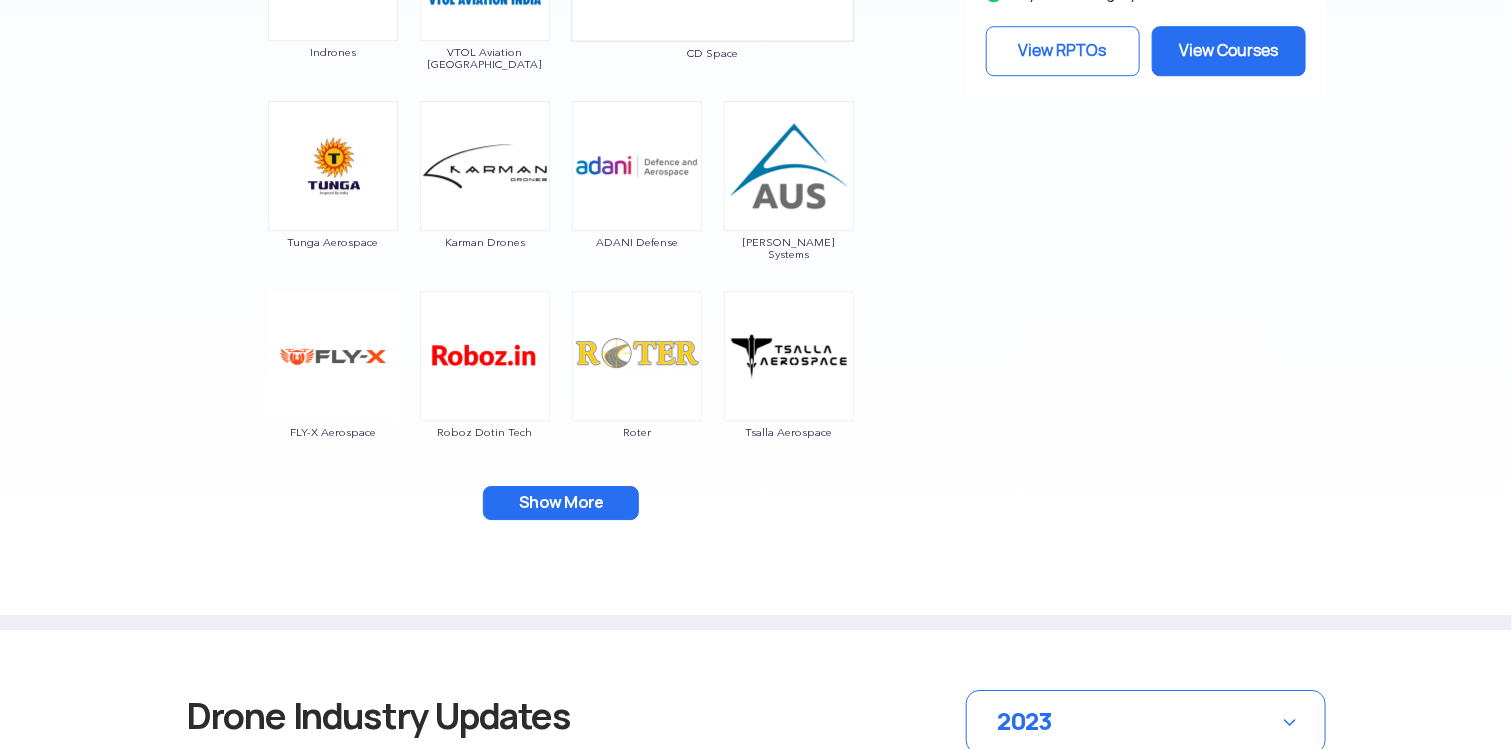 click on "Garuda Aerospace Throttle Aerospace General Aeronautics Redwing Labs [PERSON_NAME] Unmanned Systems Crystal Ball Thanos Technologies Paras Aerospace Tech Eagle Scandron Newspace Research UrbanMatrix Technologies IdeaForge Technology [PERSON_NAME] Drones Indrones VTOL Aviation India CD Space Tunga Aerospace Karman Drones ADANI Defense [PERSON_NAME] Unmanned Systems FLY-X Aerospace Roboz Dotin Tech Roter Tsalla Aerospace Aerologiks Bharat Electronics Limited AIRVIEW ROBOTICS Ecom Infotech India Limited Zmotion Nibrus Technologies Pvt. Ltd Kadet Defence Systems CerebroSpark Innovations LLP Aurora Integrated Systems Zerogravity Systems Haveli UAVs Alpha Security & Defense Sarus aerospace Tech Mahindra SKYX Aerospace UAVIO Labs Marucom [PERSON_NAME] & Toubro EagleEye Drones EndureAir IoTechWorld Aviation Astrocastech Skytex Unmanned Aerial Solutions Mirai-Drone DTOWN ROBOTICS Hindustan Aeronautics Limited Dynamatic Technologies IRUS [PERSON_NAME] DroniX Technolgies ISPAGRO Rospace Technology Samhams Technologies Dassault System BONV Technology" at bounding box center (561, -249) 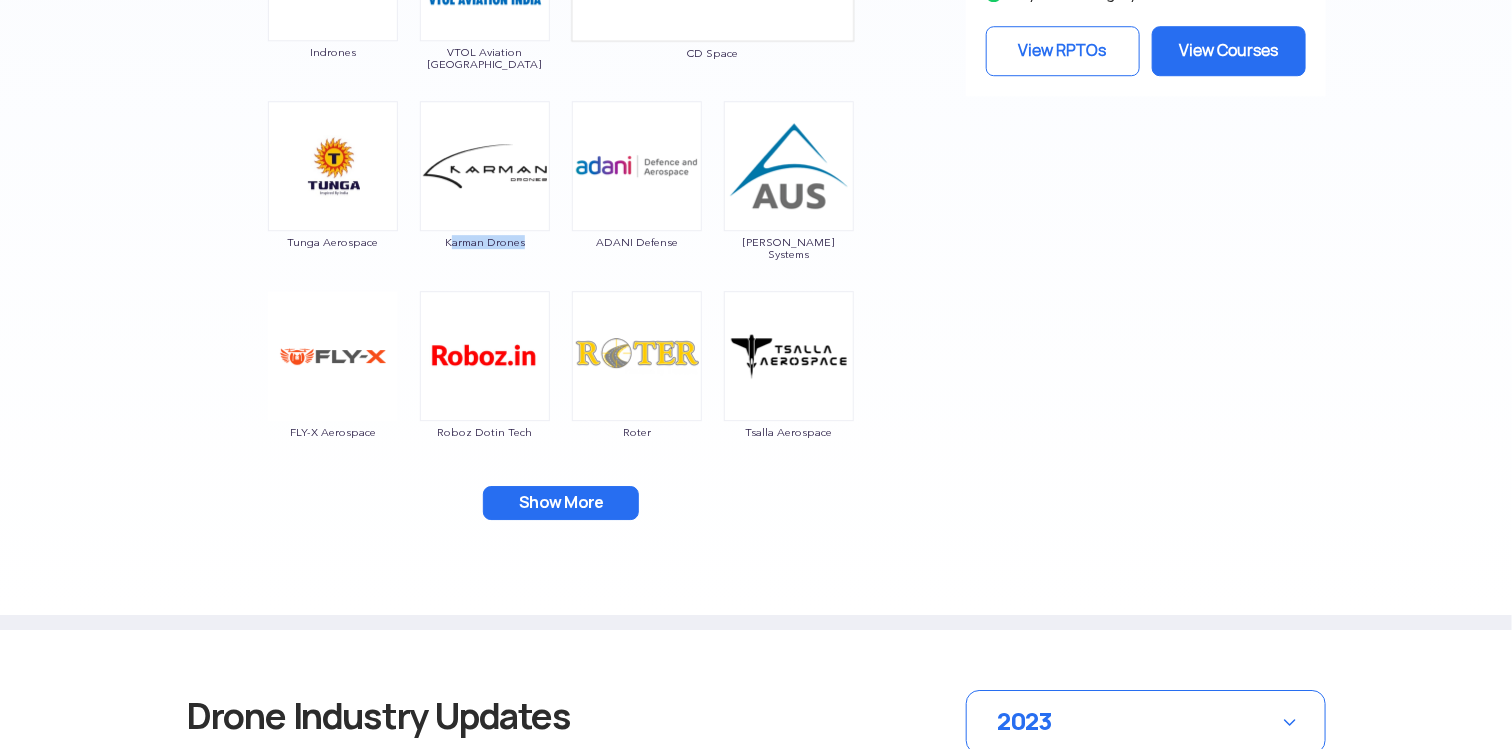 drag, startPoint x: 452, startPoint y: 250, endPoint x: 544, endPoint y: 234, distance: 93.38094 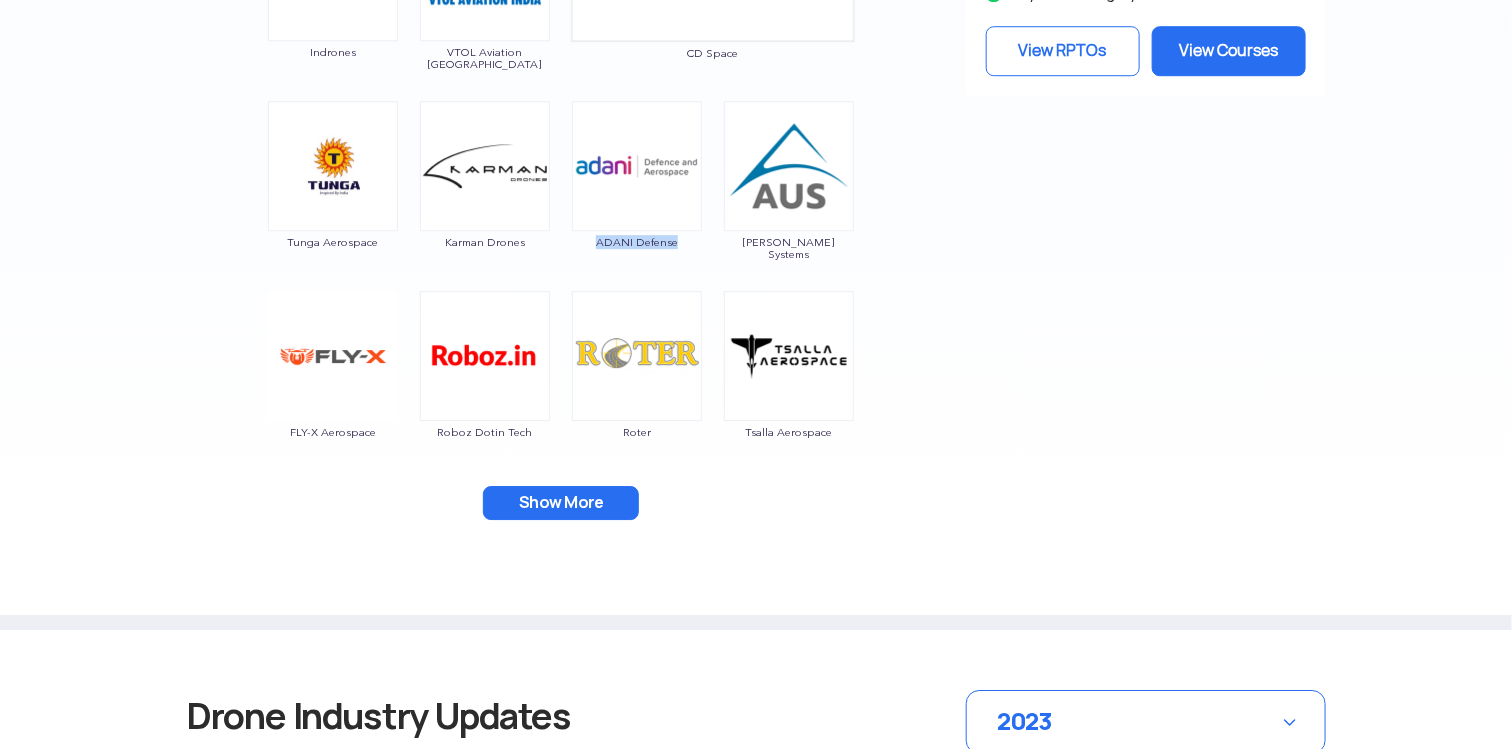 drag, startPoint x: 694, startPoint y: 249, endPoint x: 580, endPoint y: 247, distance: 114.01754 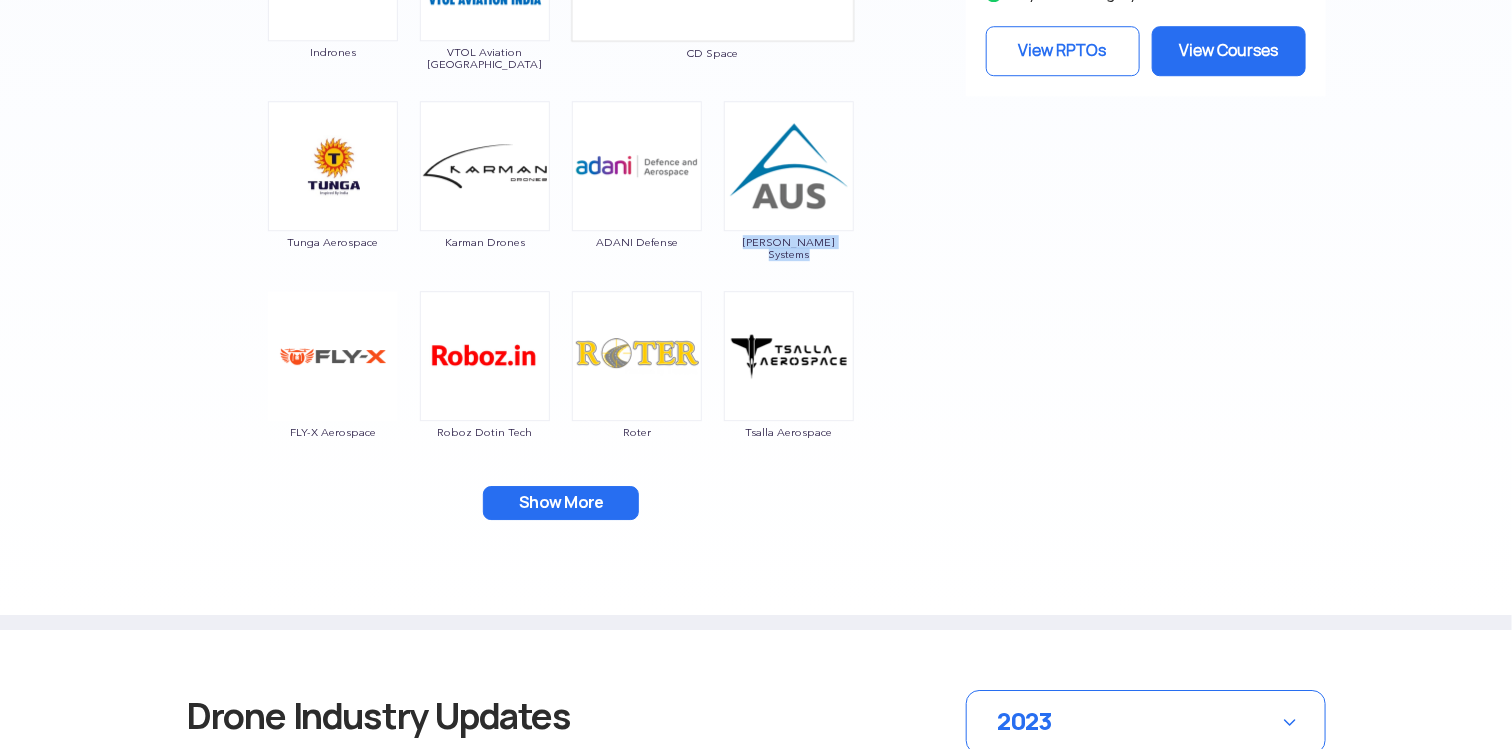 drag, startPoint x: 875, startPoint y: 242, endPoint x: 724, endPoint y: 241, distance: 151.00331 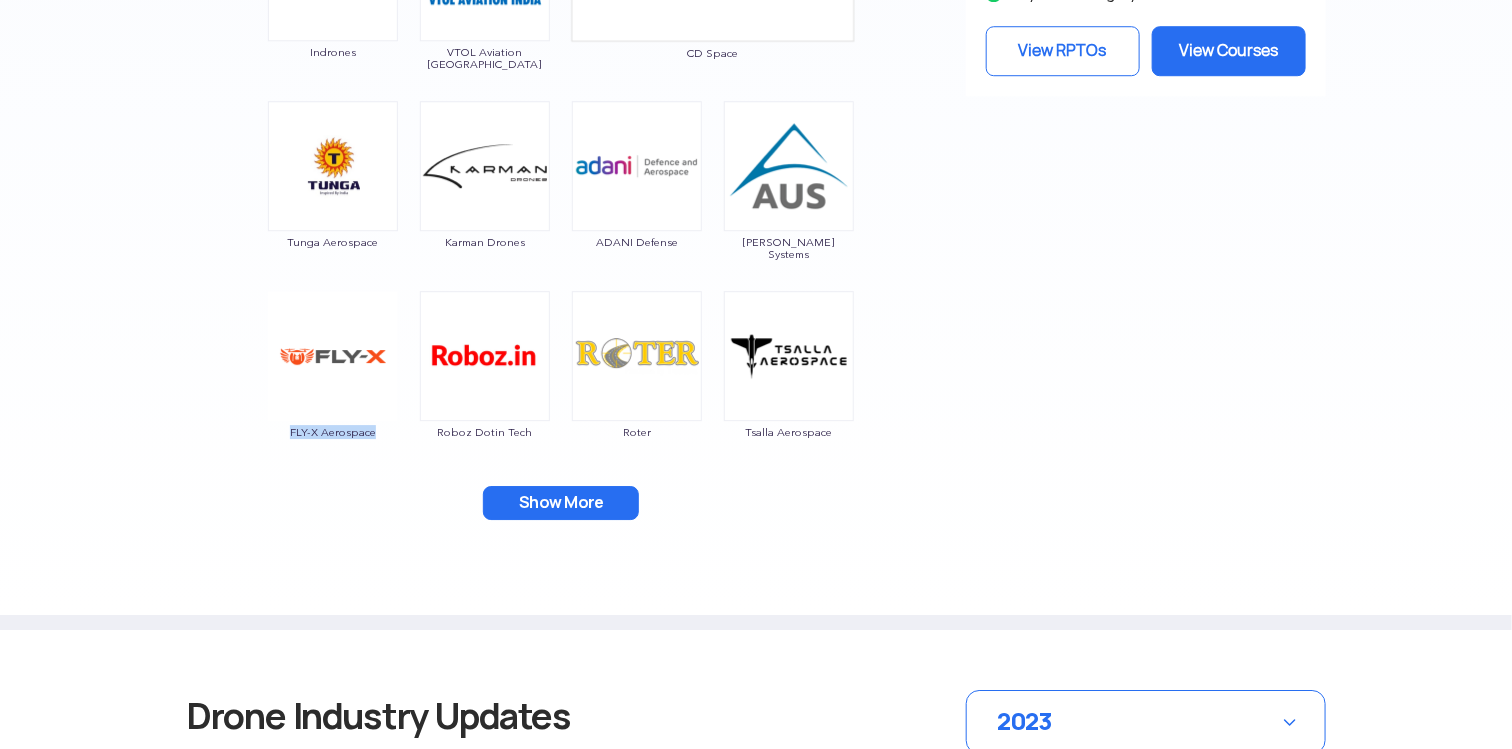 drag, startPoint x: 402, startPoint y: 440, endPoint x: 273, endPoint y: 437, distance: 129.03488 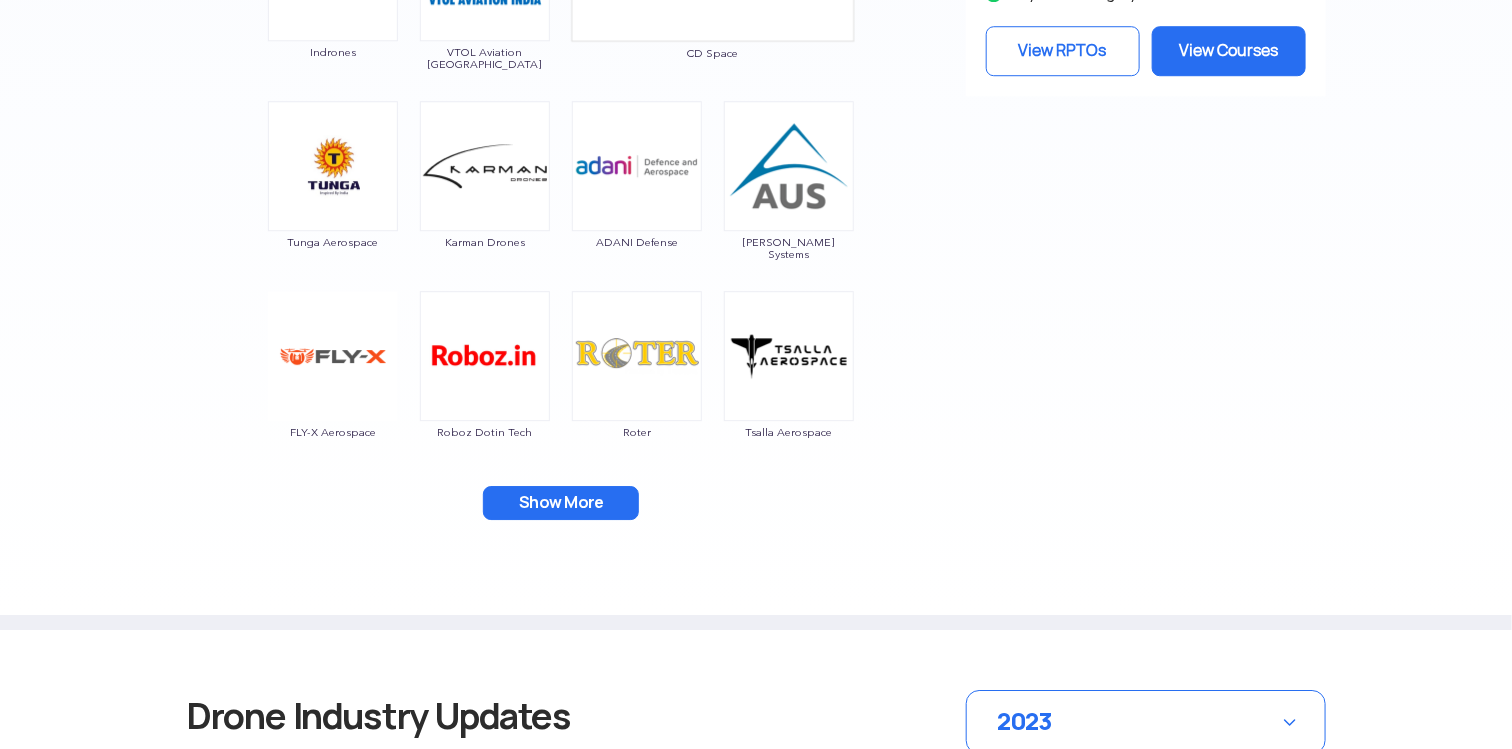 drag, startPoint x: 447, startPoint y: 474, endPoint x: 448, endPoint y: 431, distance: 43.011627 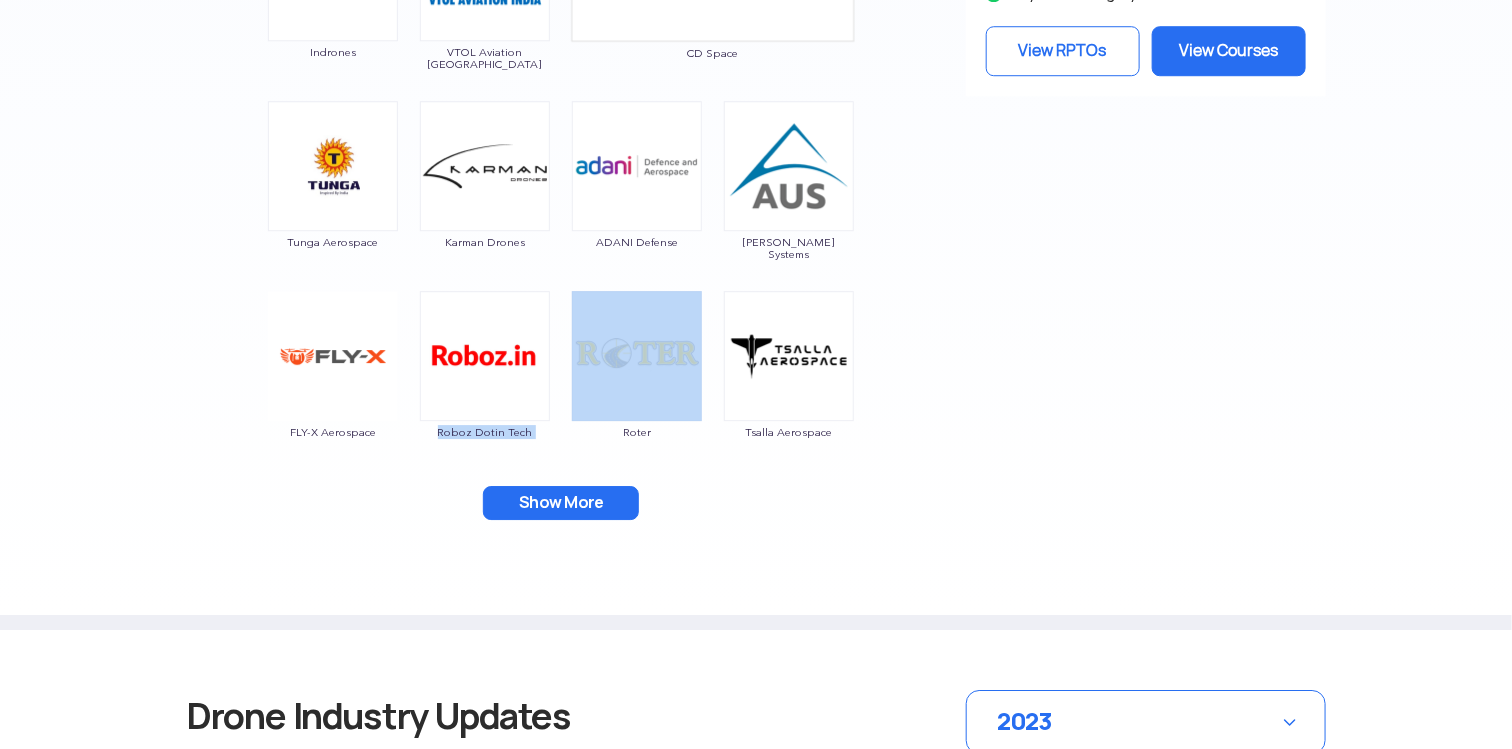 drag, startPoint x: 577, startPoint y: 447, endPoint x: 442, endPoint y: 437, distance: 135.36986 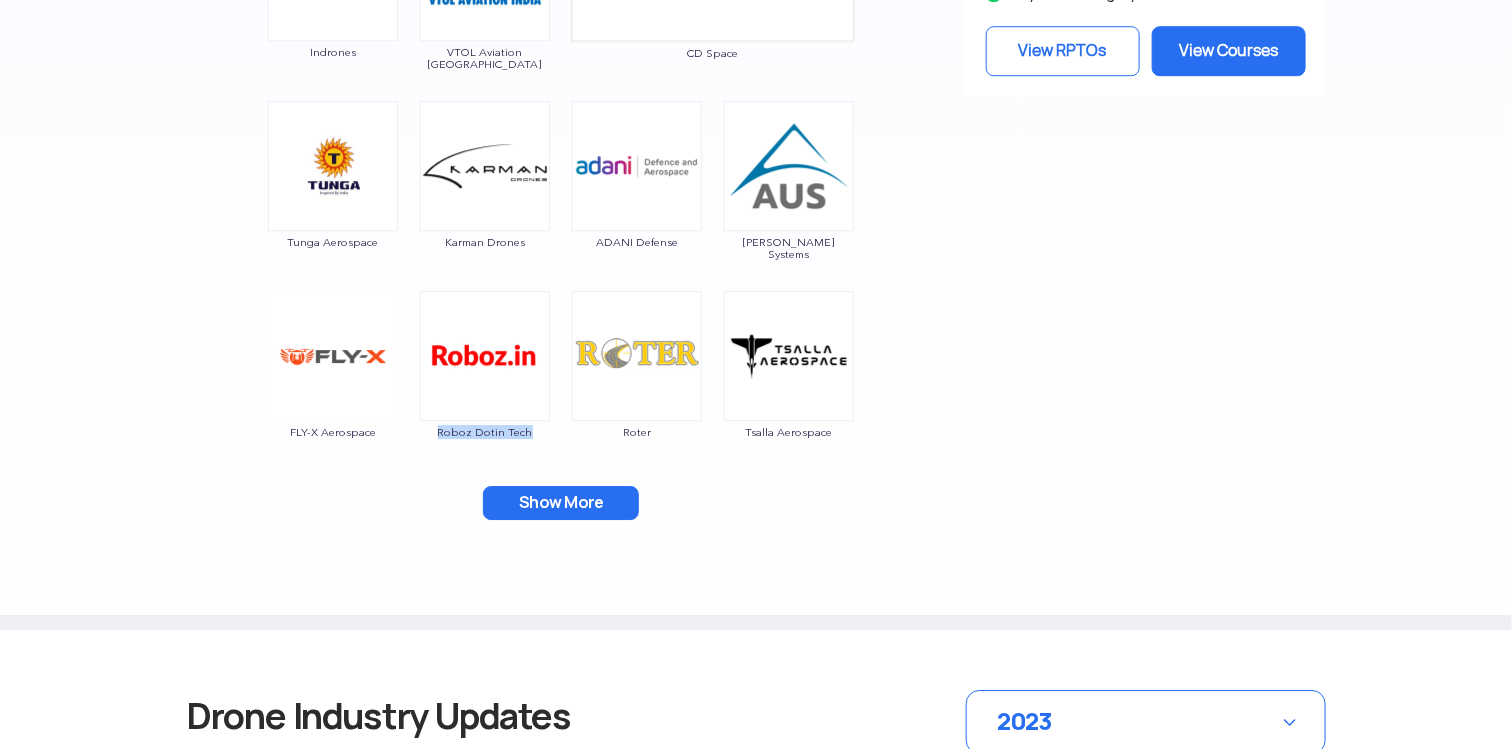 drag, startPoint x: 553, startPoint y: 439, endPoint x: 430, endPoint y: 434, distance: 123.101585 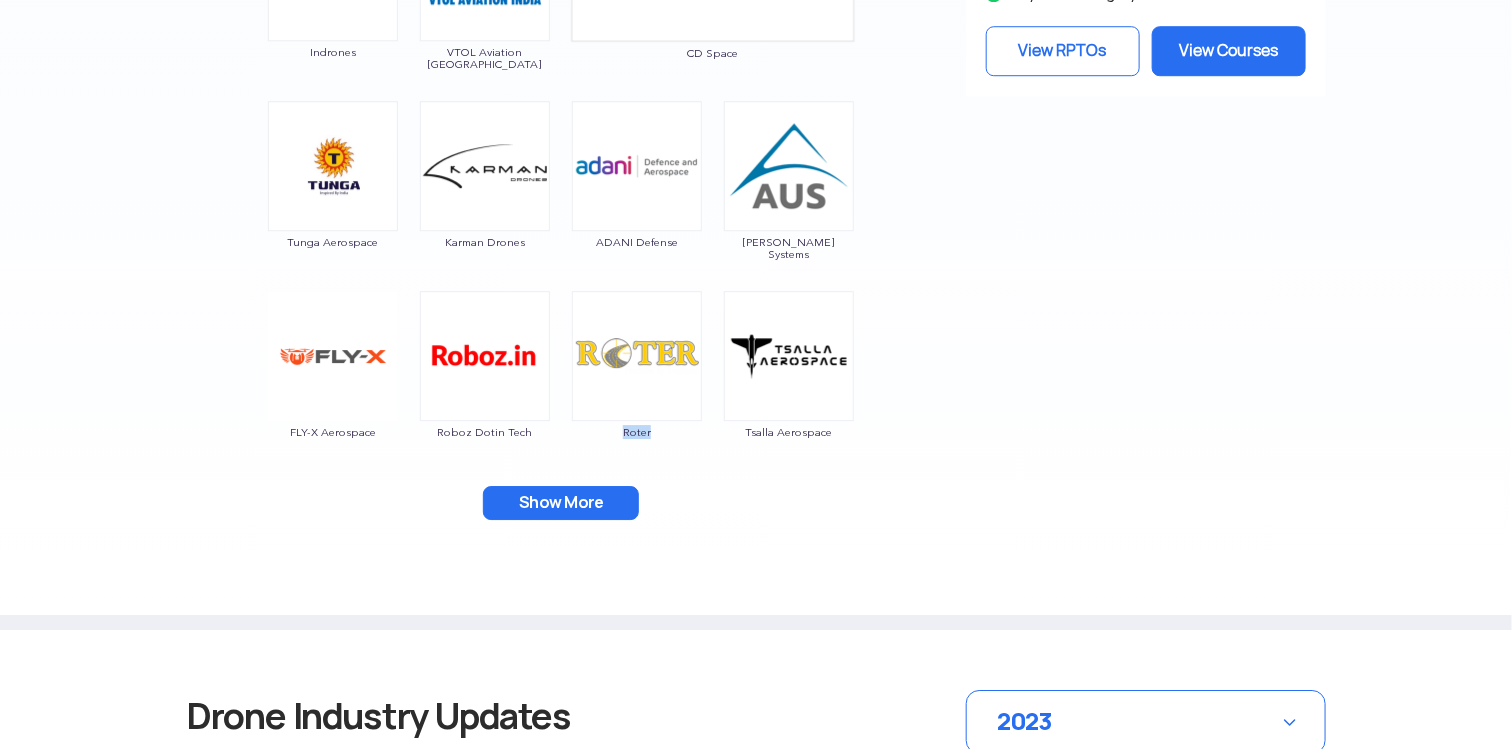 drag, startPoint x: 672, startPoint y: 439, endPoint x: 602, endPoint y: 434, distance: 70.178345 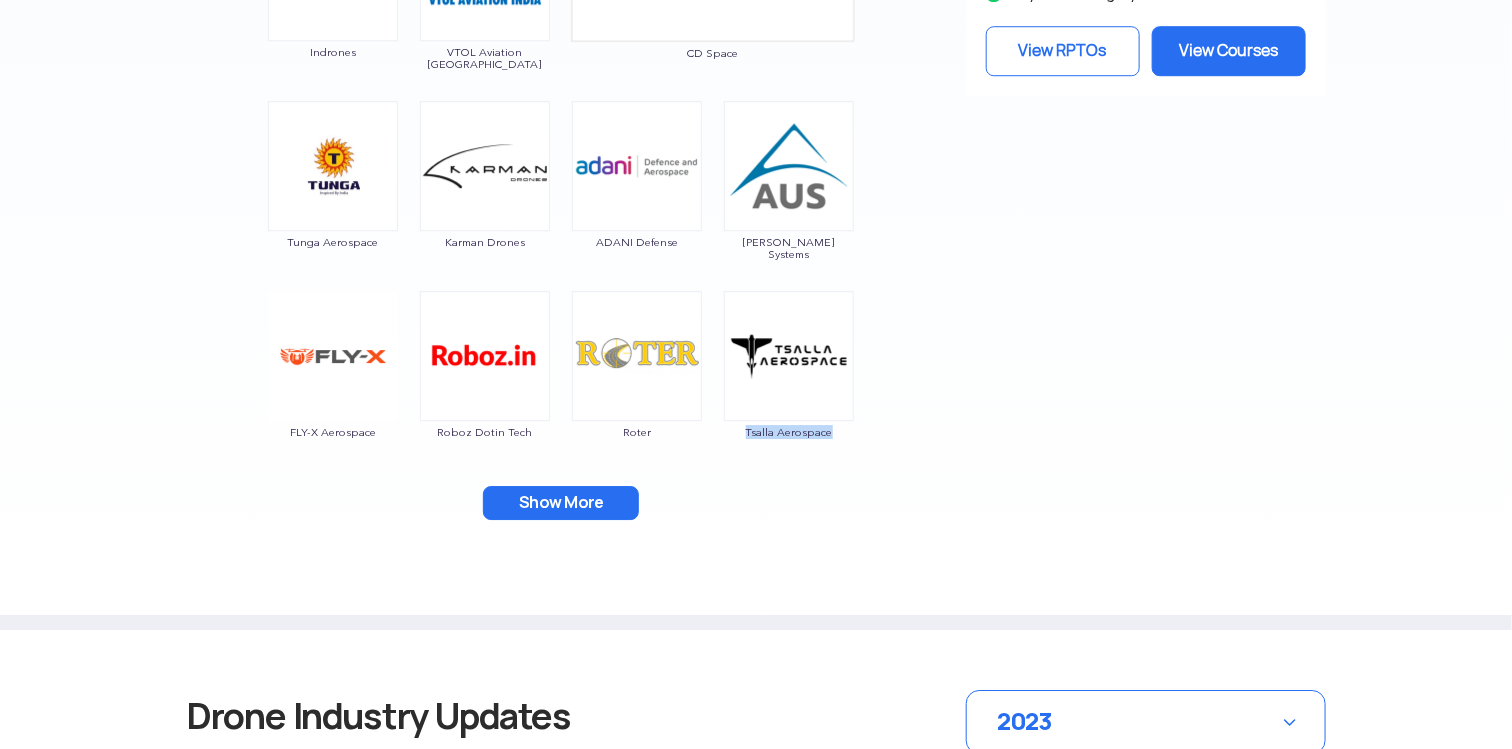drag, startPoint x: 855, startPoint y: 431, endPoint x: 731, endPoint y: 427, distance: 124.0645 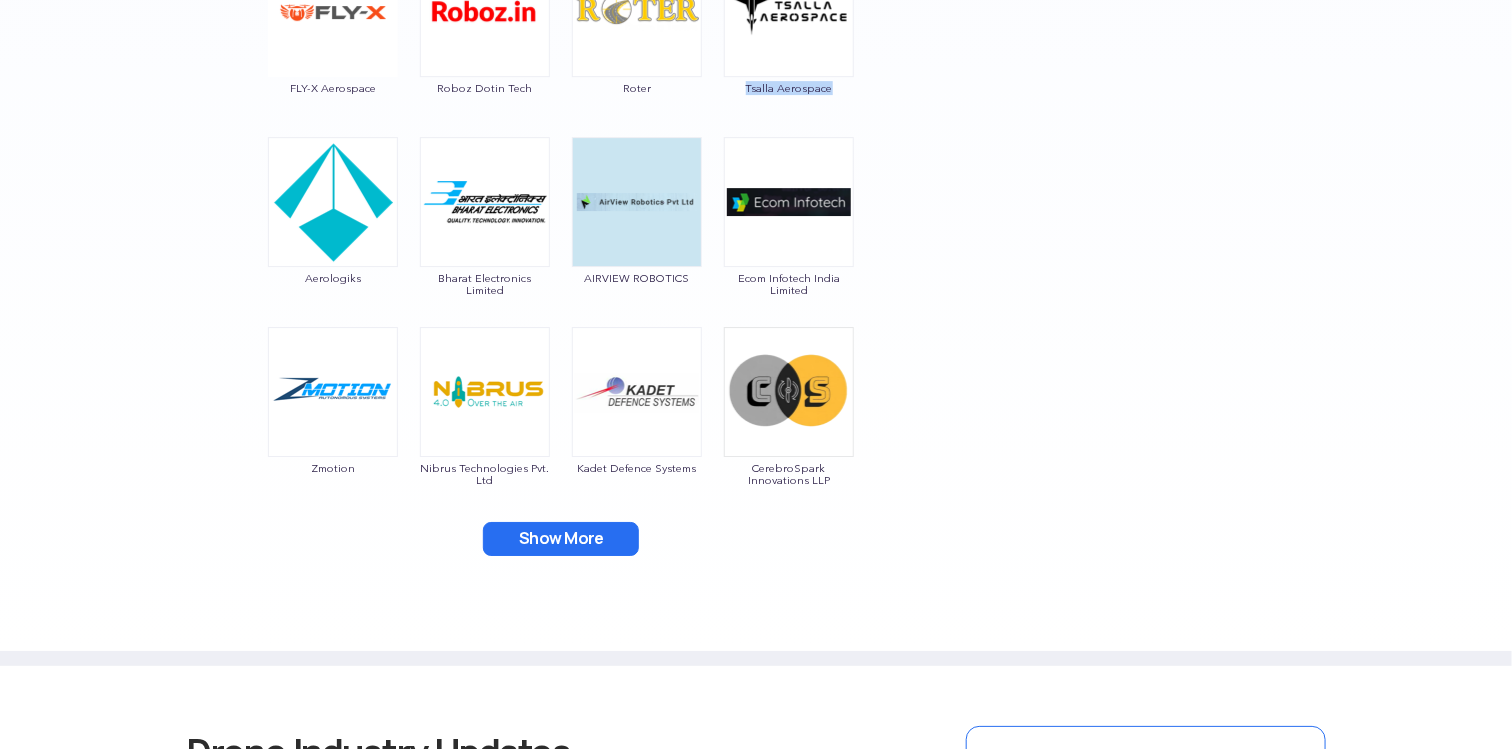 scroll, scrollTop: 2667, scrollLeft: 0, axis: vertical 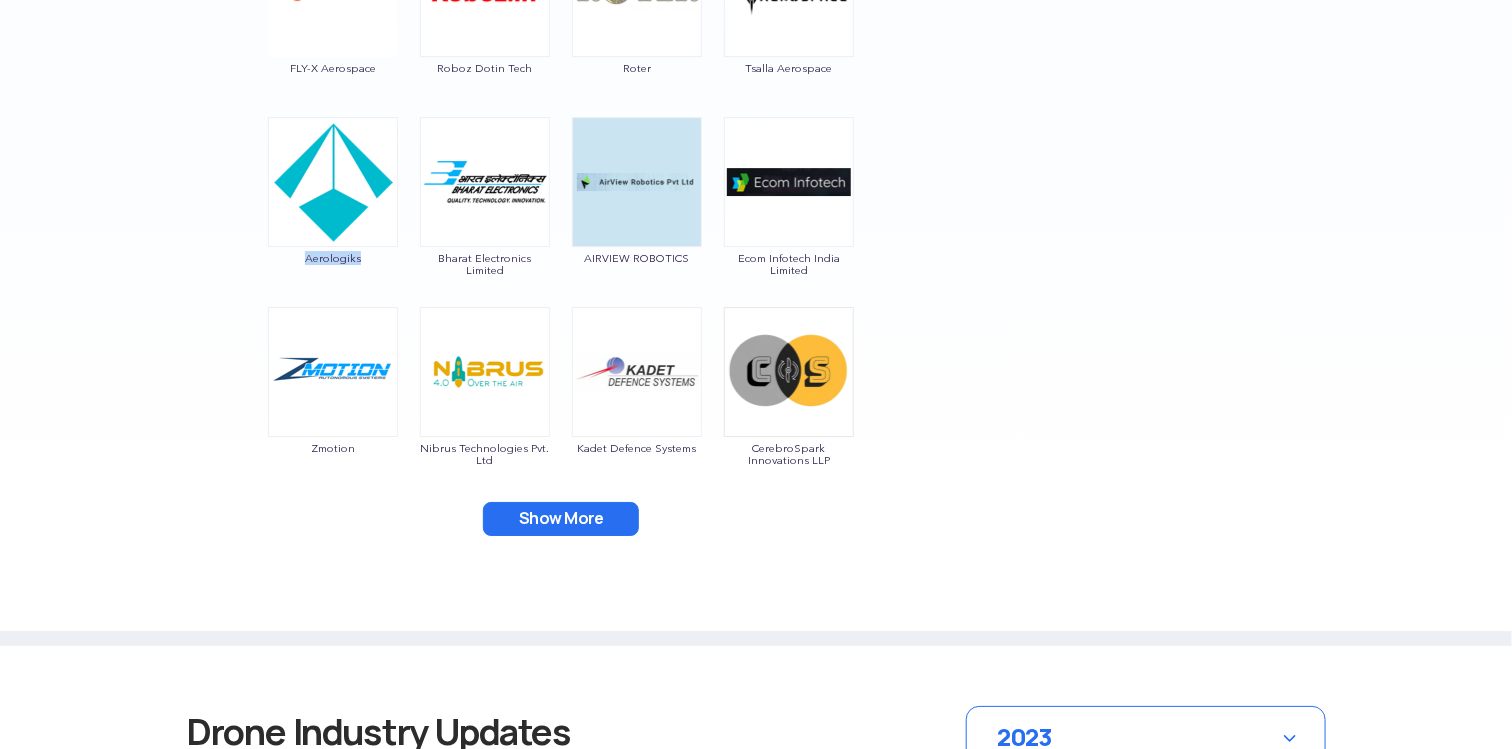 drag, startPoint x: 406, startPoint y: 264, endPoint x: 290, endPoint y: 267, distance: 116.03879 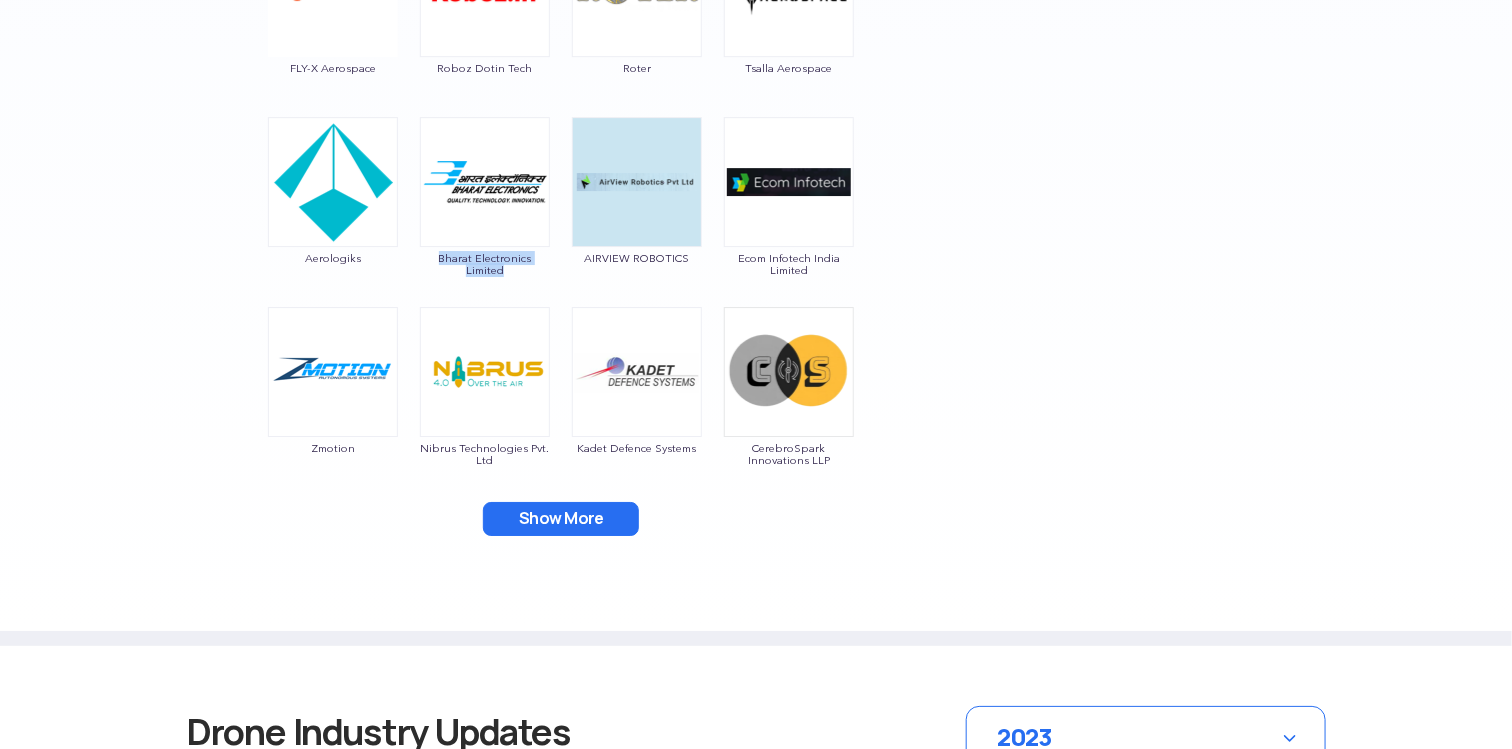 drag, startPoint x: 556, startPoint y: 264, endPoint x: 420, endPoint y: 265, distance: 136.00368 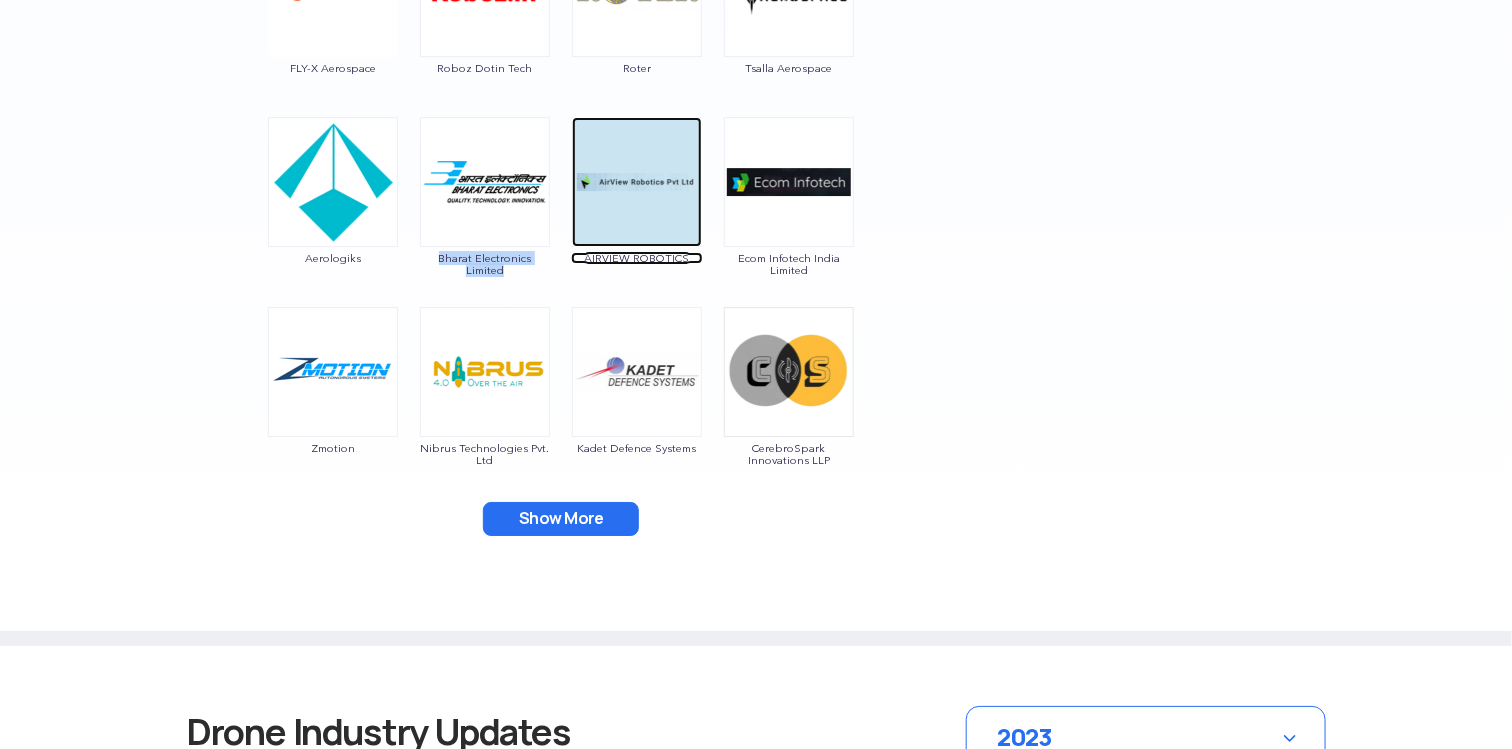 click on "AIRVIEW ROBOTICS" at bounding box center (637, 258) 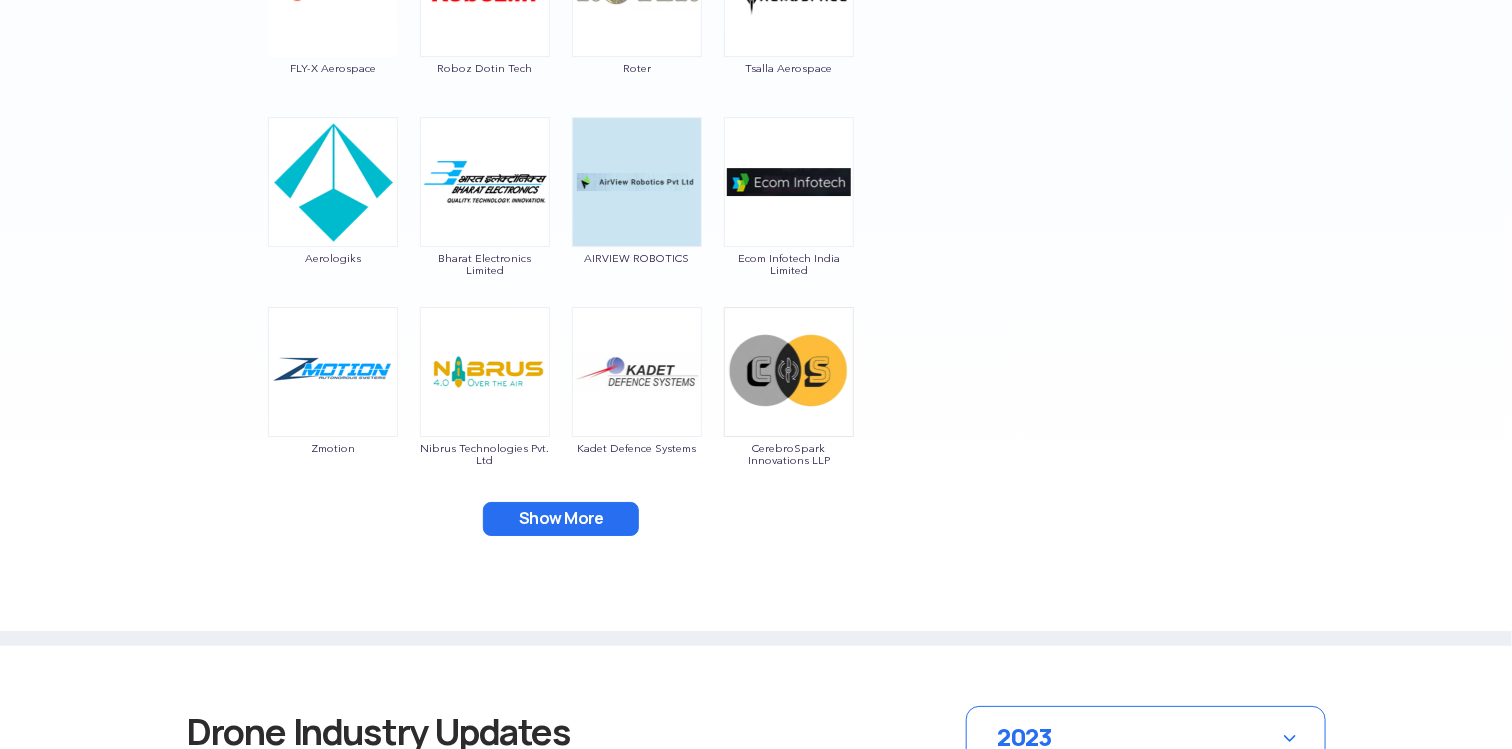 click at bounding box center (756, -498) 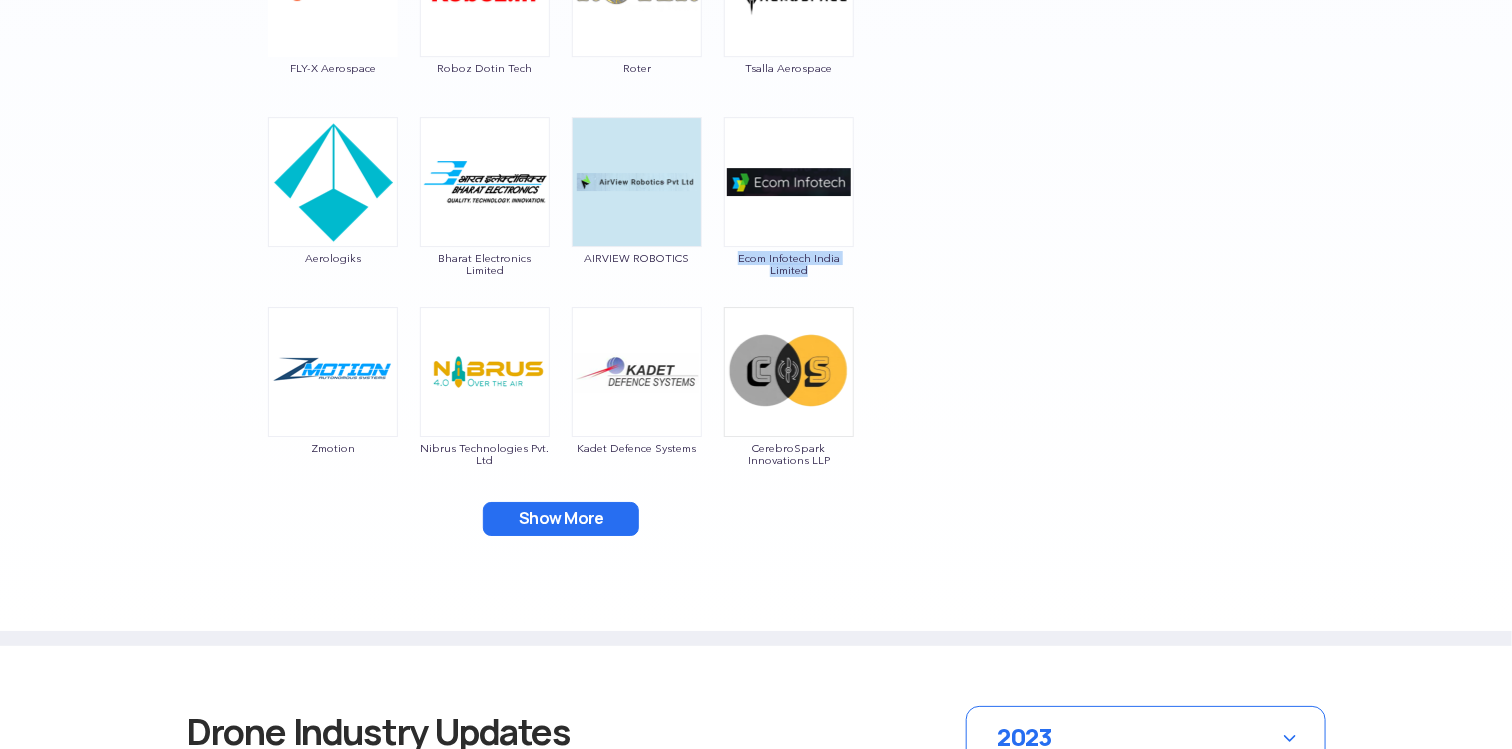 drag, startPoint x: 832, startPoint y: 282, endPoint x: 735, endPoint y: 255, distance: 100.68764 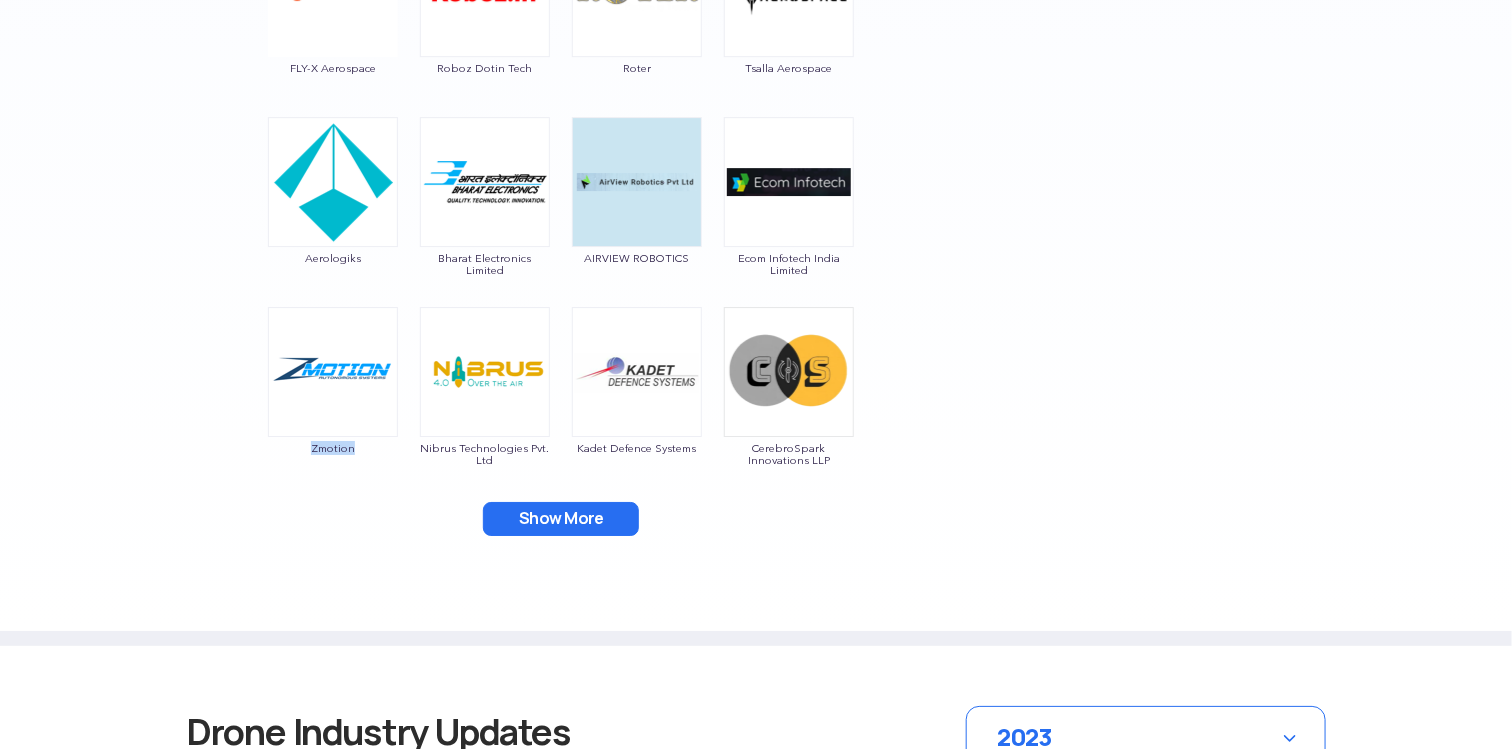 drag, startPoint x: 390, startPoint y: 457, endPoint x: 280, endPoint y: 456, distance: 110.00455 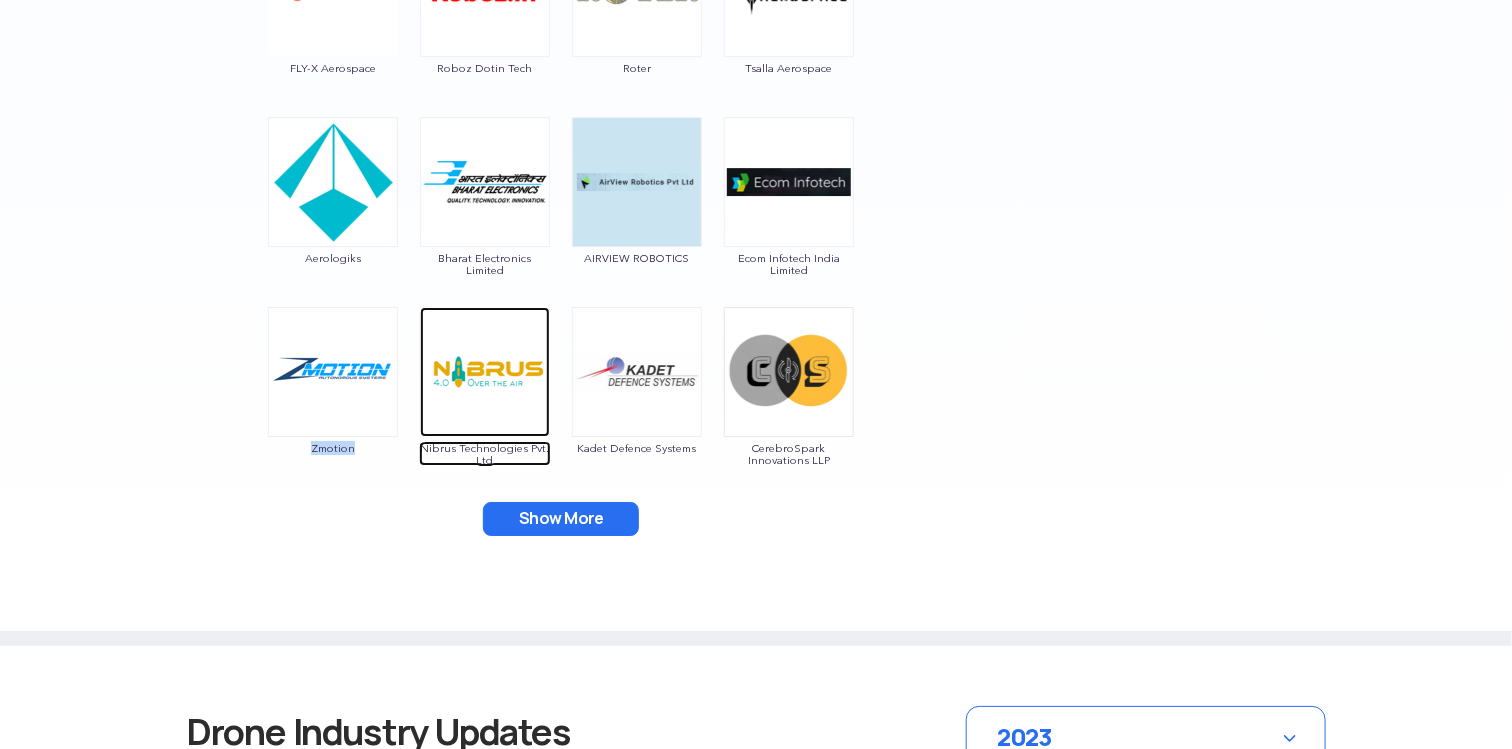 drag, startPoint x: 488, startPoint y: 454, endPoint x: 498, endPoint y: 457, distance: 10.440307 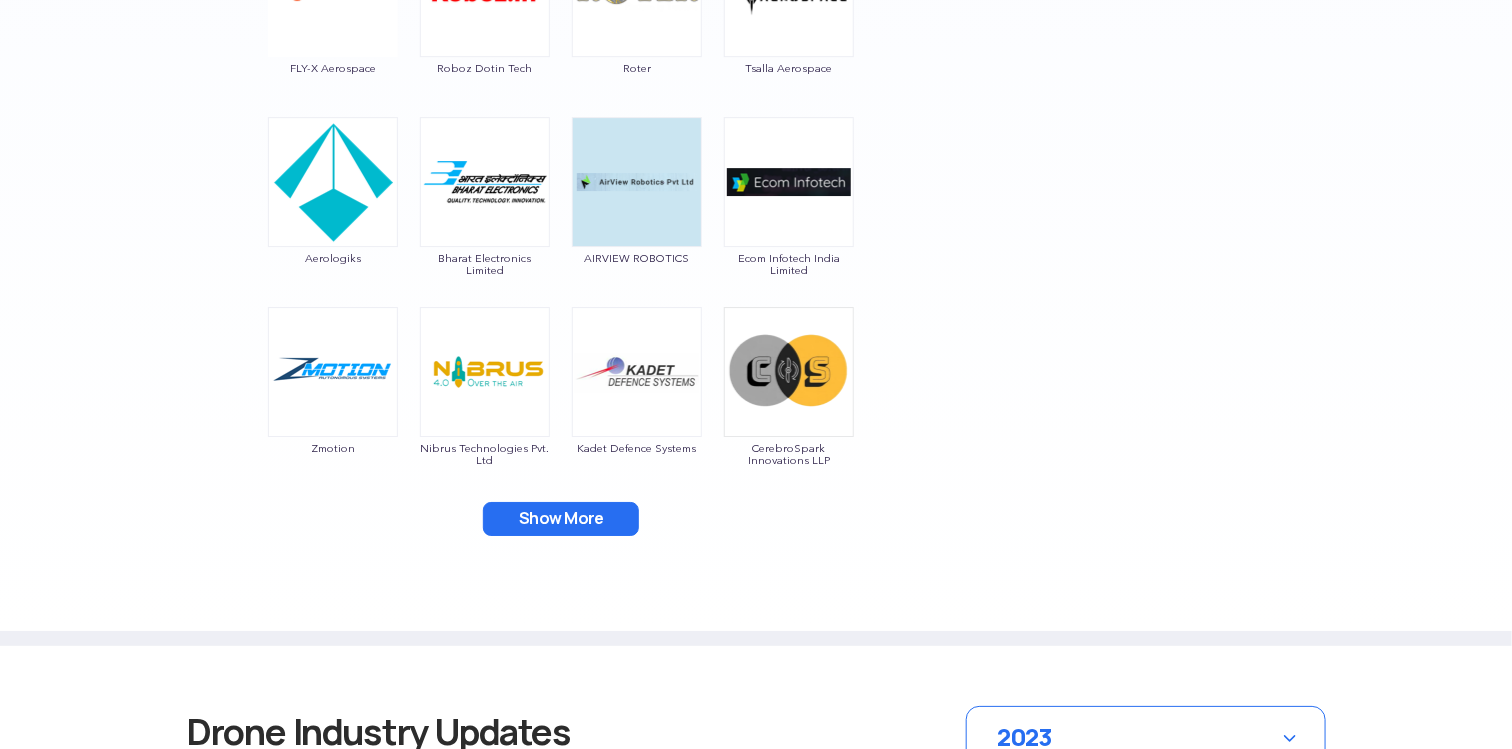 click on "CerebroSpark Innovations LLP" at bounding box center (789, 392) 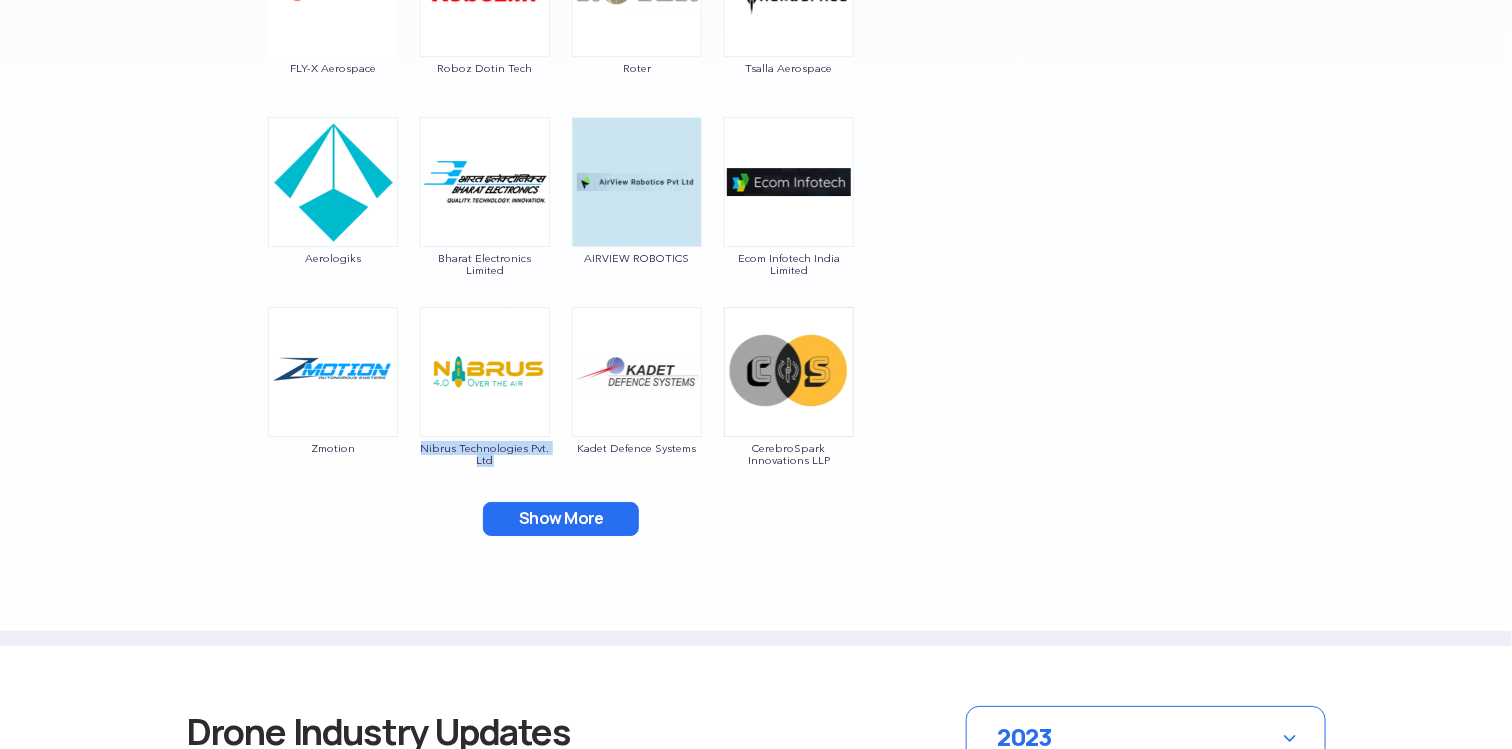 drag, startPoint x: 508, startPoint y: 474, endPoint x: 424, endPoint y: 445, distance: 88.86507 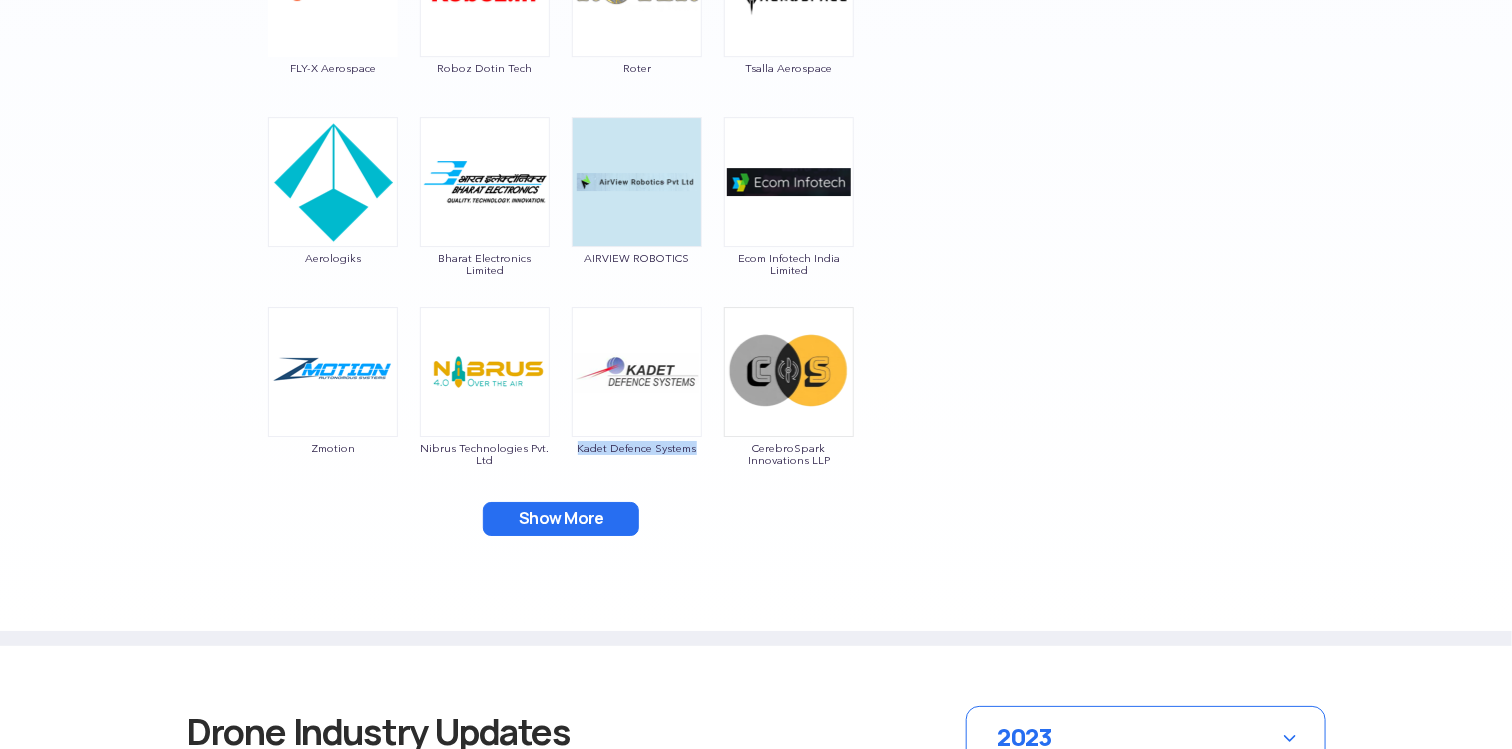 drag, startPoint x: 705, startPoint y: 452, endPoint x: 578, endPoint y: 457, distance: 127.09839 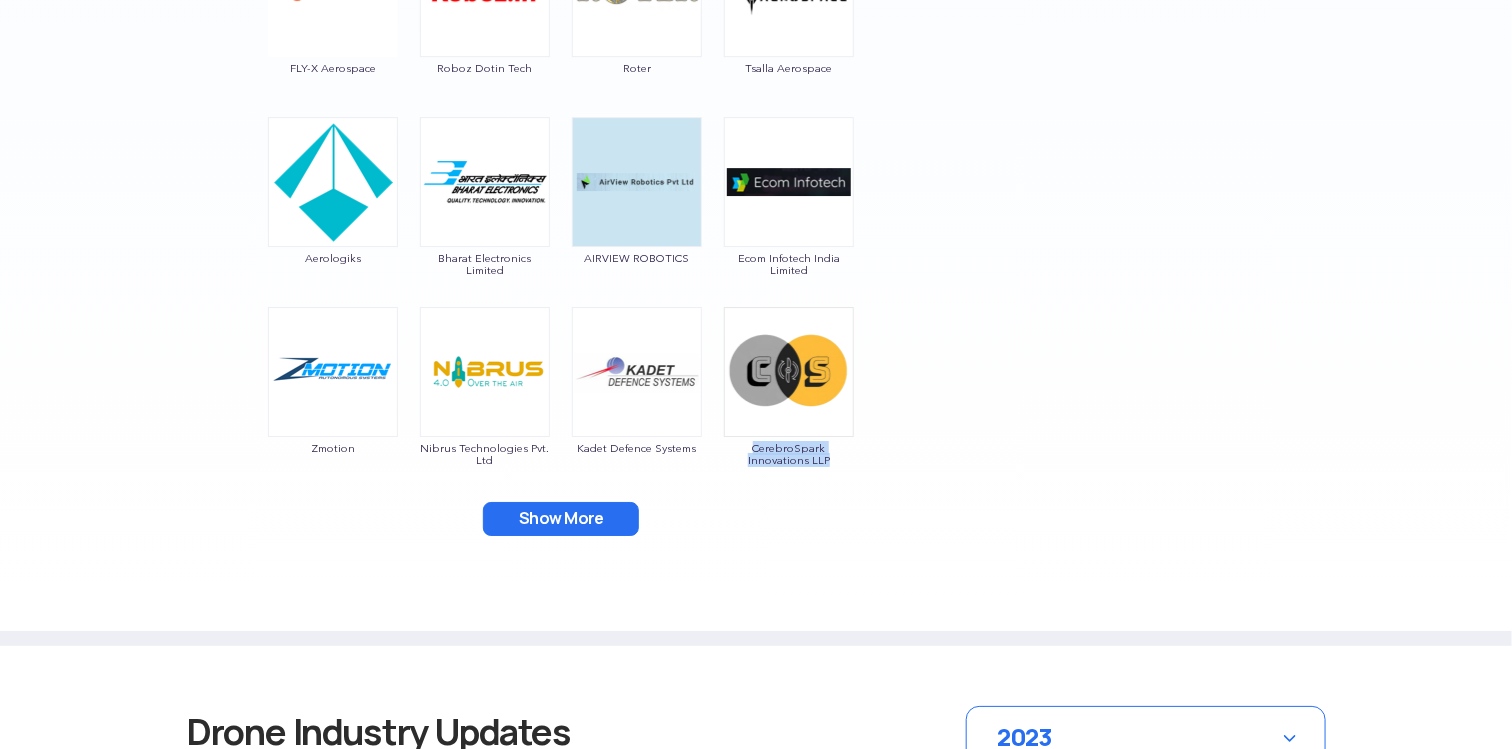 drag, startPoint x: 820, startPoint y: 471, endPoint x: 726, endPoint y: 452, distance: 95.90099 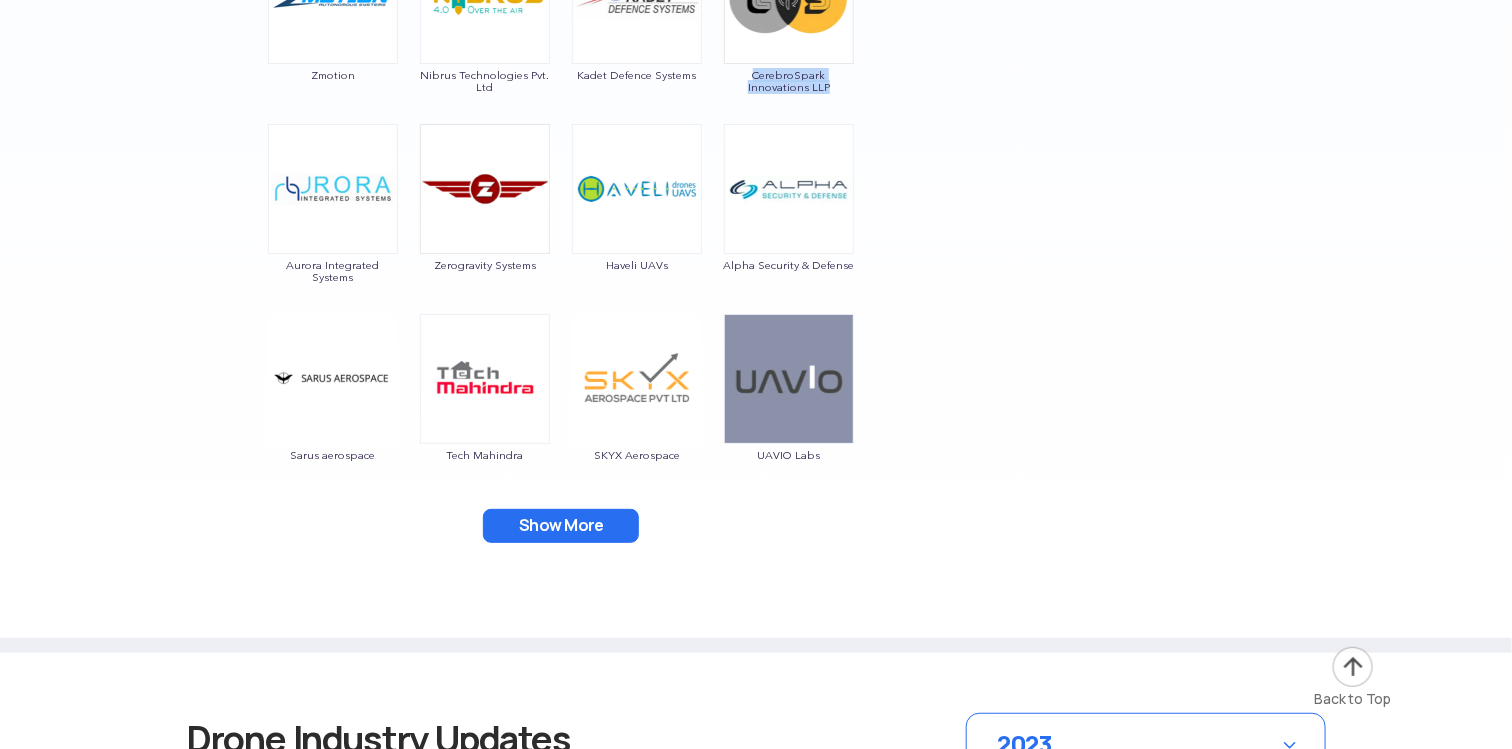 scroll, scrollTop: 3047, scrollLeft: 0, axis: vertical 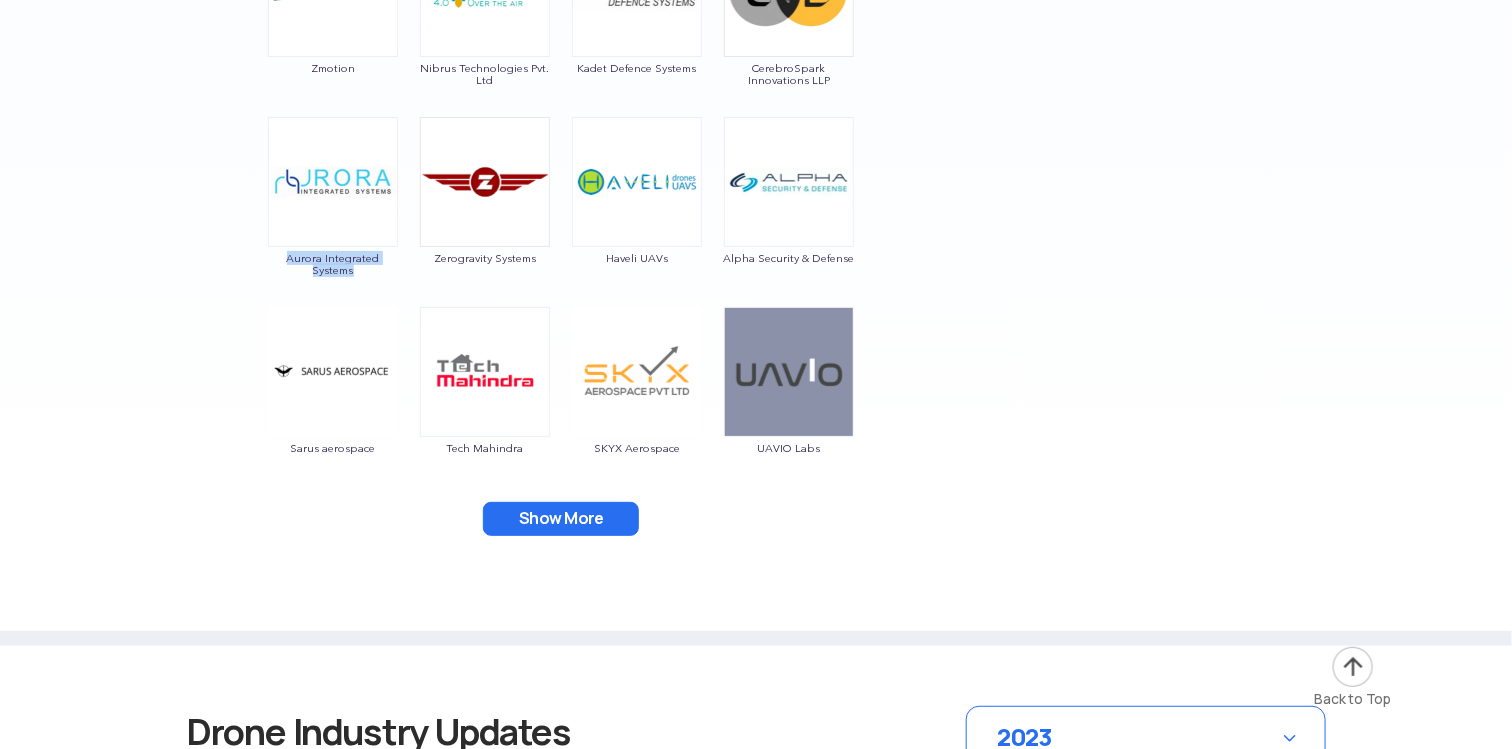 drag, startPoint x: 365, startPoint y: 277, endPoint x: 284, endPoint y: 259, distance: 82.9759 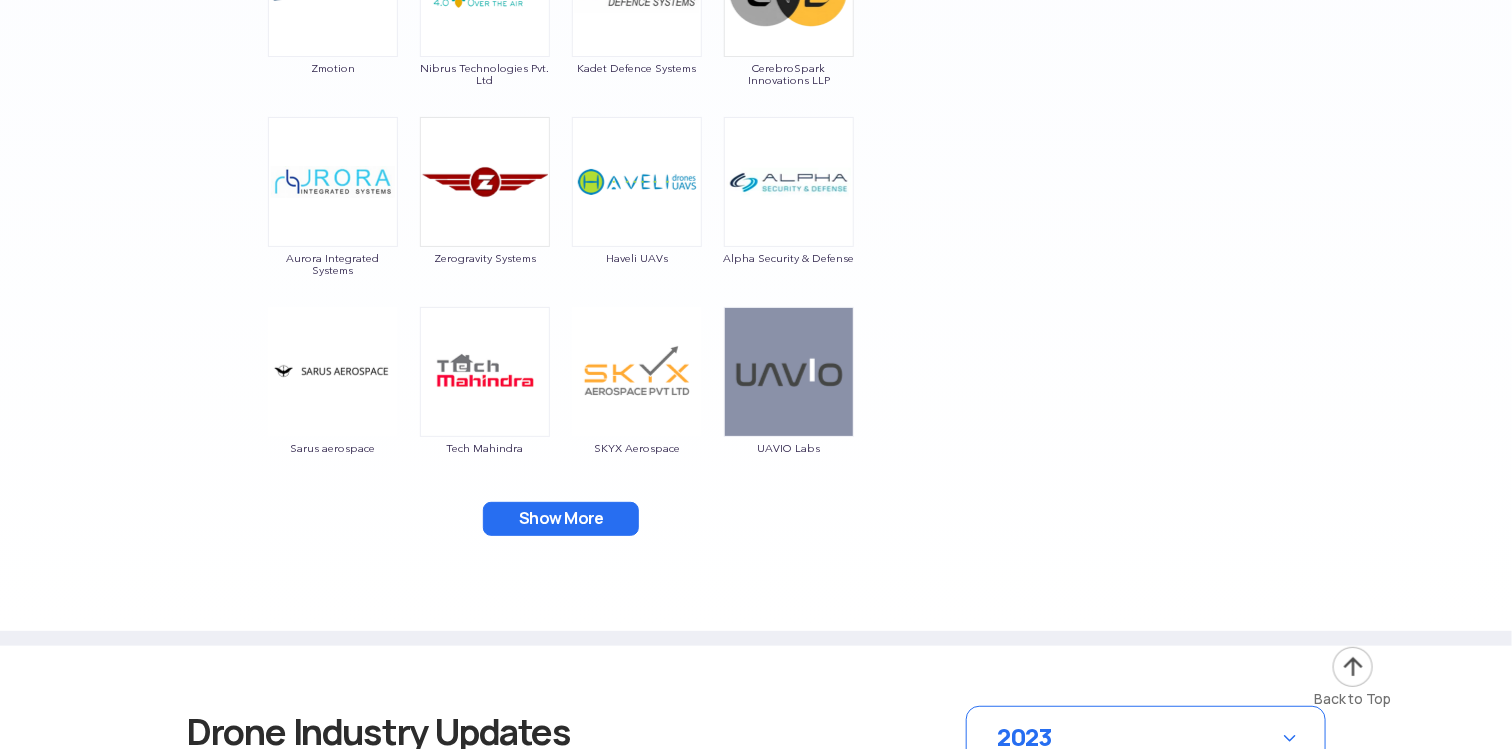 click on "Garuda Aerospace Throttle Aerospace General Aeronautics Redwing Labs [PERSON_NAME] Unmanned Systems Crystal Ball Thanos Technologies Paras Aerospace Tech Eagle Scandron Newspace Research UrbanMatrix Technologies IdeaForge Technology [PERSON_NAME] Drones Indrones VTOL Aviation India CD Space Tunga Aerospace Karman Drones ADANI Defense [PERSON_NAME] Unmanned Systems FLY-X Aerospace Roboz Dotin Tech Roter Tsalla Aerospace Aerologiks Bharat Electronics Limited AIRVIEW ROBOTICS Ecom Infotech India Limited Zmotion Nibrus Technologies Pvt. Ltd Kadet Defence Systems CerebroSpark Innovations LLP Aurora Integrated Systems Zerogravity Systems Haveli UAVs Alpha Security & Defense Sarus aerospace Tech Mahindra SKYX Aerospace UAVIO Labs Marucom [PERSON_NAME] & Toubro EagleEye Drones EndureAir IoTechWorld Aviation Astrocastech Skytex Unmanned Aerial Solutions Mirai-Drone DTOWN ROBOTICS Hindustan Aeronautics Limited Dynamatic Technologies IRUS [PERSON_NAME] DroniX Technolgies ISPAGRO Rospace Technology Samhams Technologies Dassault System BONV Technology" at bounding box center (561, -613) 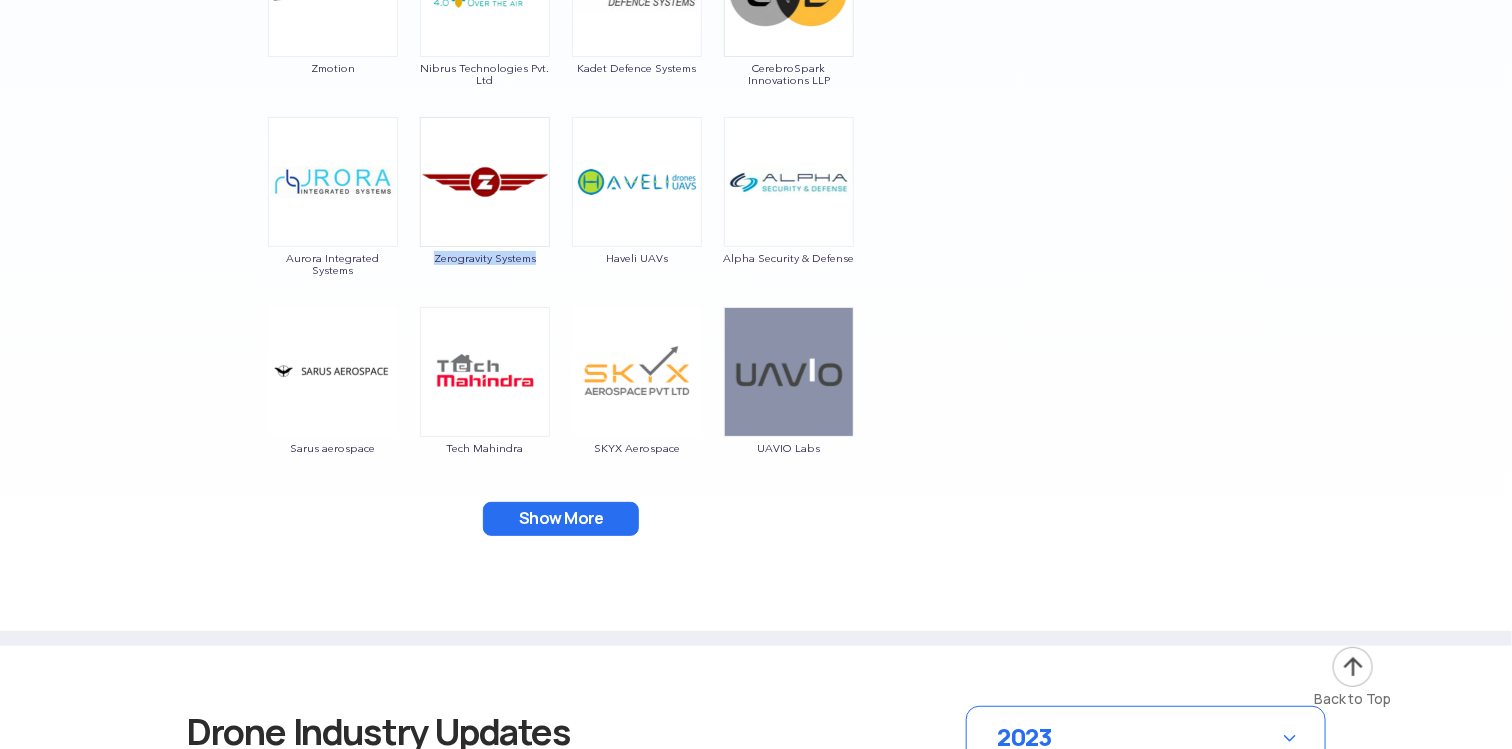 drag, startPoint x: 557, startPoint y: 263, endPoint x: 434, endPoint y: 259, distance: 123.065025 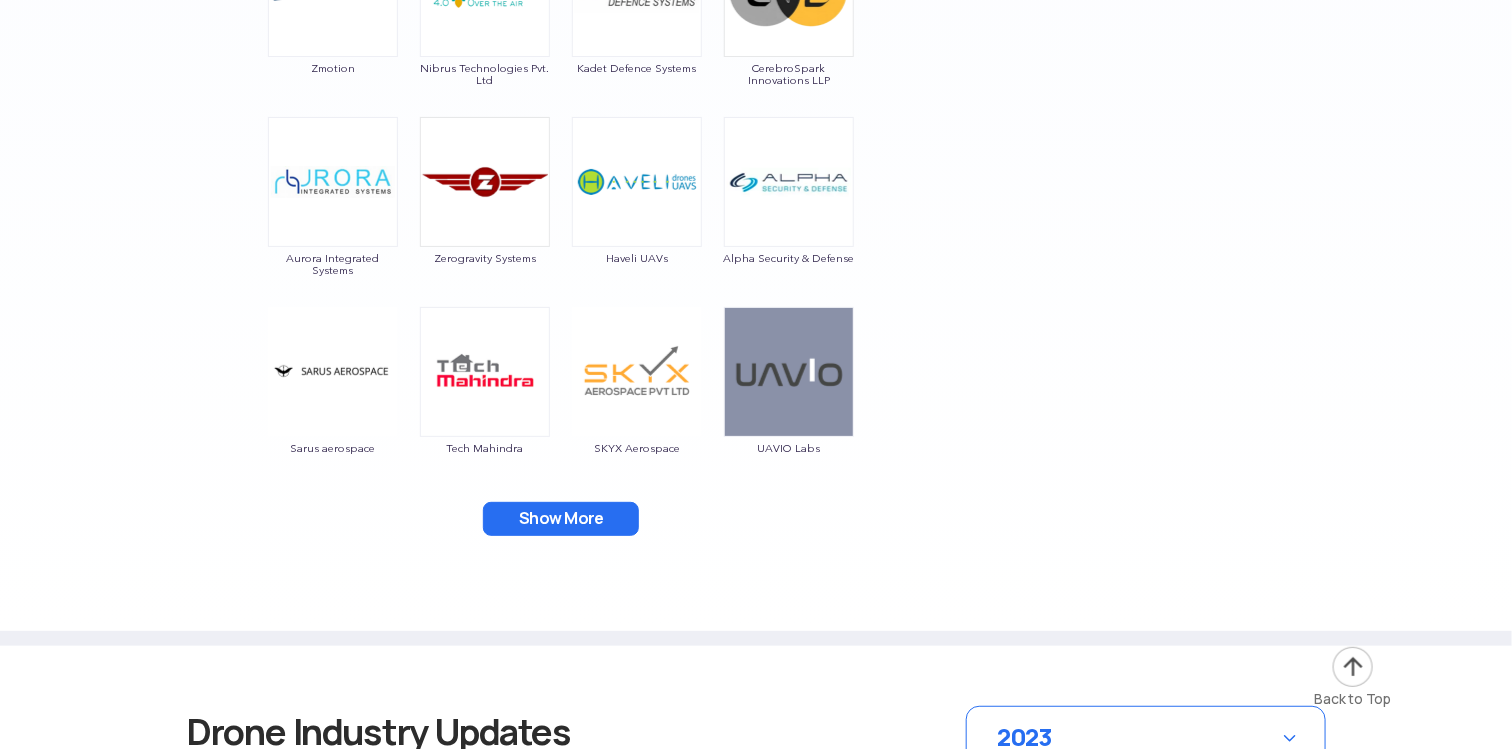 click on "Haveli UAVs" at bounding box center (637, 202) 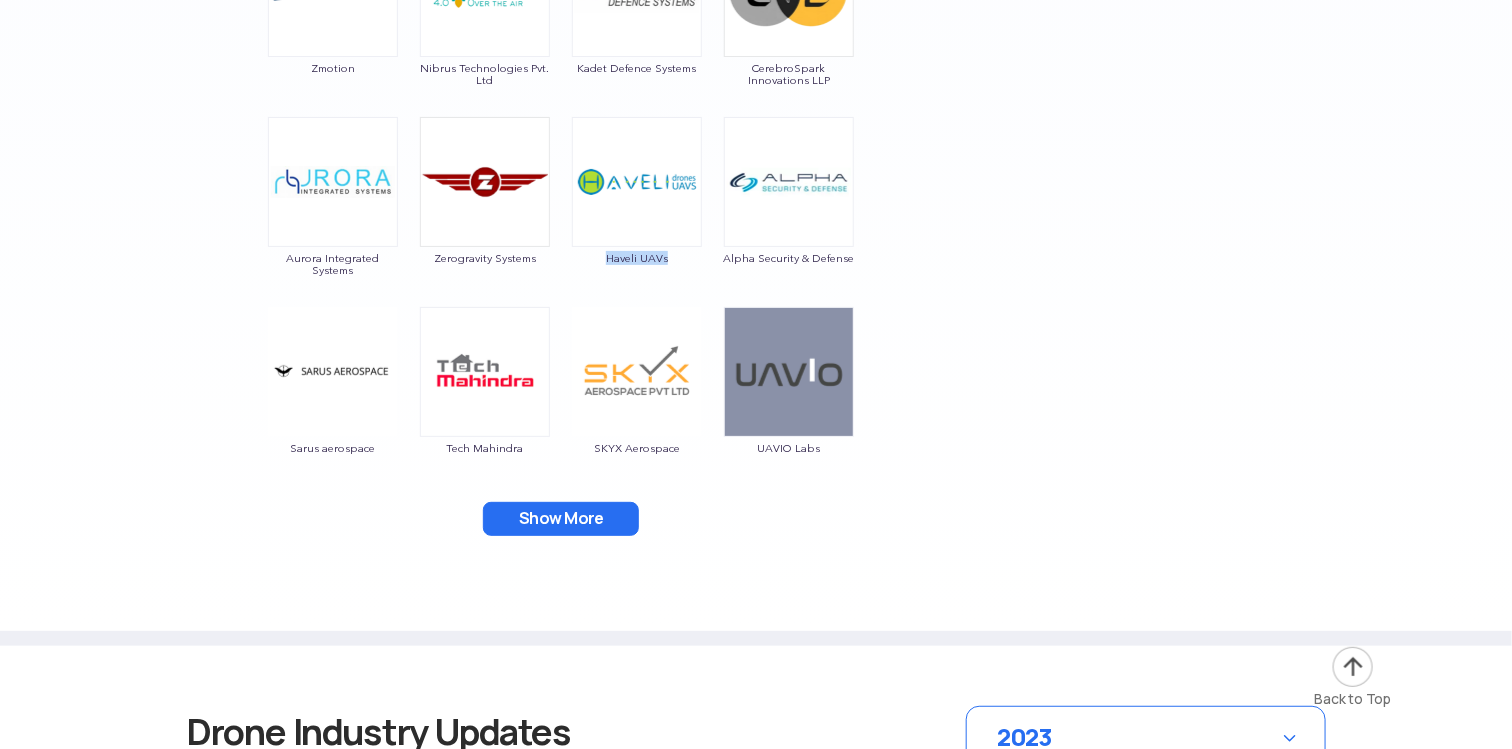 drag, startPoint x: 585, startPoint y: 267, endPoint x: 670, endPoint y: 248, distance: 87.09765 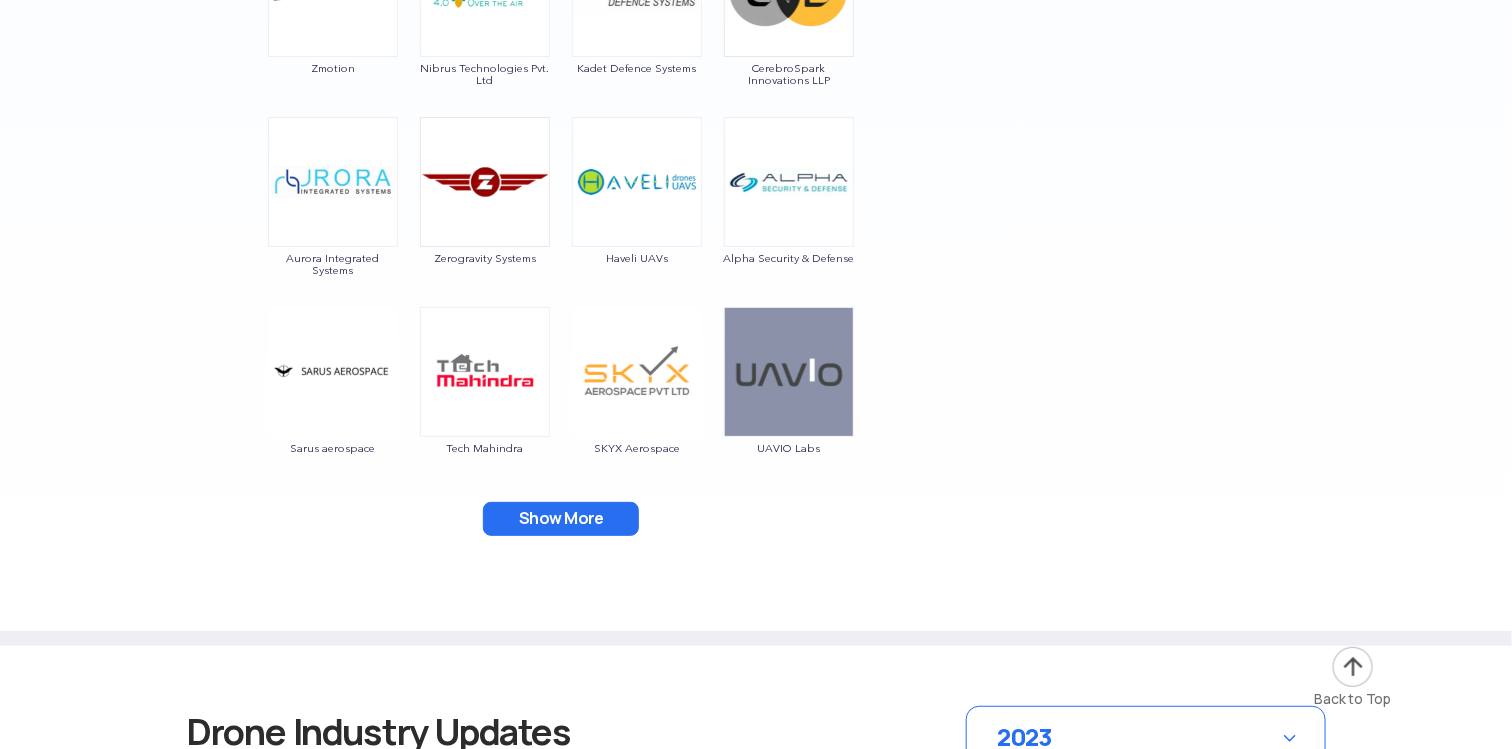 click on "Garuda Aerospace Throttle Aerospace General Aeronautics Redwing Labs [PERSON_NAME] Unmanned Systems Crystal Ball Thanos Technologies Paras Aerospace Tech Eagle Scandron Newspace Research UrbanMatrix Technologies IdeaForge Technology [PERSON_NAME] Drones Indrones VTOL Aviation India CD Space Tunga Aerospace Karman Drones ADANI Defense [PERSON_NAME] Unmanned Systems FLY-X Aerospace Roboz Dotin Tech Roter Tsalla Aerospace Aerologiks Bharat Electronics Limited AIRVIEW ROBOTICS Ecom Infotech India Limited Zmotion Nibrus Technologies Pvt. Ltd Kadet Defence Systems CerebroSpark Innovations LLP Aurora Integrated Systems Zerogravity Systems Haveli UAVs Alpha Security & Defense Sarus aerospace Tech Mahindra SKYX Aerospace UAVIO Labs Marucom [PERSON_NAME] & Toubro EagleEye Drones EndureAir IoTechWorld Aviation Astrocastech Skytex Unmanned Aerial Solutions Mirai-Drone DTOWN ROBOTICS Hindustan Aeronautics Limited Dynamatic Technologies IRUS [PERSON_NAME] DroniX Technolgies ISPAGRO Rospace Technology Samhams Technologies Dassault System BONV Technology" at bounding box center (561, -613) 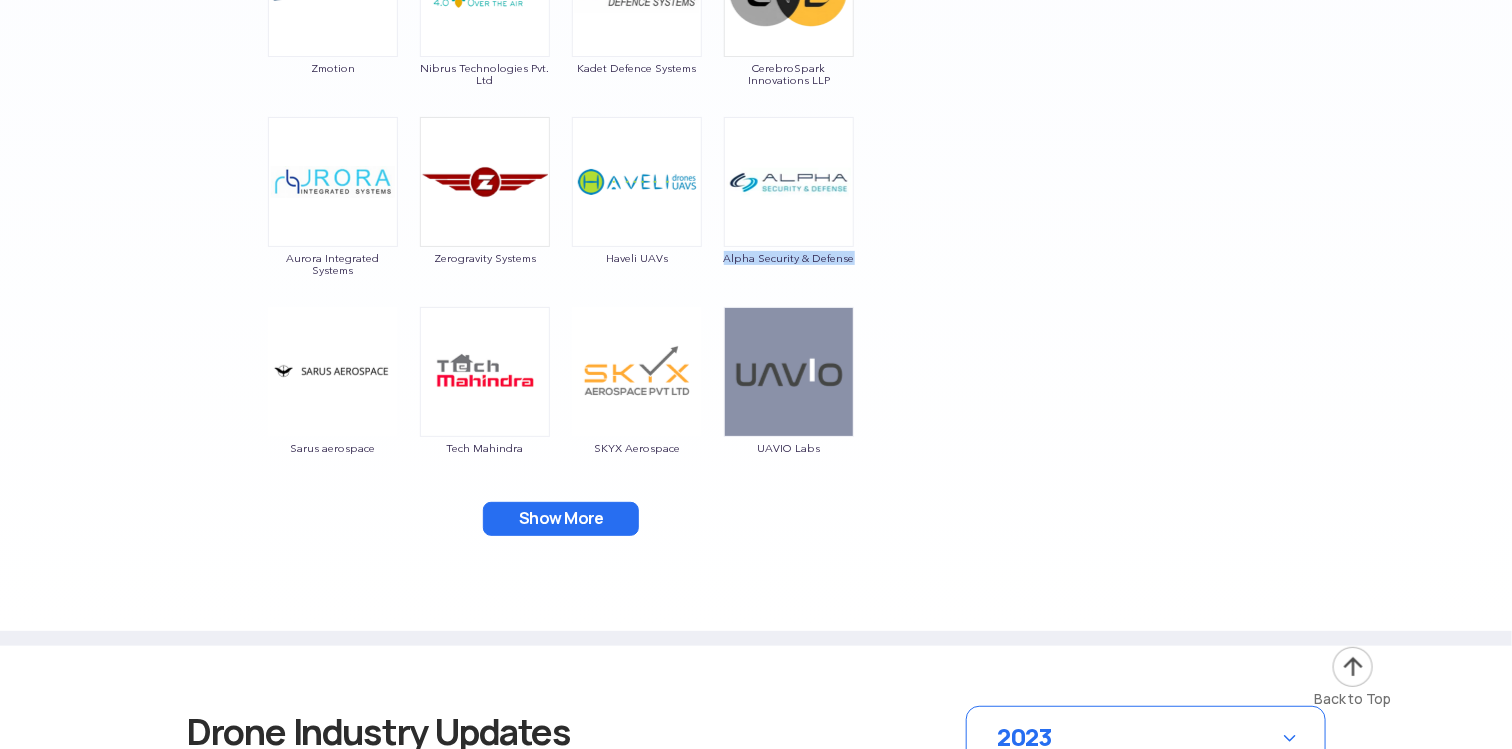 drag, startPoint x: 875, startPoint y: 267, endPoint x: 728, endPoint y: 261, distance: 147.12239 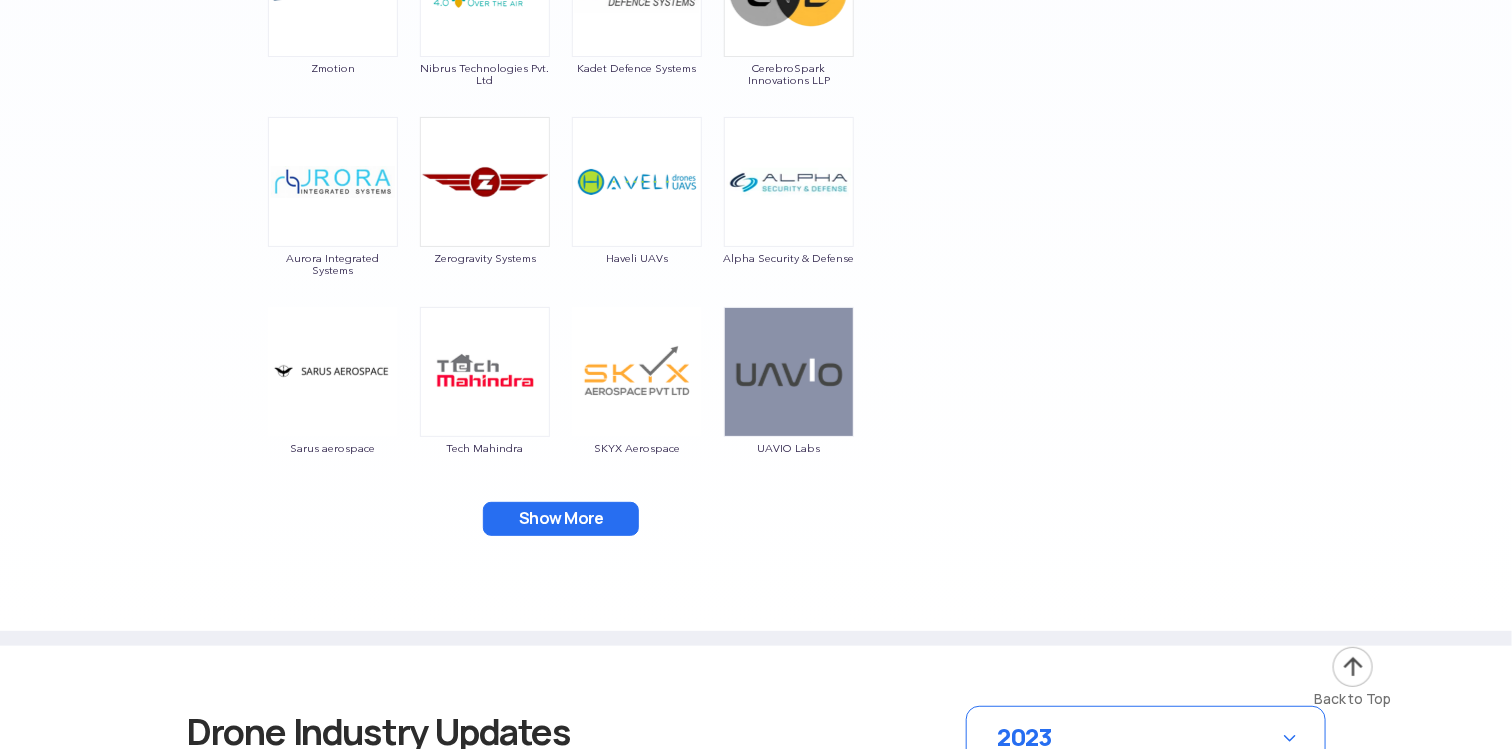 click on "Garuda Aerospace Throttle Aerospace General Aeronautics Redwing Labs [PERSON_NAME] Unmanned Systems Crystal Ball Thanos Technologies Paras Aerospace Tech Eagle Scandron Newspace Research UrbanMatrix Technologies IdeaForge Technology [PERSON_NAME] Drones Indrones VTOL Aviation India CD Space Tunga Aerospace Karman Drones ADANI Defense [PERSON_NAME] Unmanned Systems FLY-X Aerospace Roboz Dotin Tech Roter Tsalla Aerospace Aerologiks Bharat Electronics Limited AIRVIEW ROBOTICS Ecom Infotech India Limited Zmotion Nibrus Technologies Pvt. Ltd Kadet Defence Systems CerebroSpark Innovations LLP Aurora Integrated Systems Zerogravity Systems Haveli UAVs Alpha Security & Defense Sarus aerospace Tech Mahindra SKYX Aerospace UAVIO Labs Marucom [PERSON_NAME] & Toubro EagleEye Drones EndureAir IoTechWorld Aviation Astrocastech Skytex Unmanned Aerial Solutions Mirai-Drone DTOWN ROBOTICS Hindustan Aeronautics Limited Dynamatic Technologies IRUS [PERSON_NAME] DroniX Technolgies ISPAGRO Rospace Technology Samhams Technologies Dassault System BONV Technology" at bounding box center [561, -613] 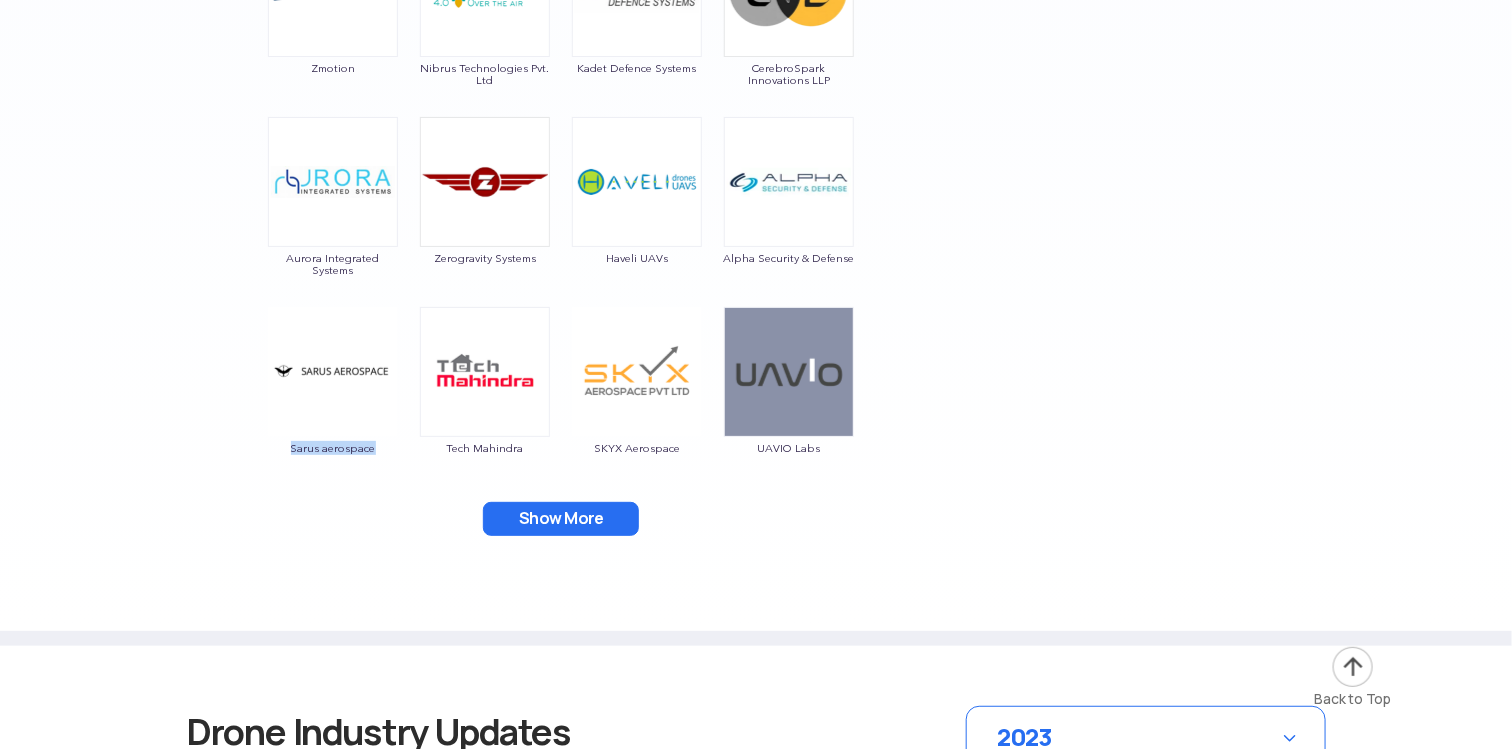 drag, startPoint x: 397, startPoint y: 459, endPoint x: 286, endPoint y: 445, distance: 111.8794 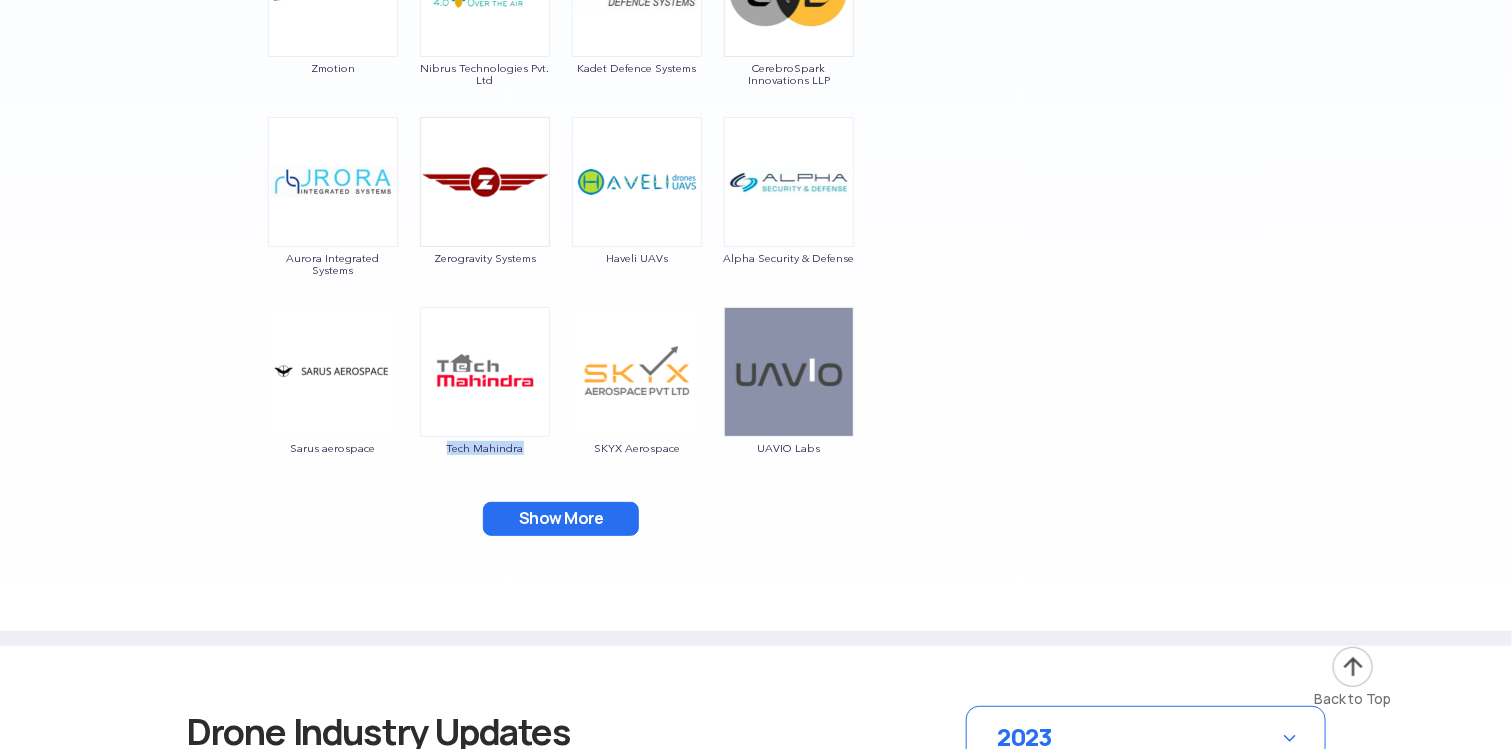 drag, startPoint x: 540, startPoint y: 454, endPoint x: 424, endPoint y: 460, distance: 116.15507 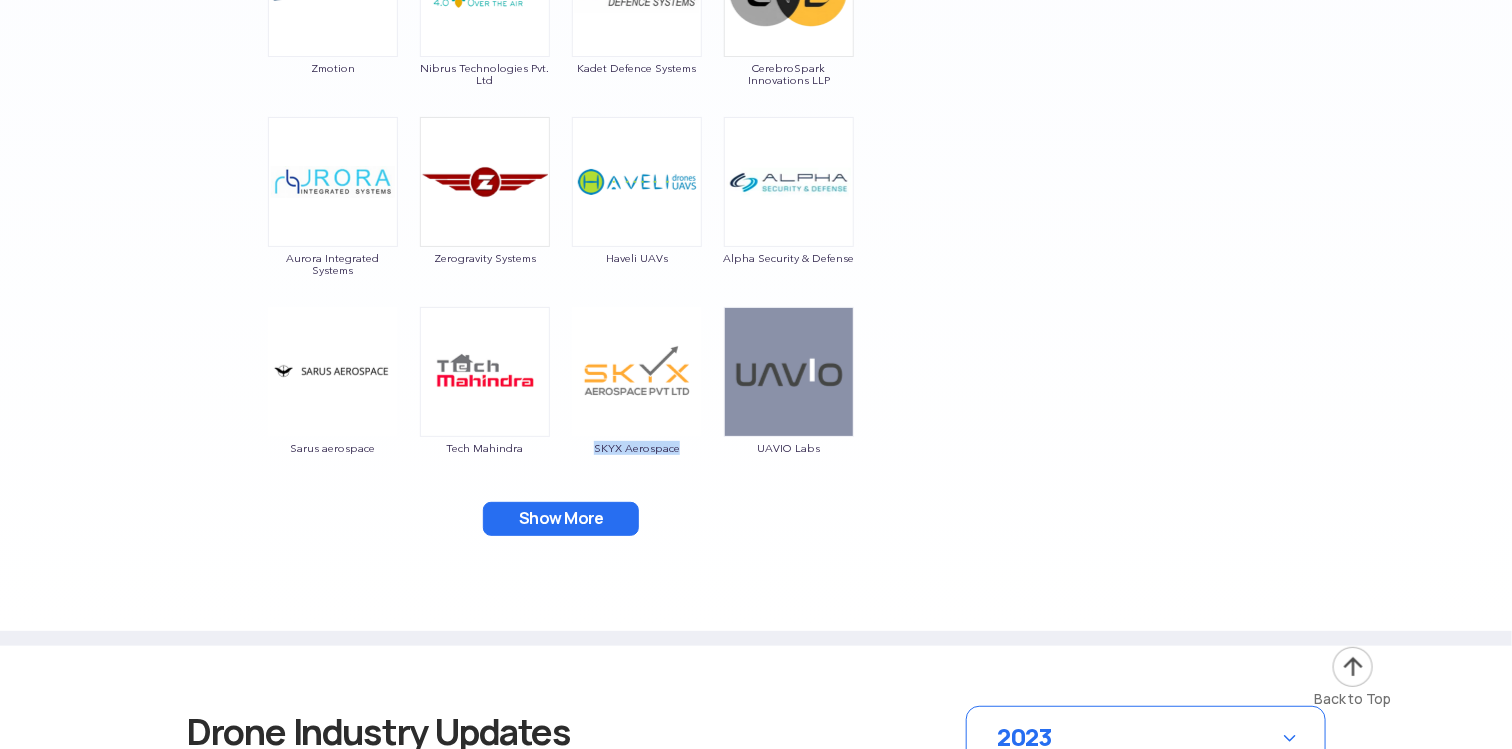 drag, startPoint x: 705, startPoint y: 467, endPoint x: 596, endPoint y: 454, distance: 109.77249 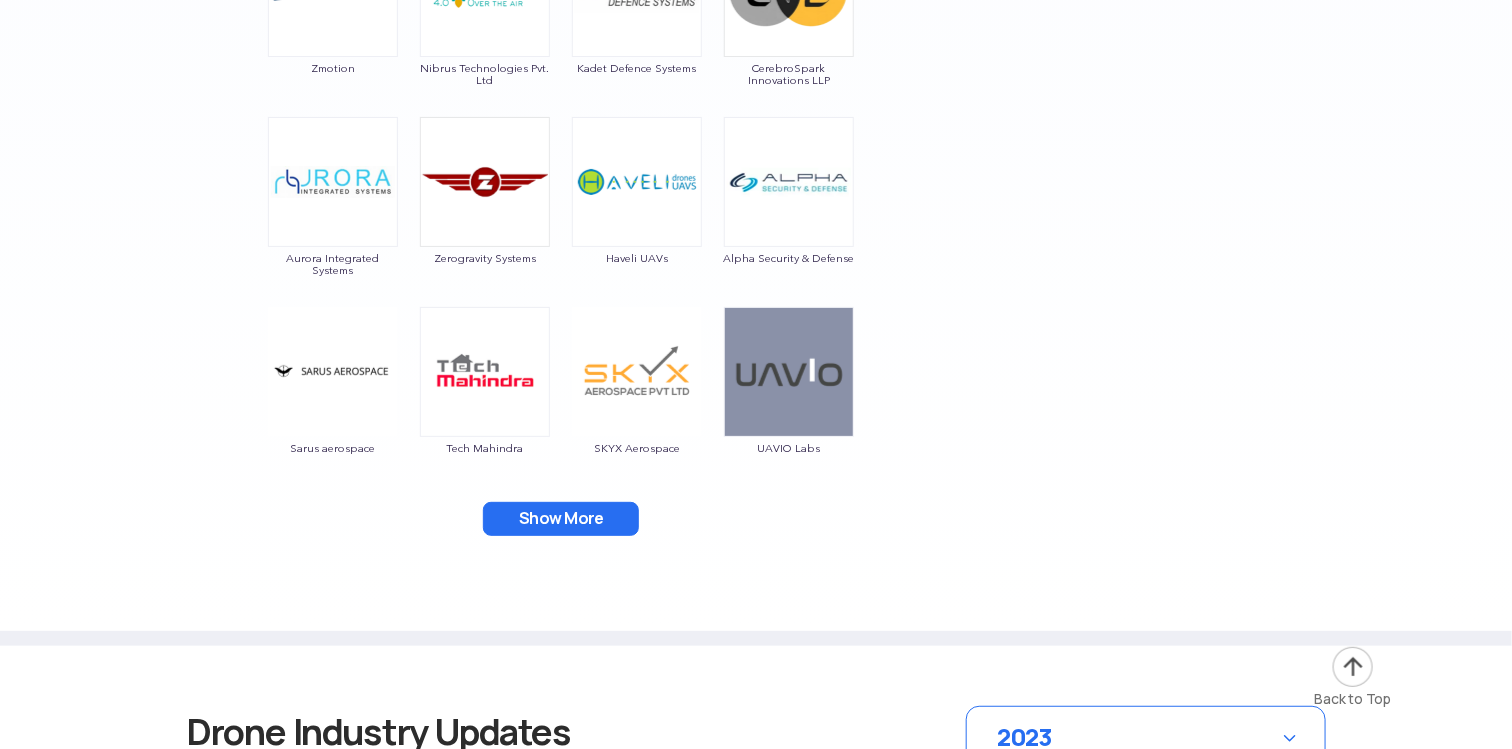 click on "UAVIO Labs" at bounding box center (789, 392) 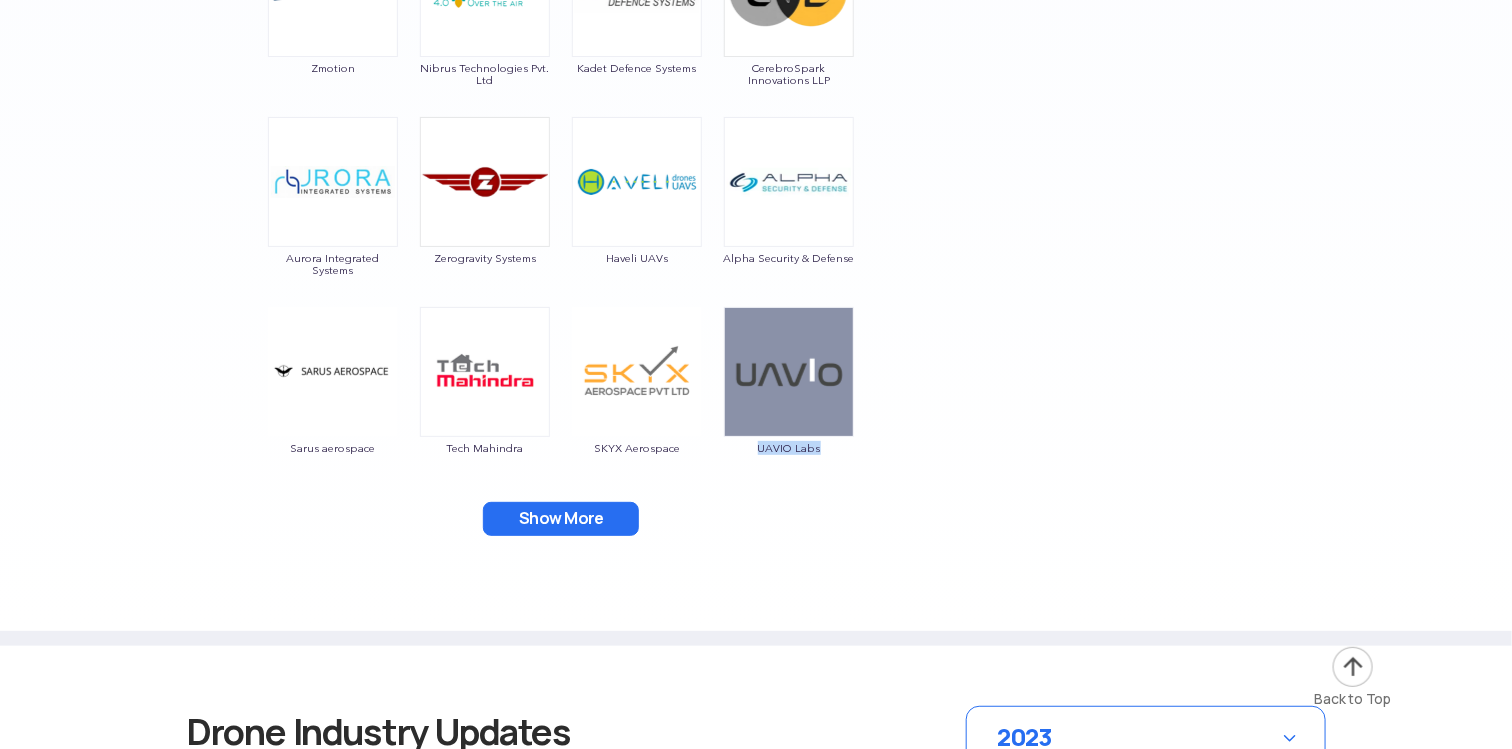 drag, startPoint x: 757, startPoint y: 457, endPoint x: 826, endPoint y: 452, distance: 69.18092 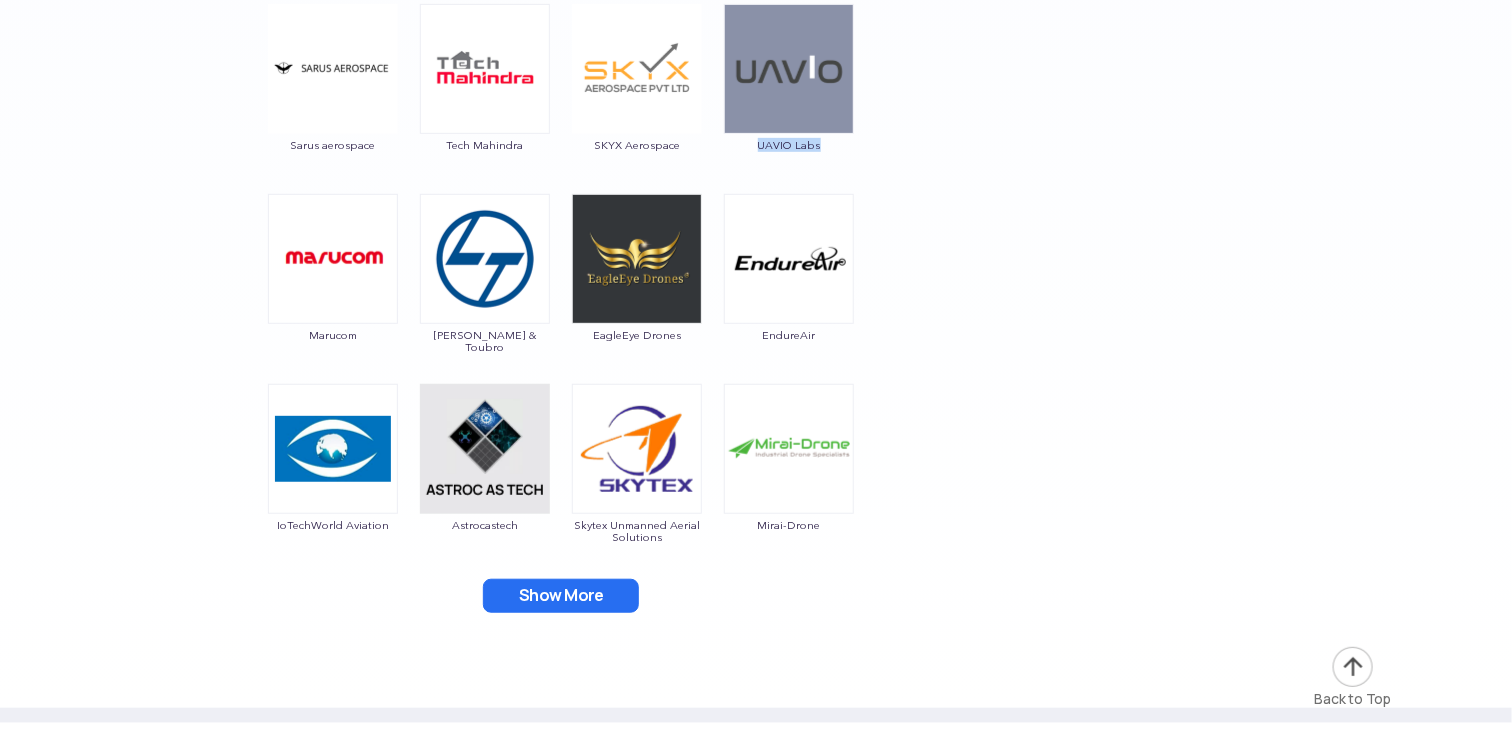 scroll, scrollTop: 3428, scrollLeft: 0, axis: vertical 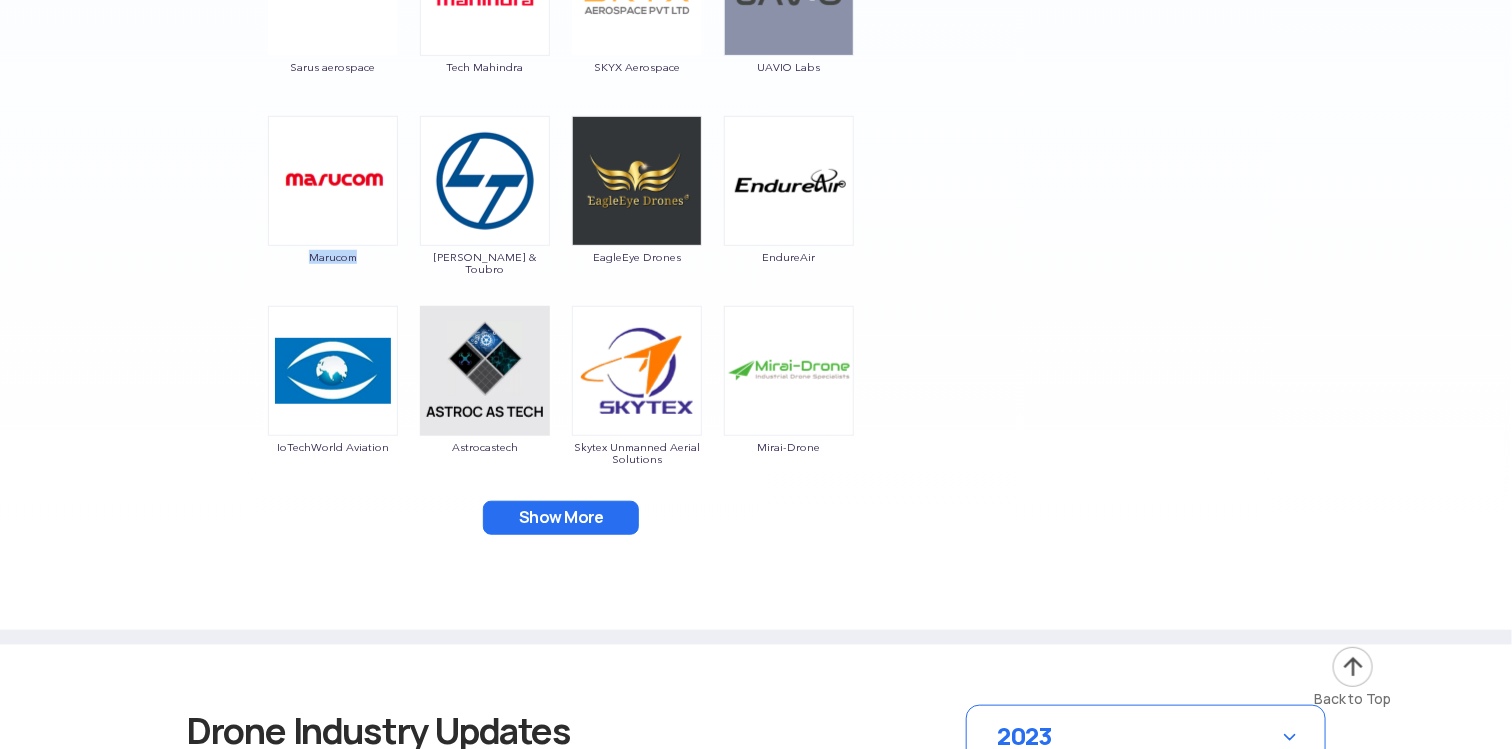 drag, startPoint x: 299, startPoint y: 264, endPoint x: 380, endPoint y: 262, distance: 81.02469 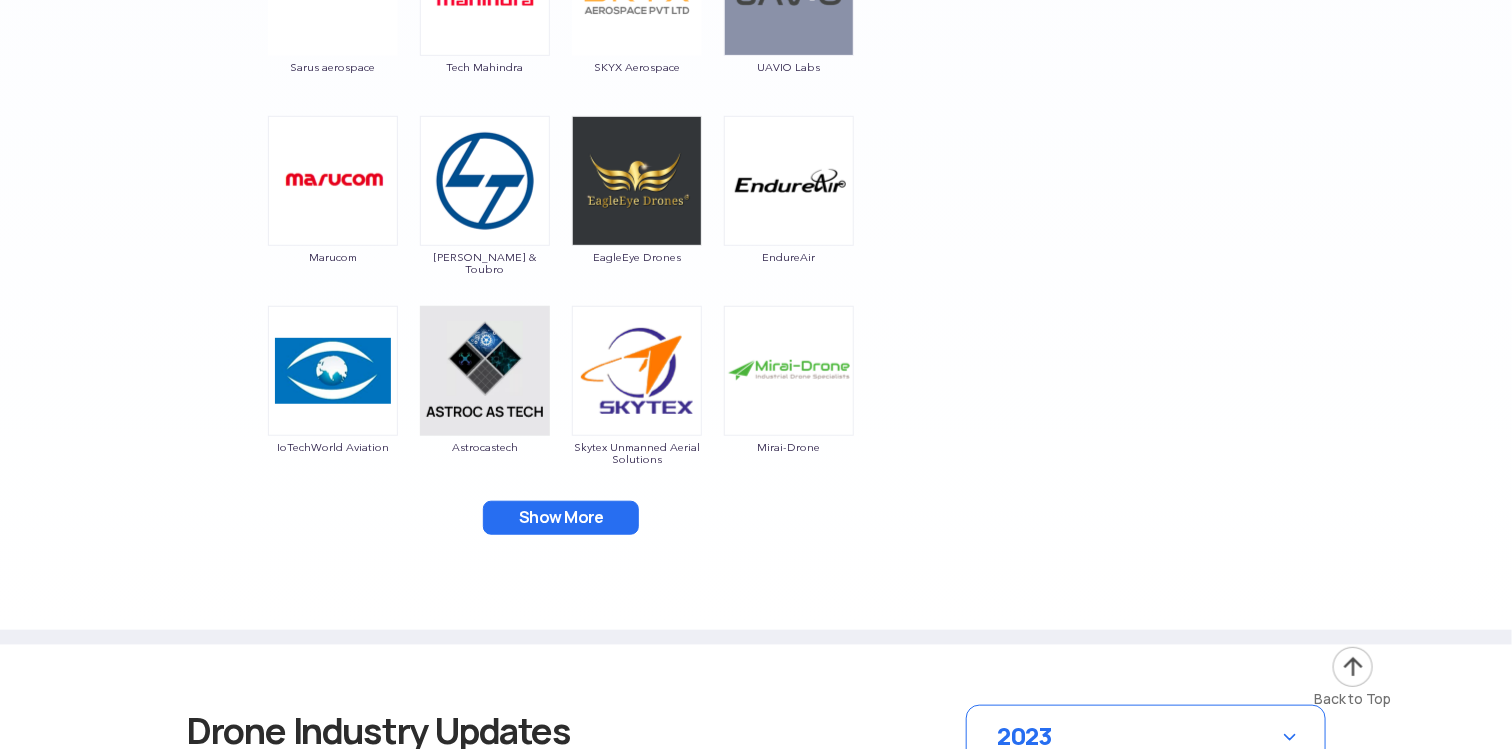 click on "[PERSON_NAME] & Toubro" at bounding box center [485, 201] 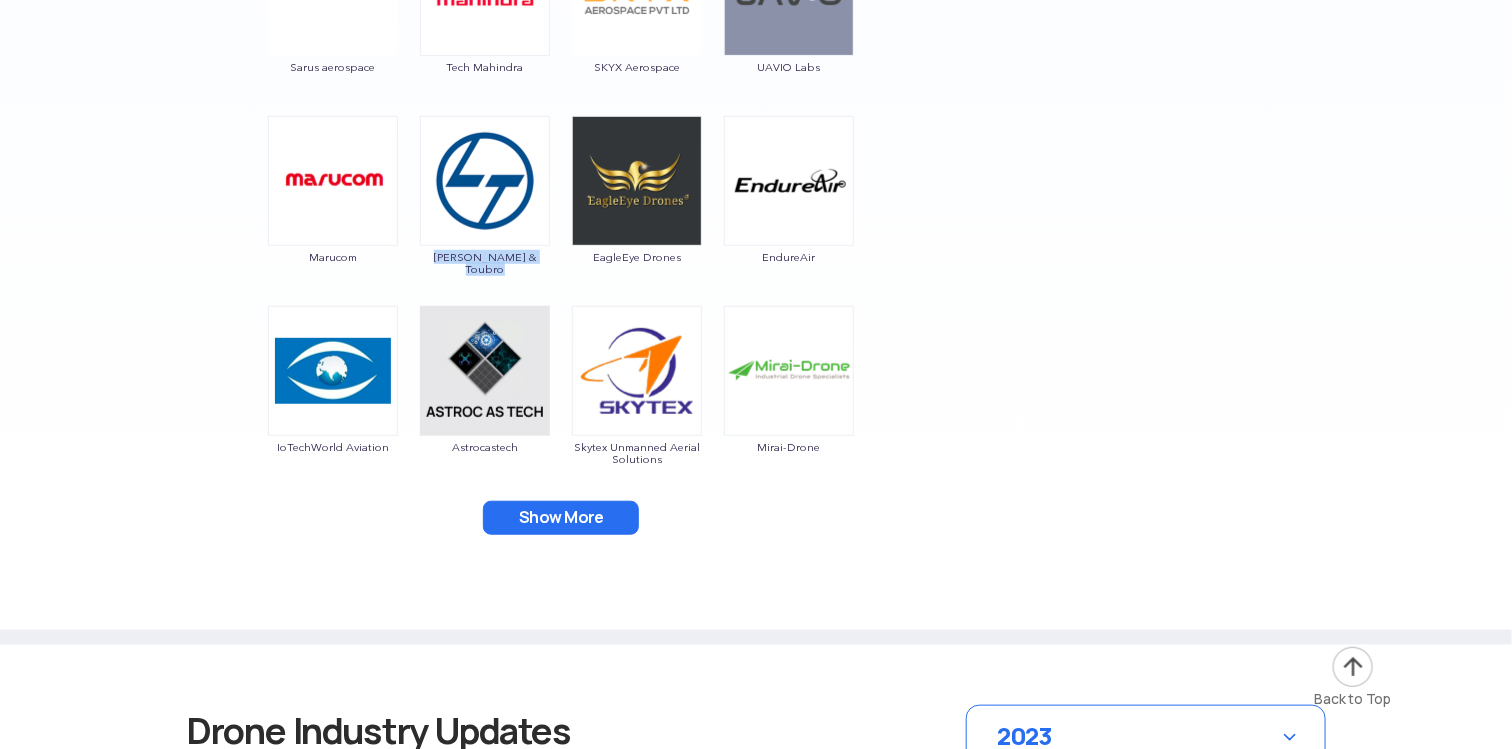 drag, startPoint x: 540, startPoint y: 262, endPoint x: 452, endPoint y: 247, distance: 89.26926 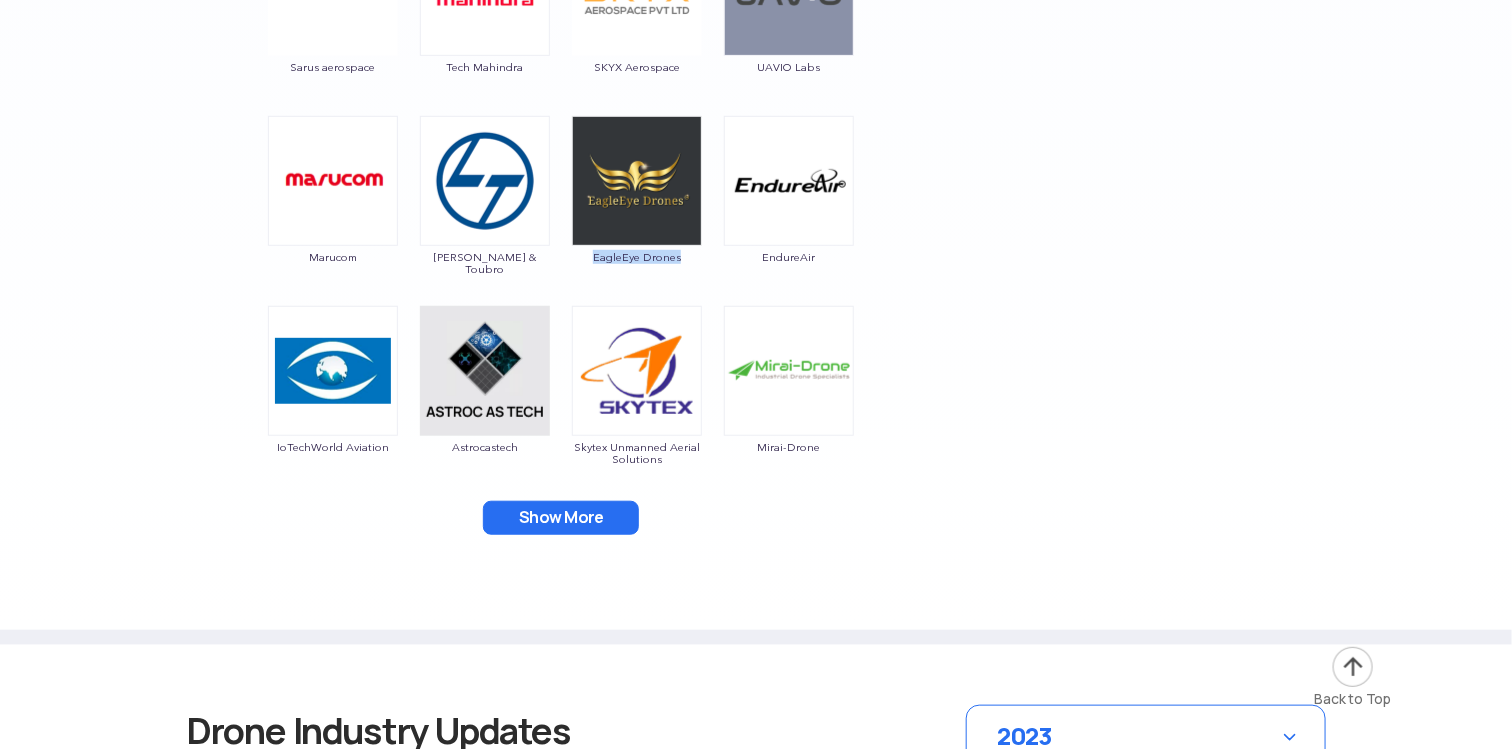 drag, startPoint x: 689, startPoint y: 267, endPoint x: 585, endPoint y: 254, distance: 104.80935 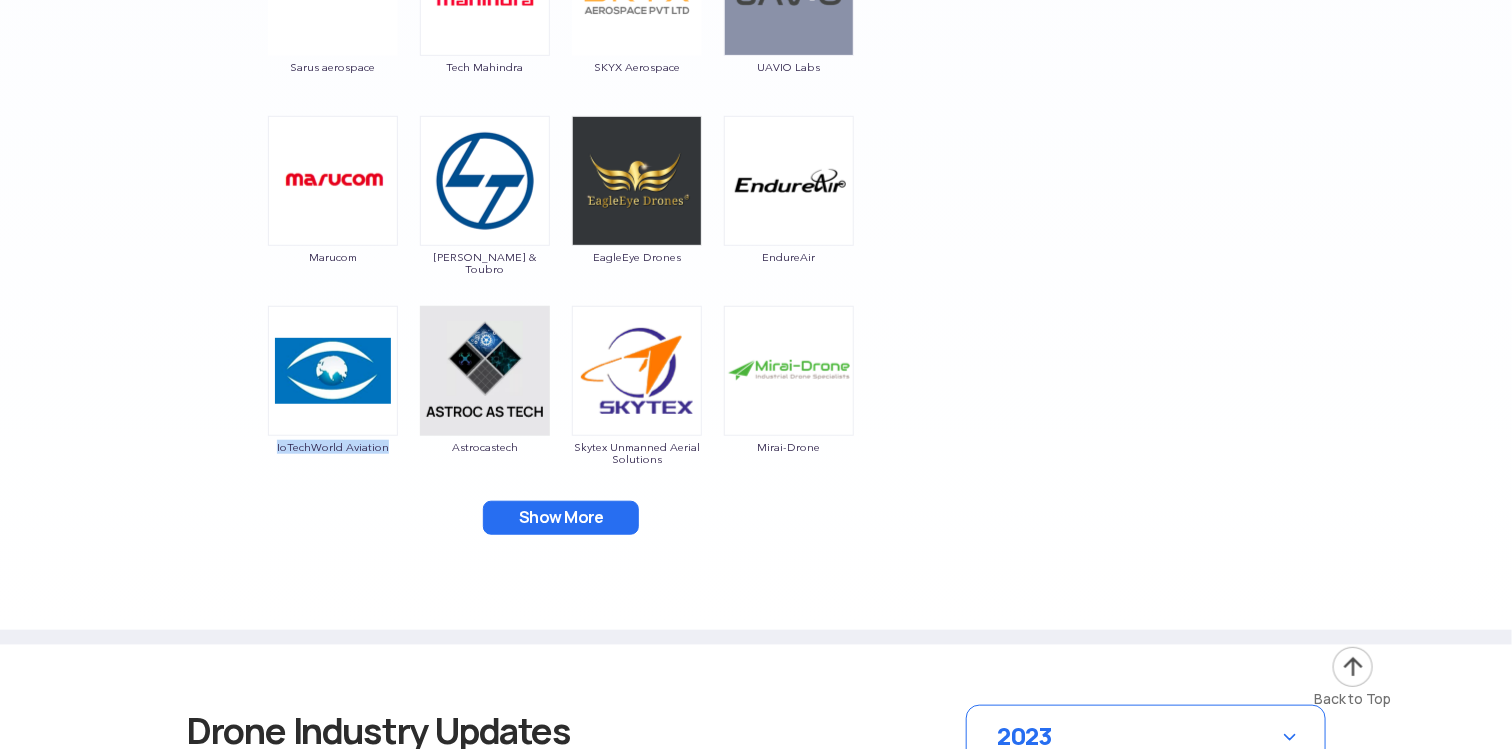drag, startPoint x: 390, startPoint y: 444, endPoint x: 273, endPoint y: 452, distance: 117.273186 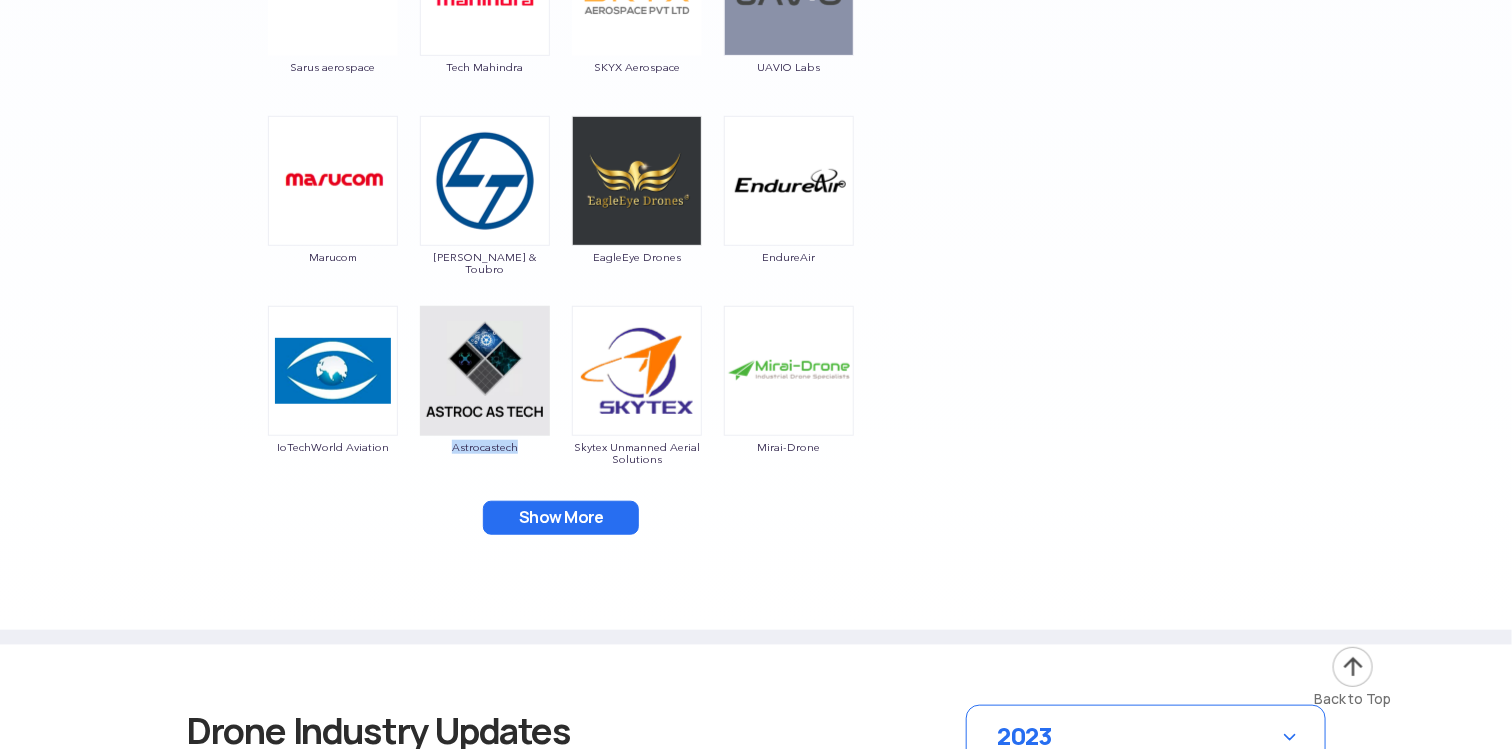 drag, startPoint x: 545, startPoint y: 460, endPoint x: 450, endPoint y: 453, distance: 95.257545 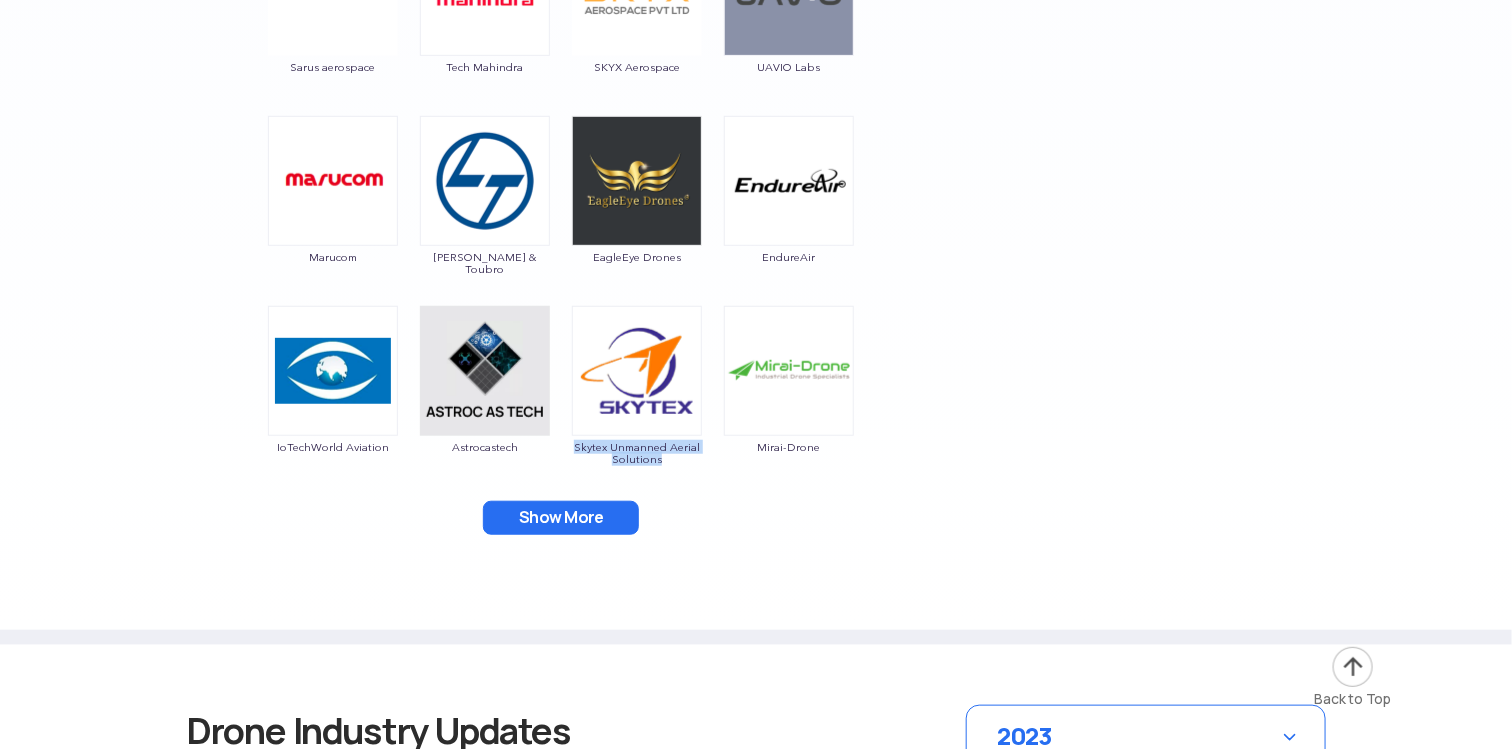 drag, startPoint x: 690, startPoint y: 466, endPoint x: 574, endPoint y: 443, distance: 118.258194 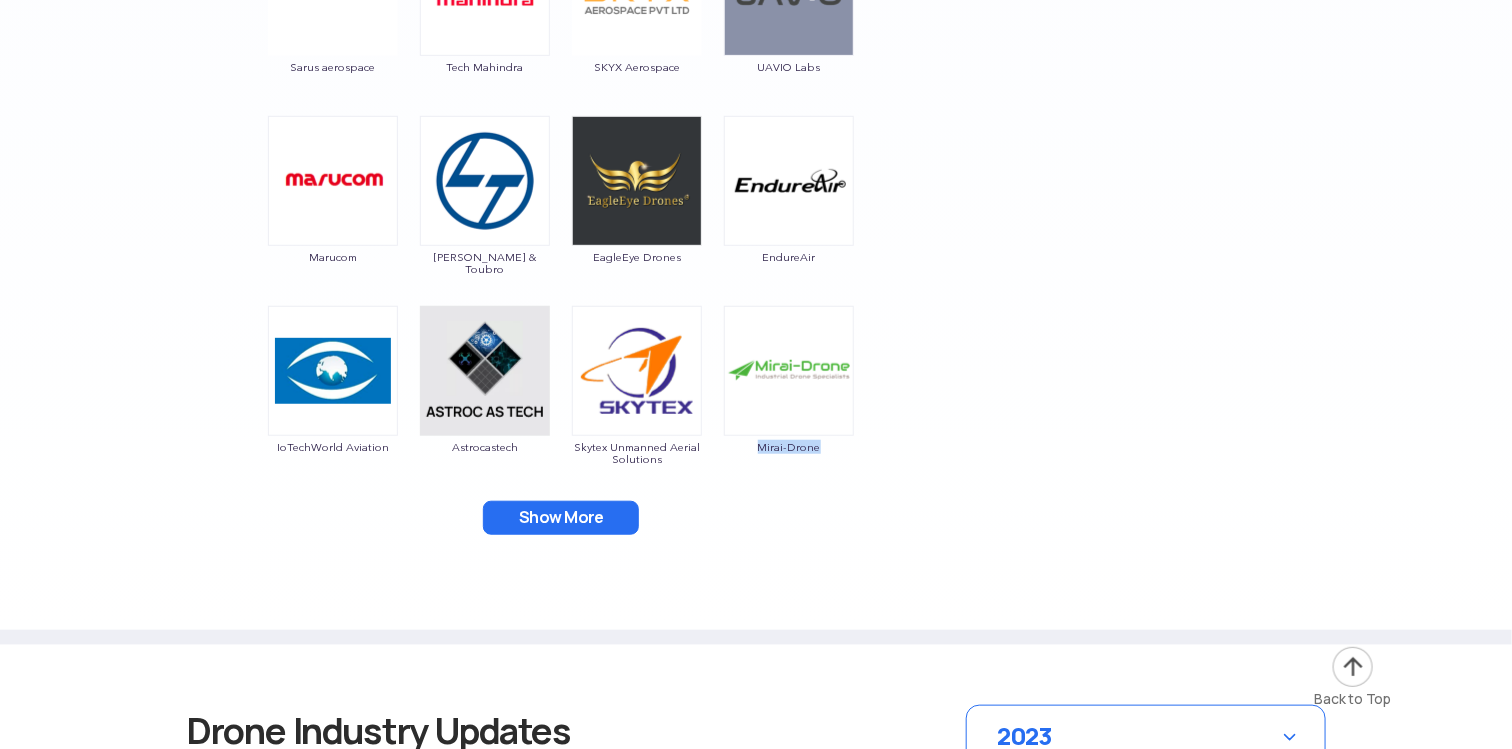 drag, startPoint x: 835, startPoint y: 463, endPoint x: 742, endPoint y: 437, distance: 96.56604 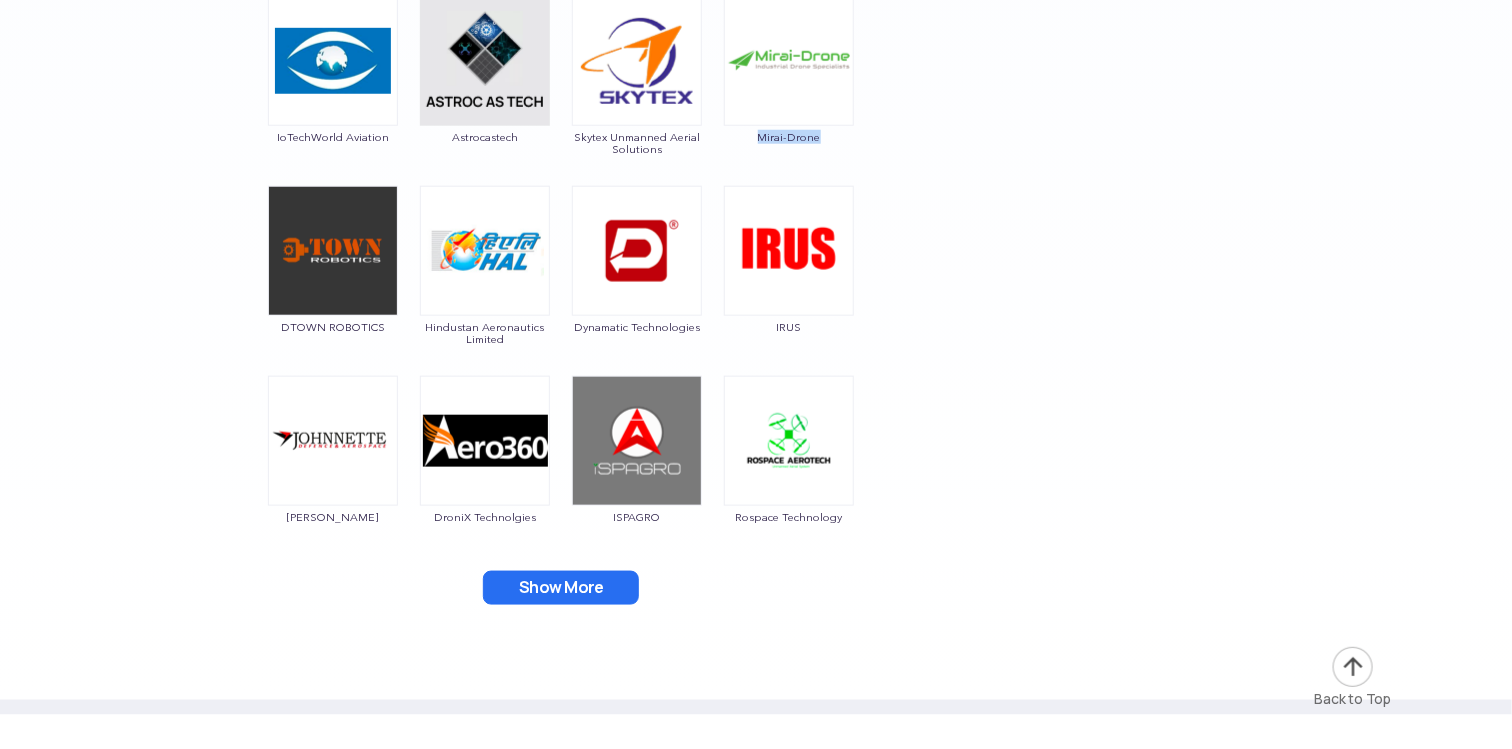 scroll, scrollTop: 3770, scrollLeft: 0, axis: vertical 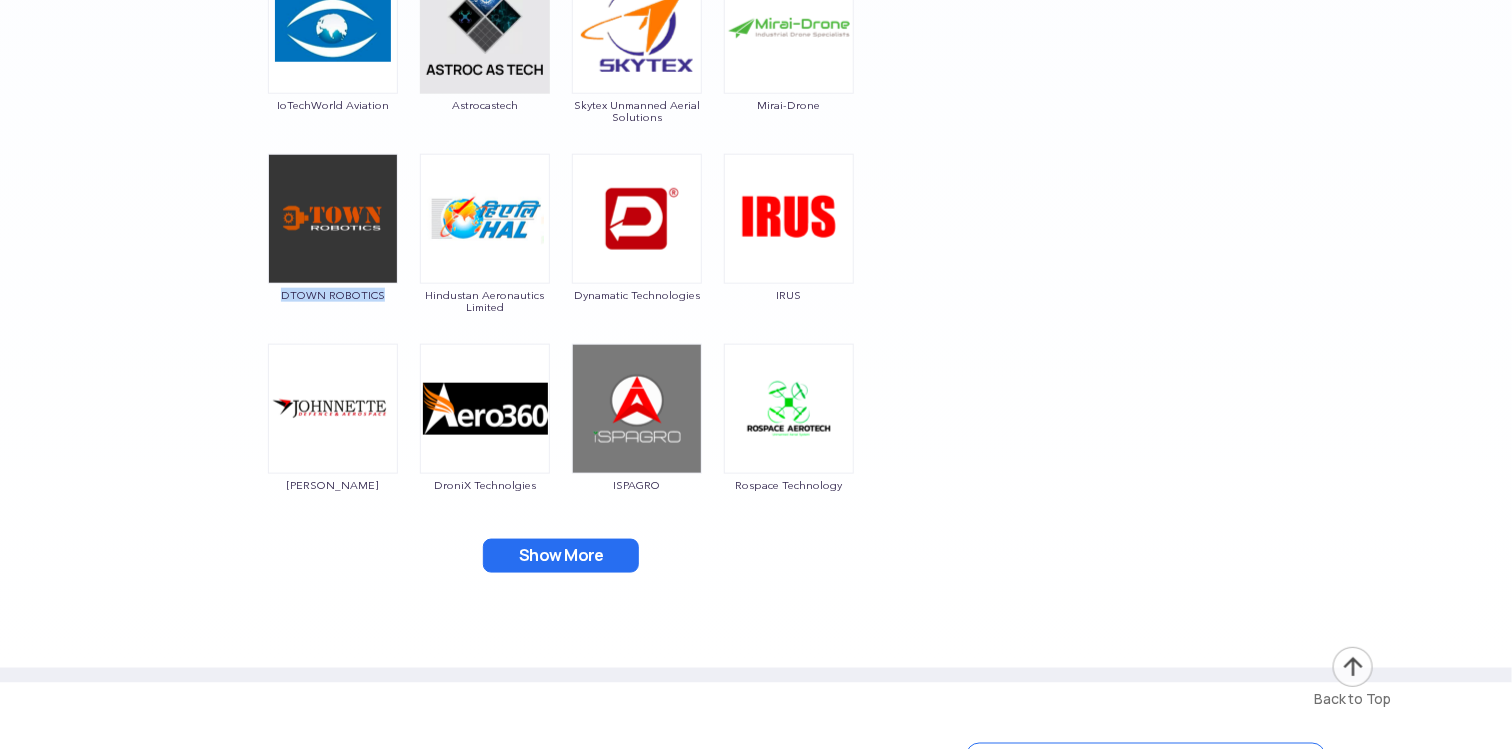 drag, startPoint x: 398, startPoint y: 300, endPoint x: 277, endPoint y: 293, distance: 121.20231 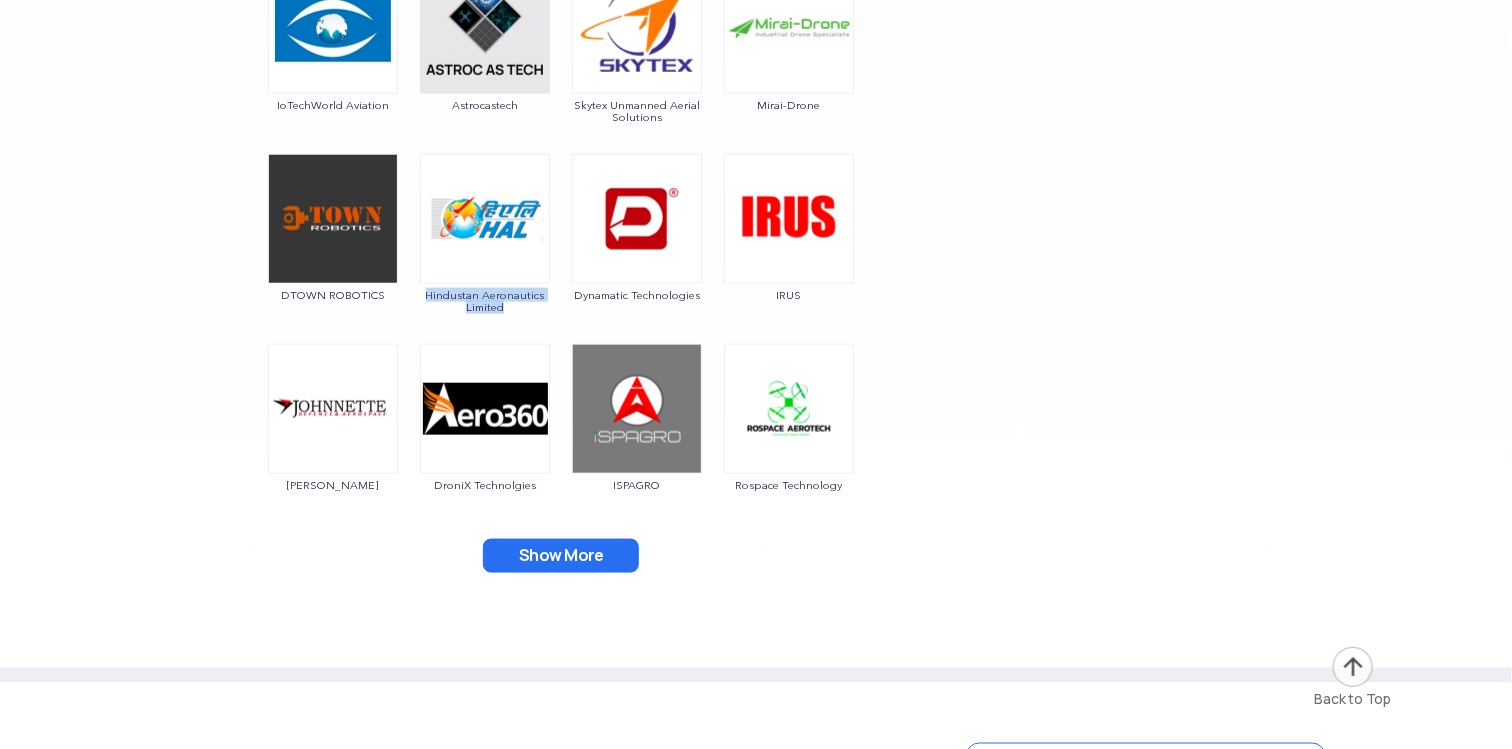 drag, startPoint x: 524, startPoint y: 320, endPoint x: 420, endPoint y: 297, distance: 106.51291 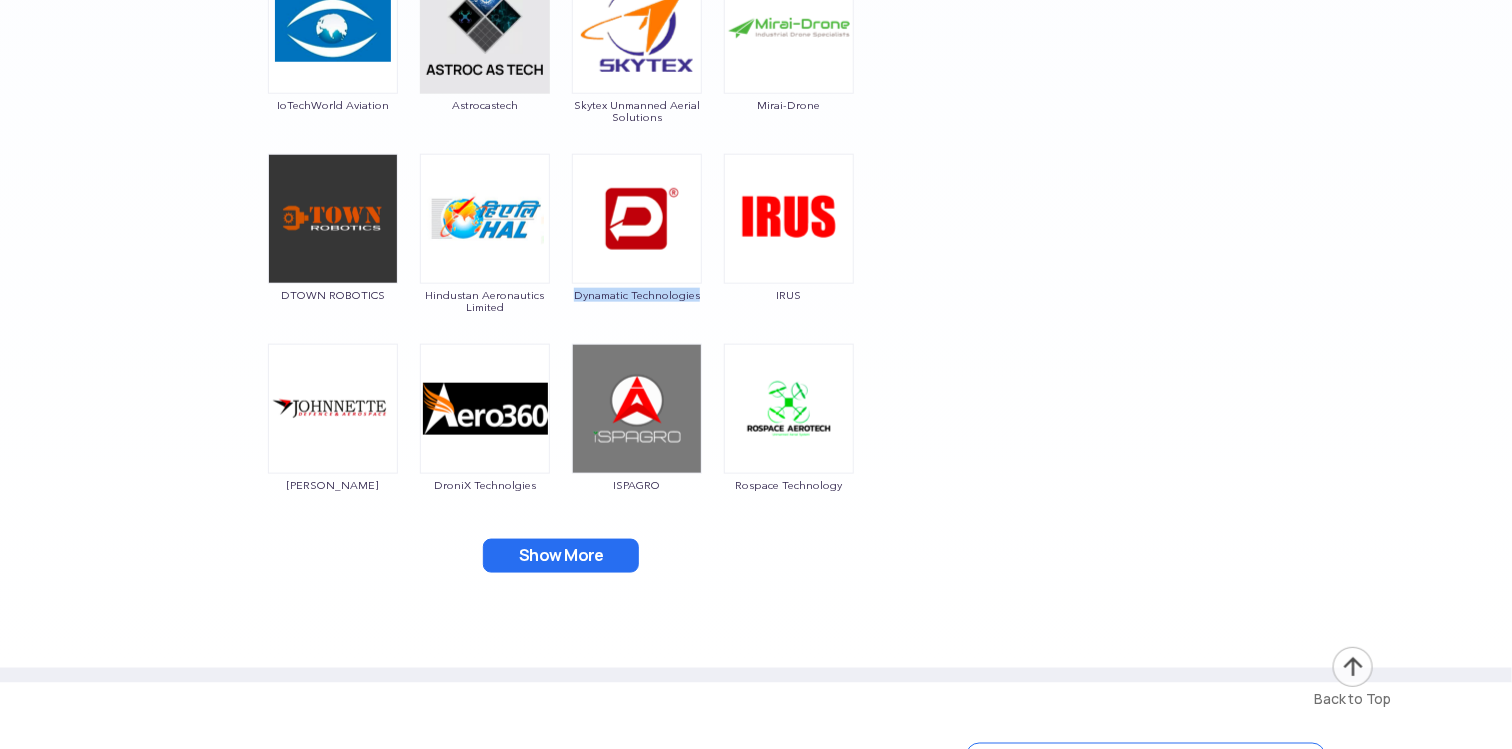 drag, startPoint x: 693, startPoint y: 294, endPoint x: 573, endPoint y: 296, distance: 120.01666 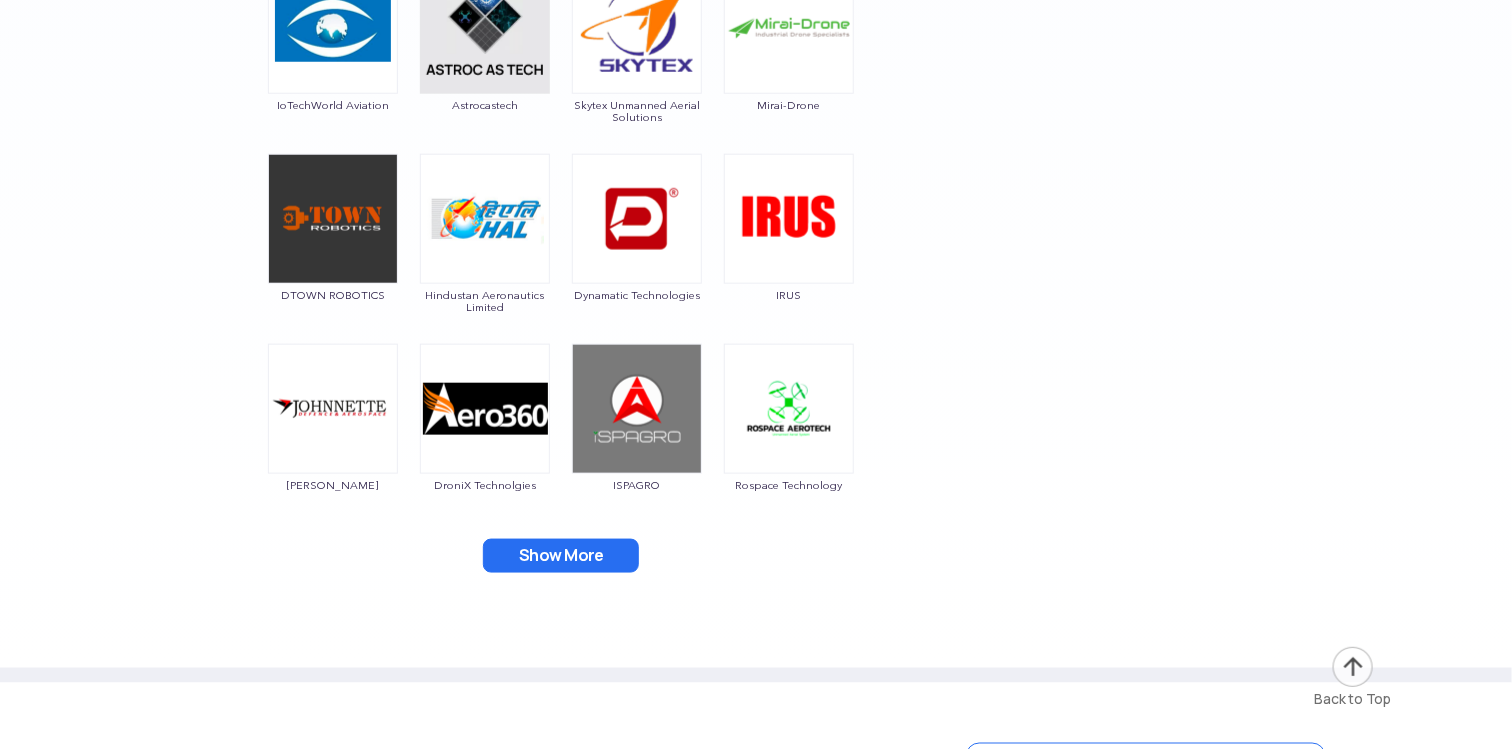 click on "IRUS" at bounding box center (789, 239) 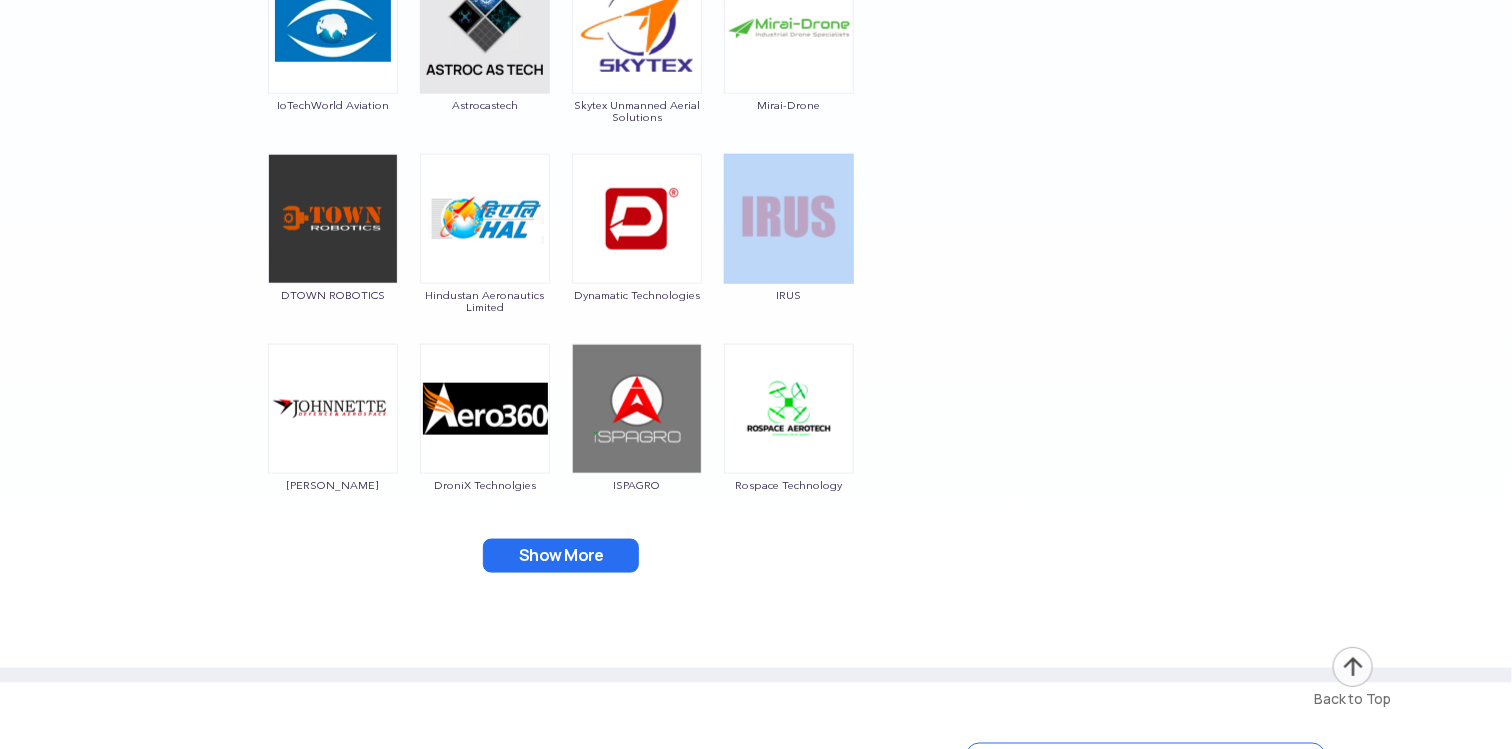 drag, startPoint x: 760, startPoint y: 301, endPoint x: 835, endPoint y: 278, distance: 78.44743 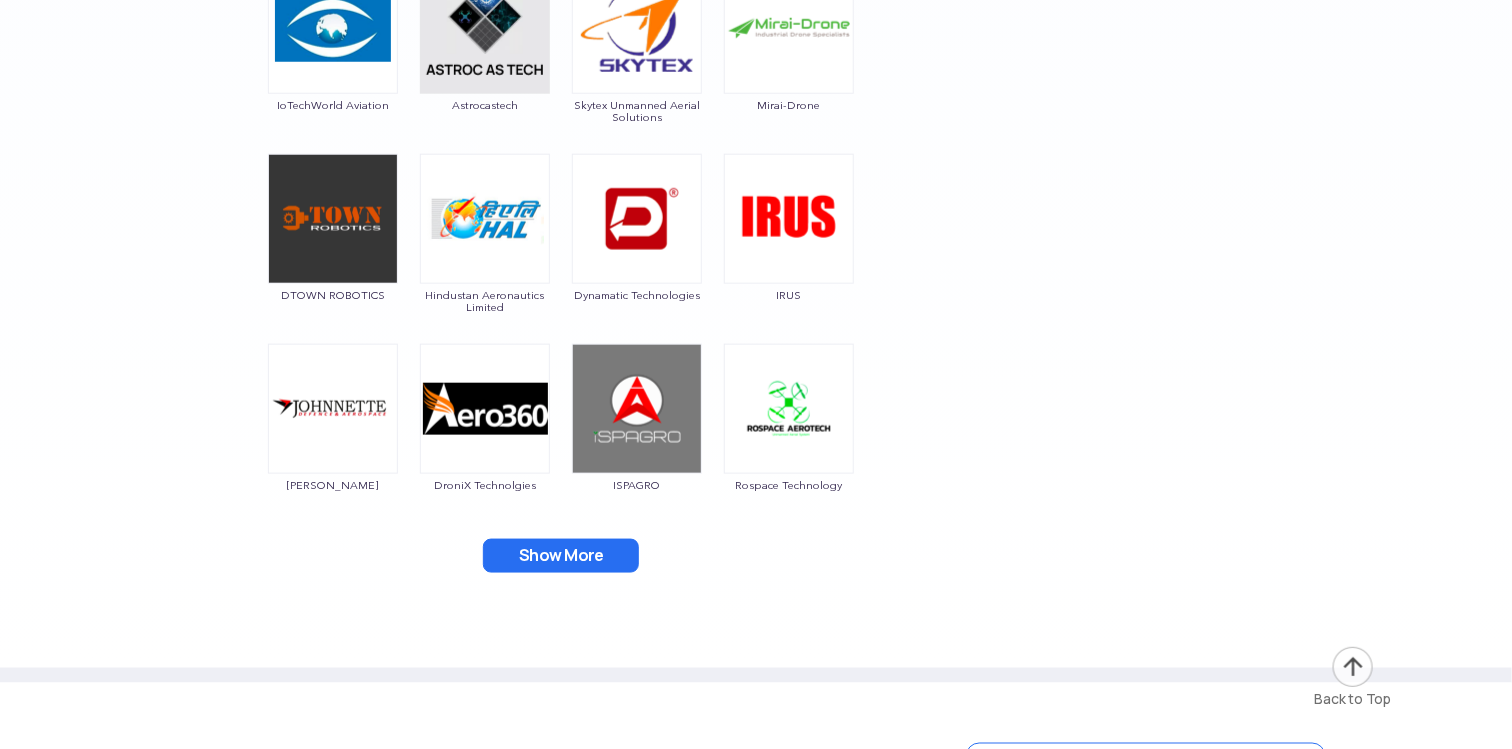 click on "IRUS" at bounding box center [789, 239] 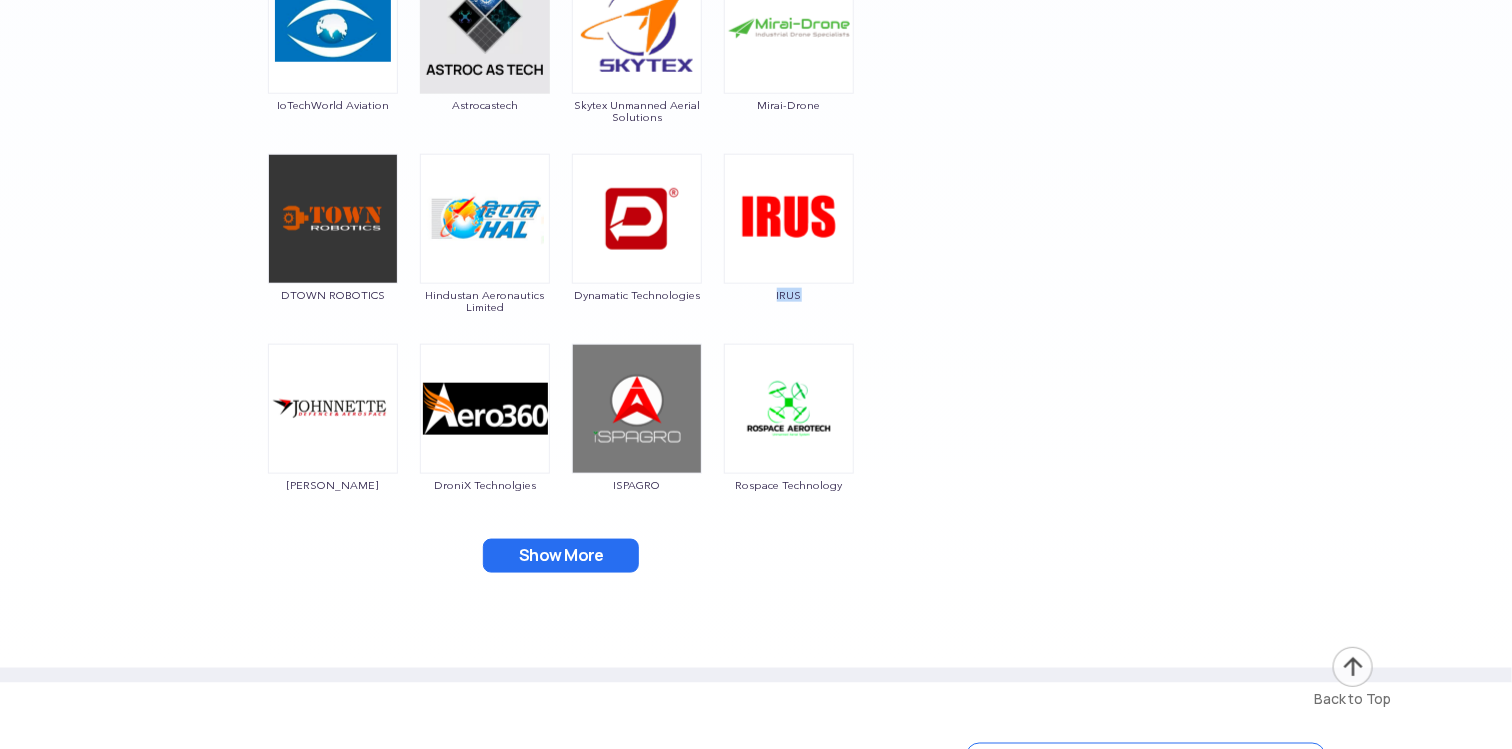 drag, startPoint x: 813, startPoint y: 287, endPoint x: 745, endPoint y: 299, distance: 69.050705 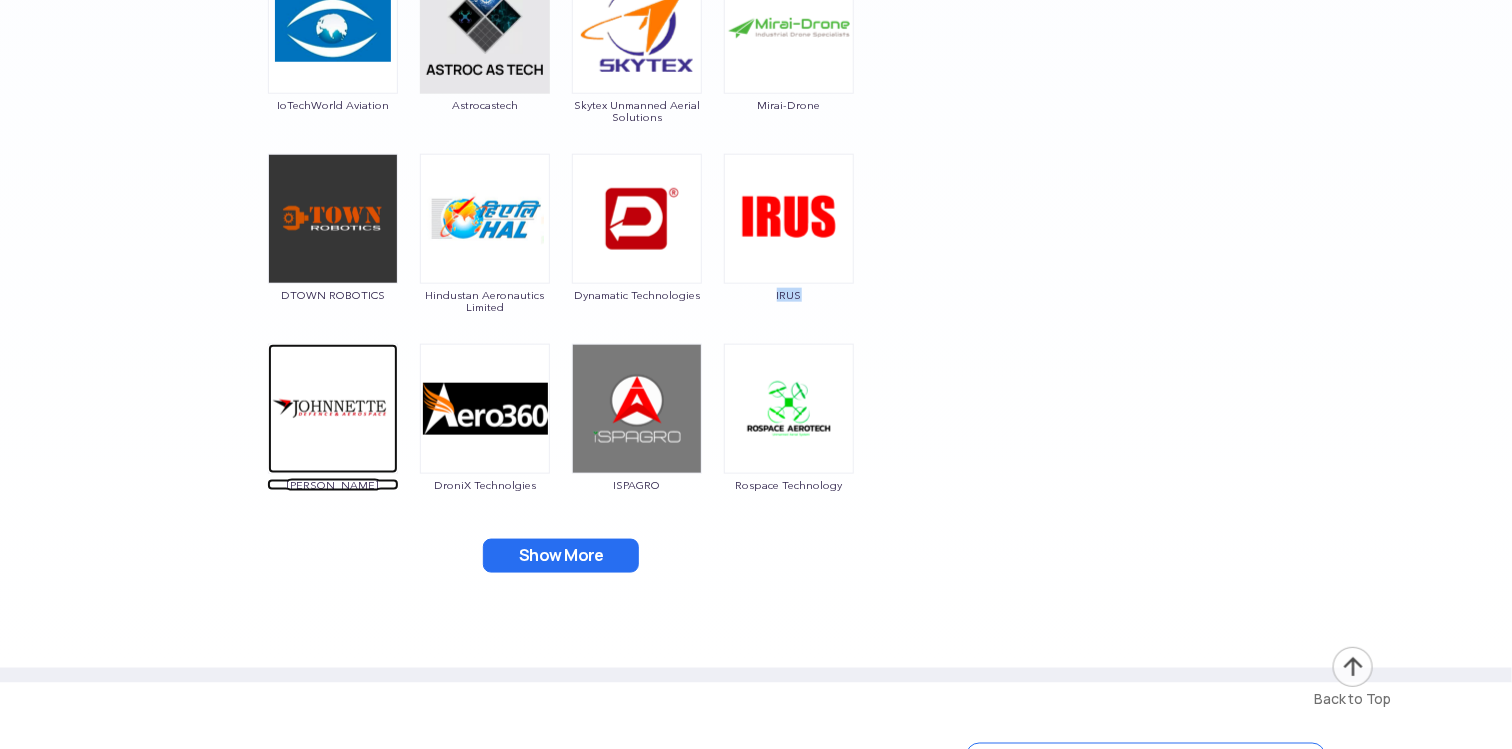 drag, startPoint x: 282, startPoint y: 477, endPoint x: 356, endPoint y: 479, distance: 74.02702 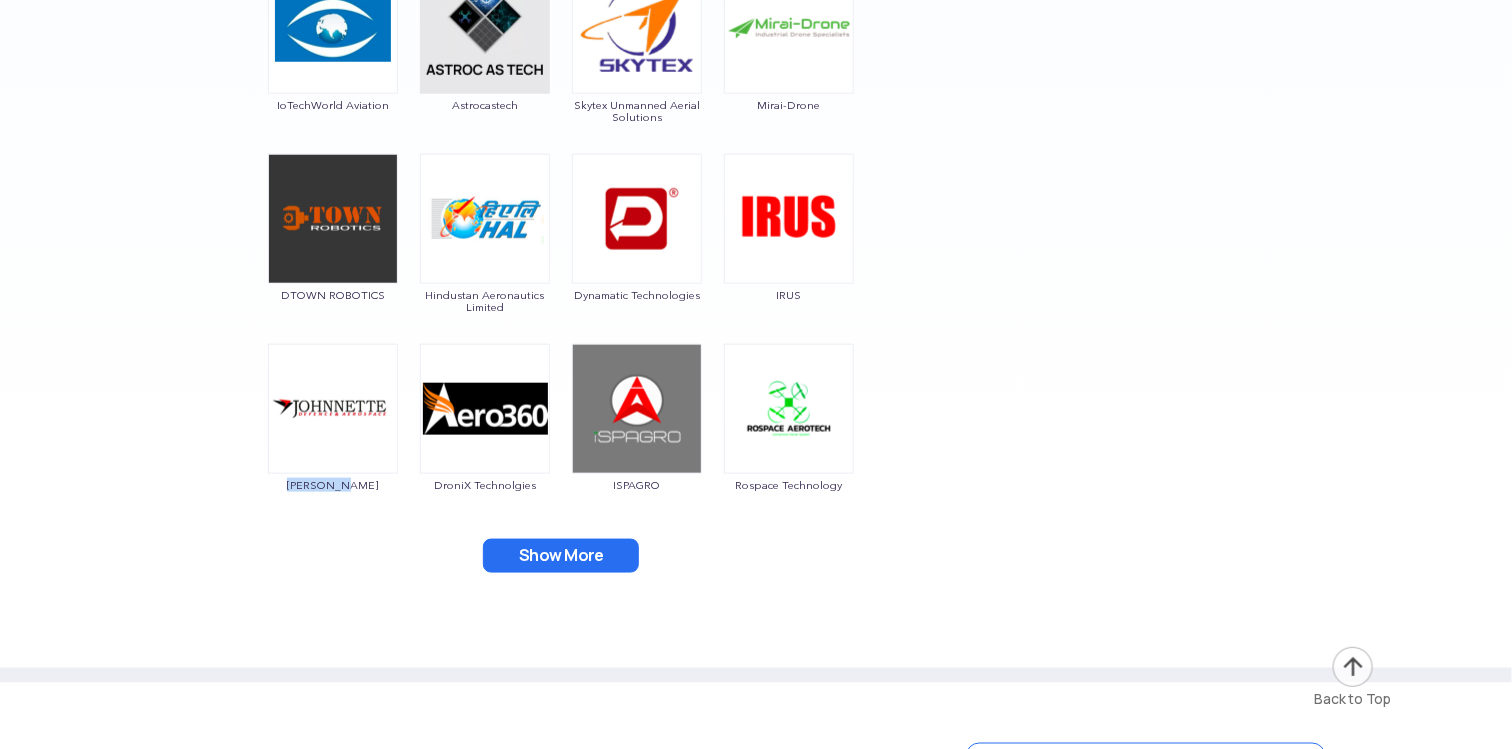 drag, startPoint x: 292, startPoint y: 507, endPoint x: 406, endPoint y: 487, distance: 115.74109 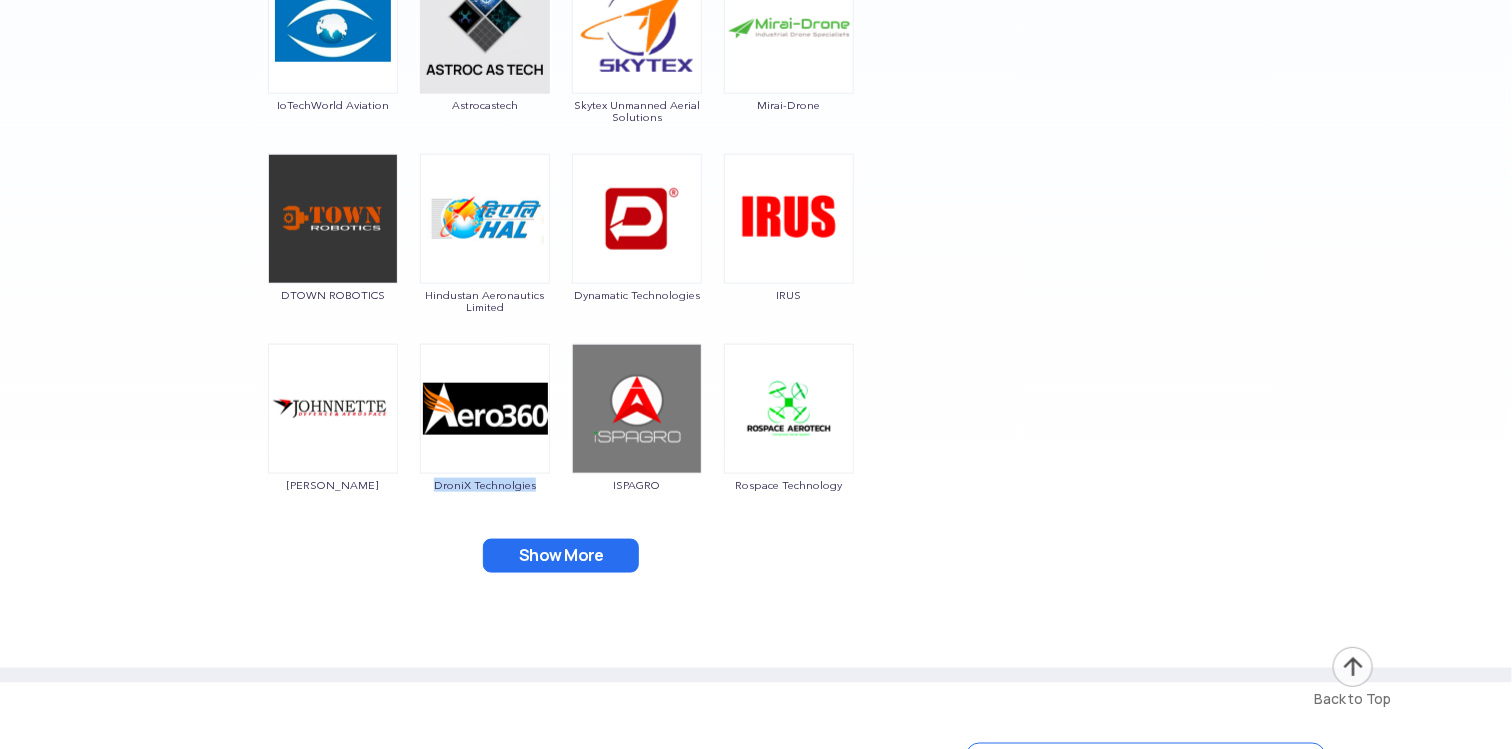 drag, startPoint x: 552, startPoint y: 482, endPoint x: 430, endPoint y: 489, distance: 122.20065 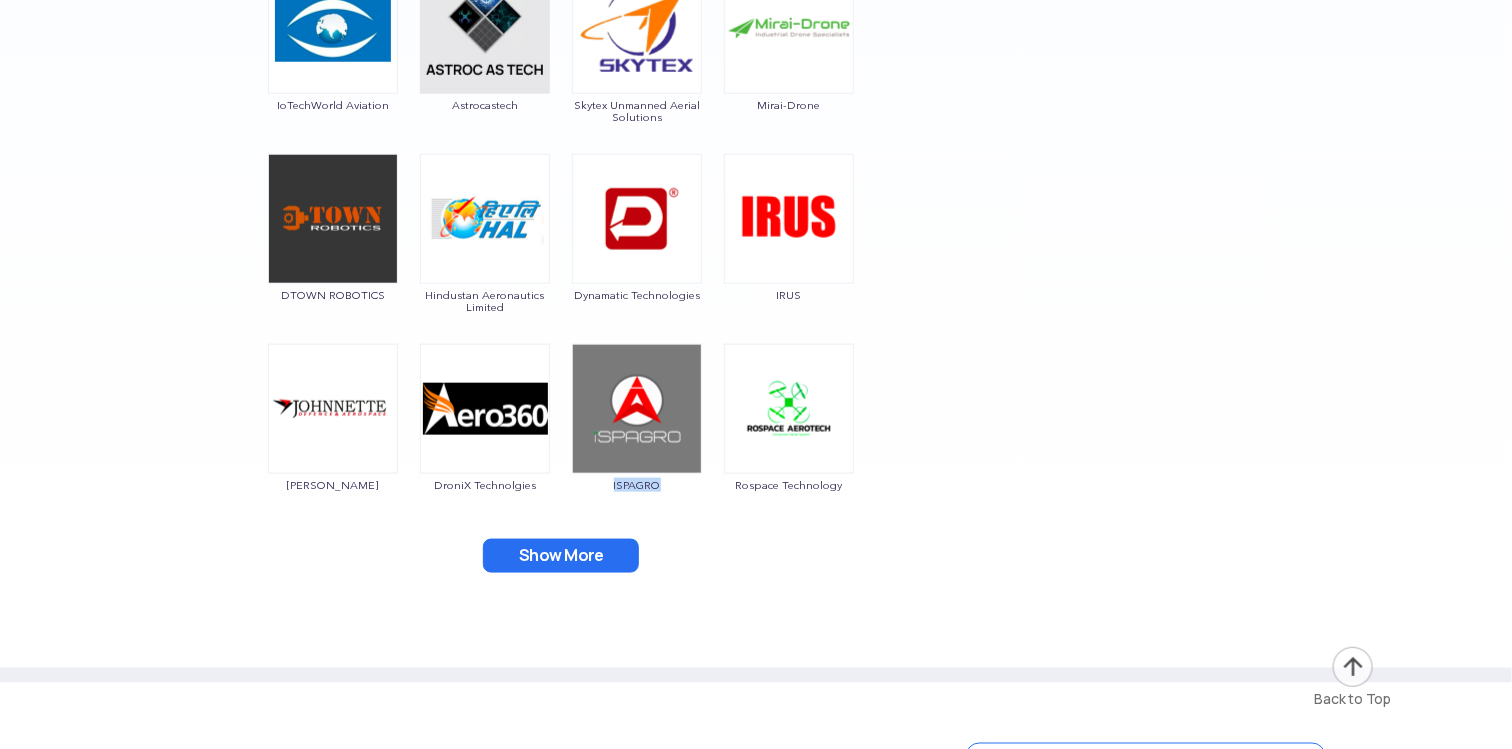 drag, startPoint x: 682, startPoint y: 489, endPoint x: 610, endPoint y: 485, distance: 72.11102 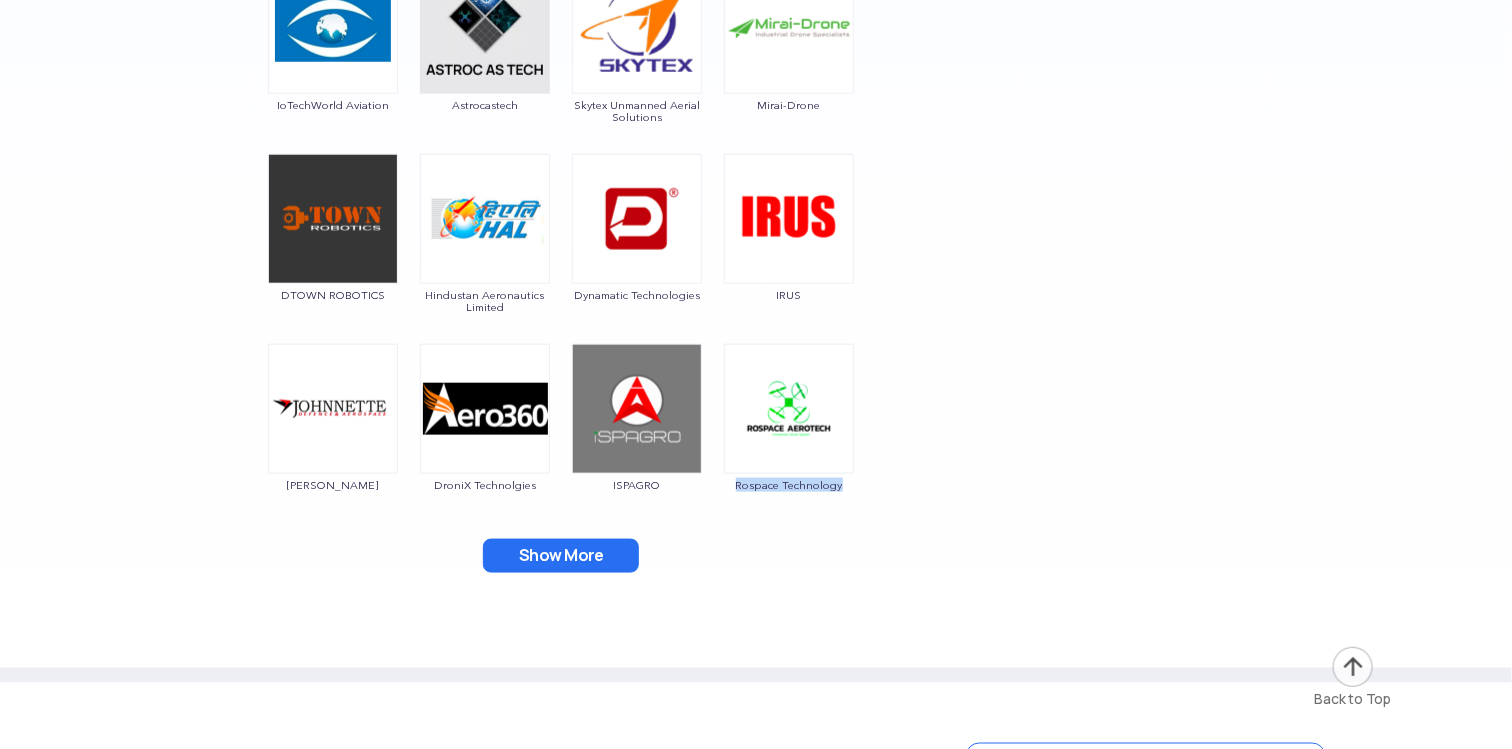 drag, startPoint x: 875, startPoint y: 497, endPoint x: 735, endPoint y: 505, distance: 140.22838 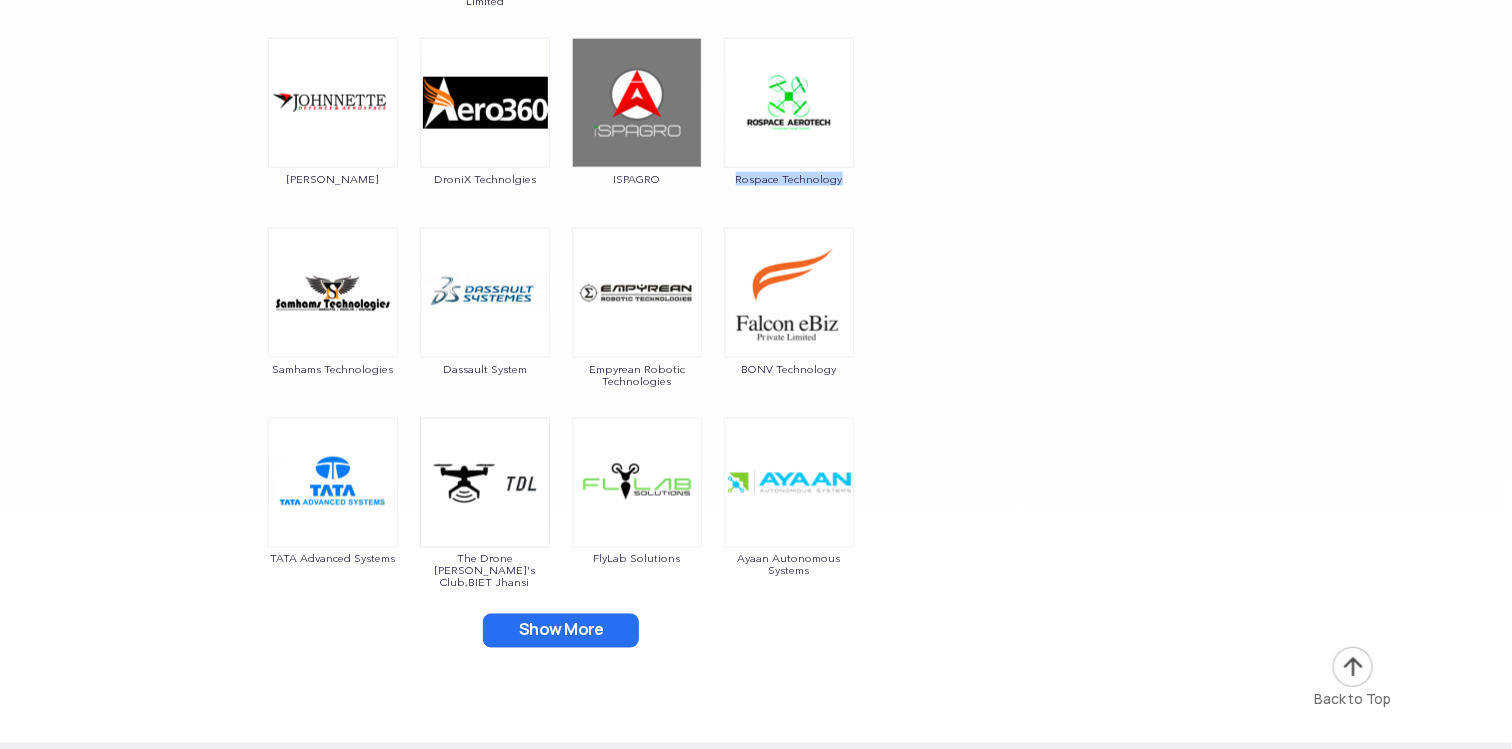 scroll, scrollTop: 4128, scrollLeft: 0, axis: vertical 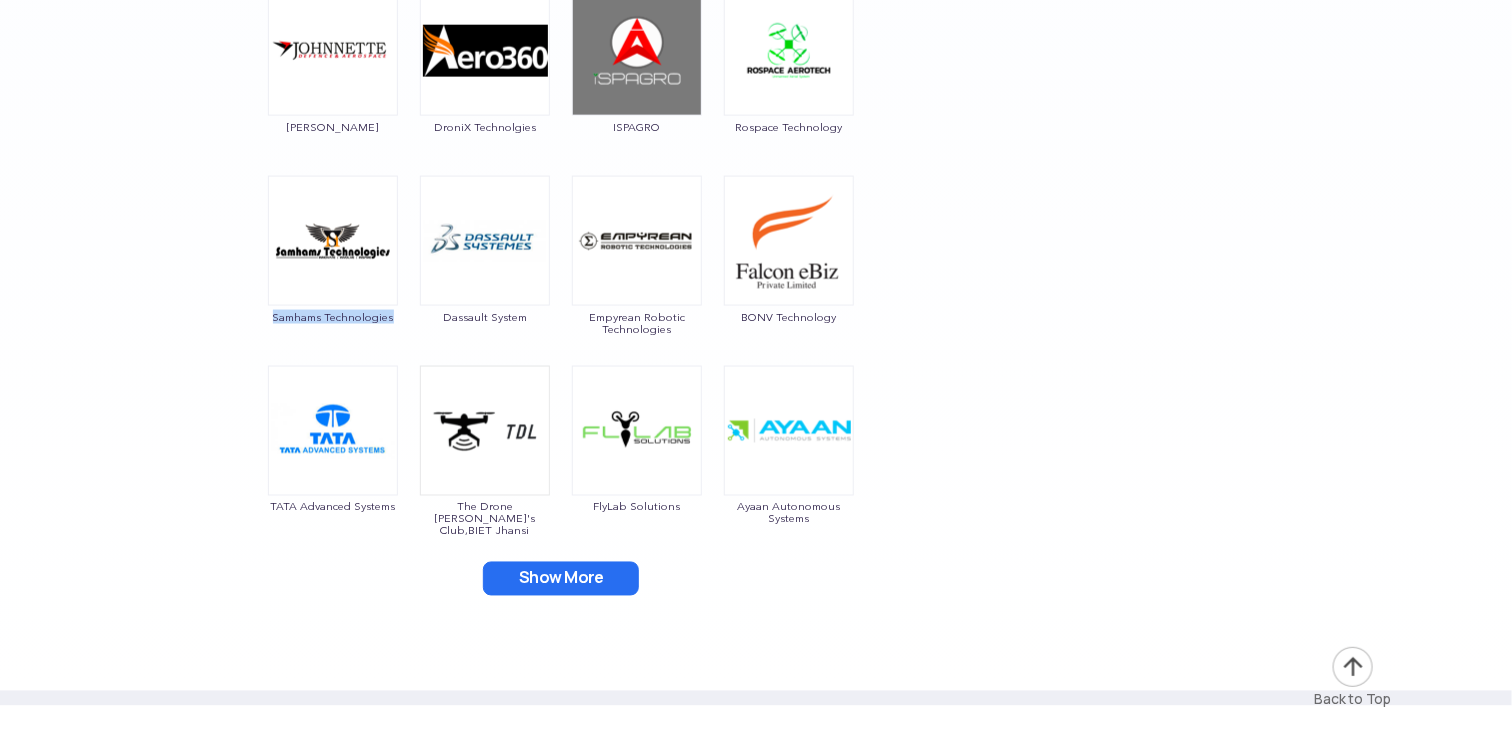 drag, startPoint x: 411, startPoint y: 322, endPoint x: 275, endPoint y: 314, distance: 136.23509 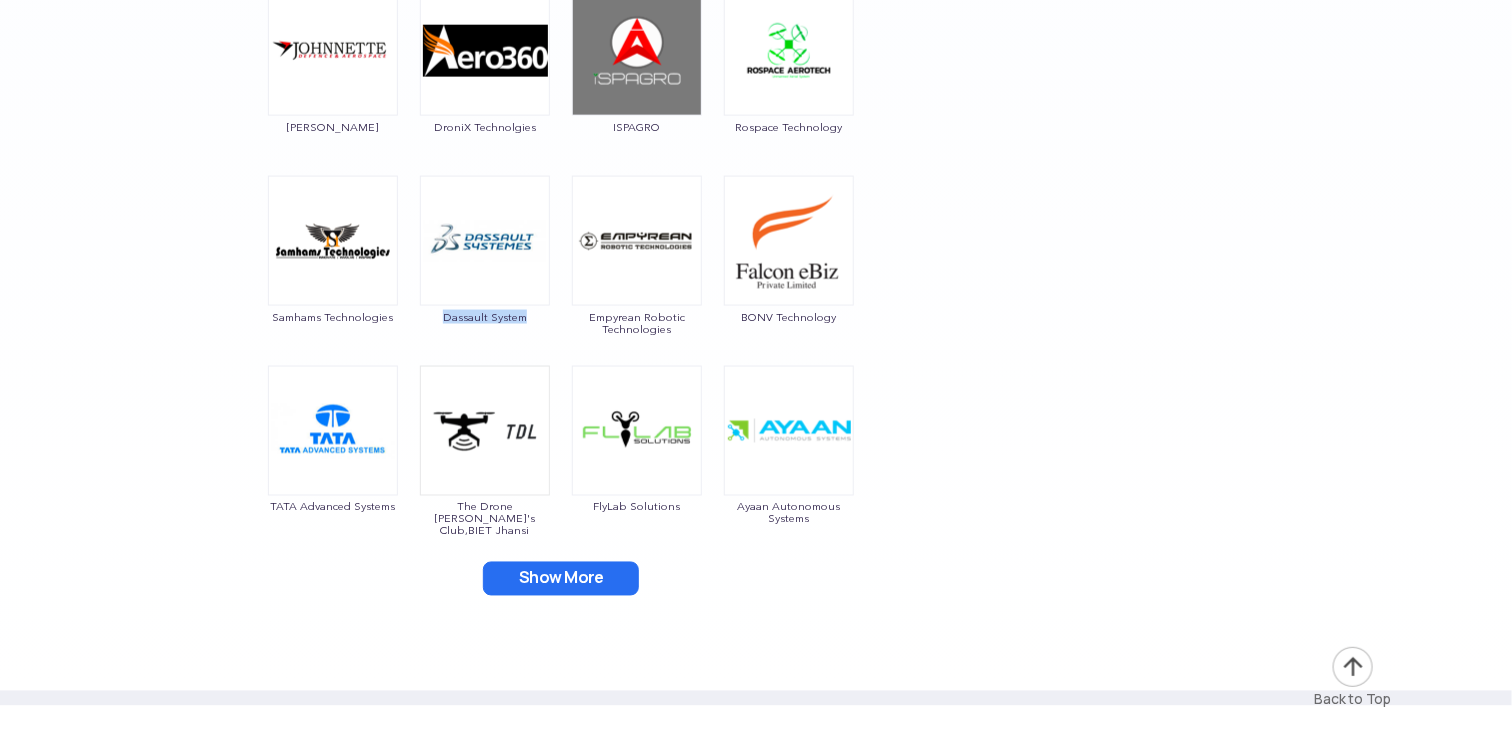 drag, startPoint x: 542, startPoint y: 327, endPoint x: 441, endPoint y: 331, distance: 101.07918 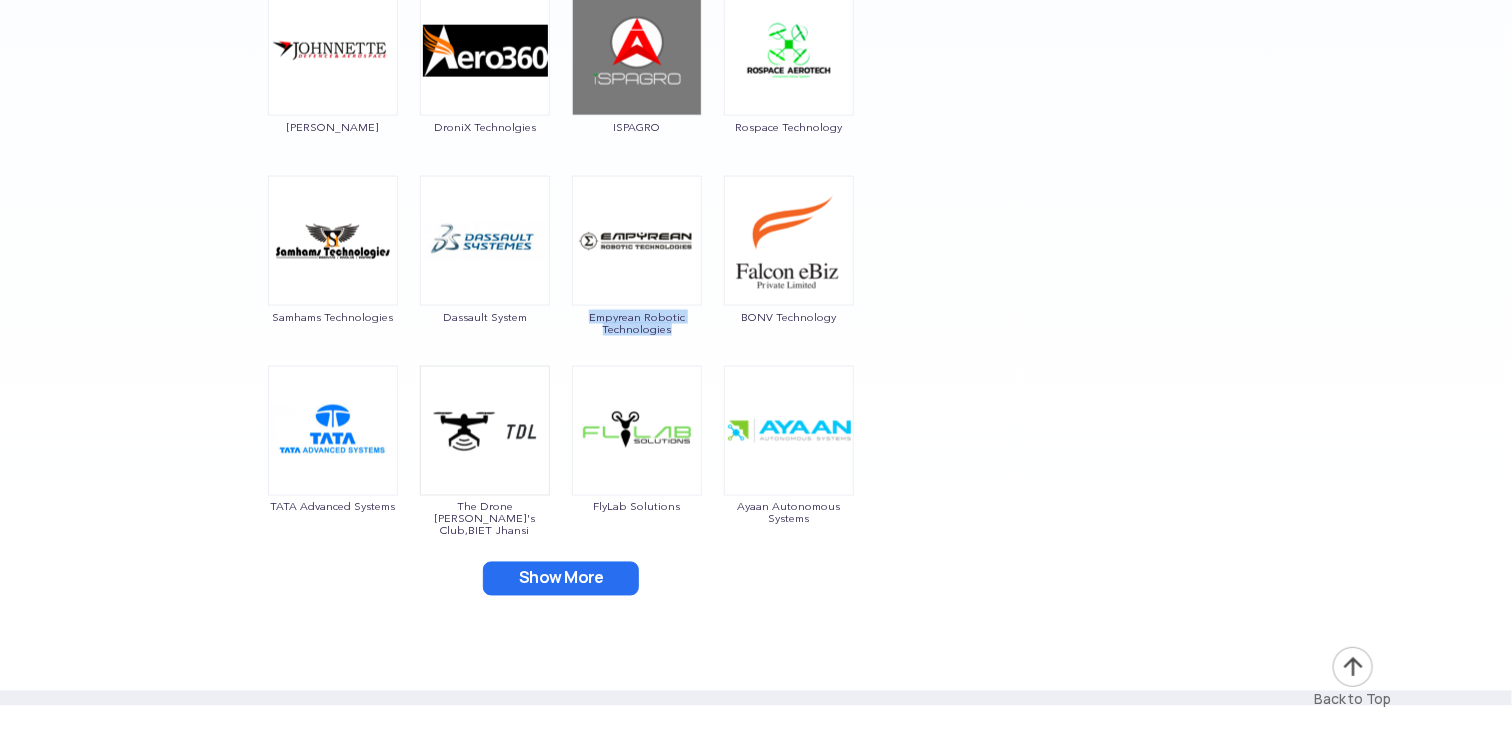 drag, startPoint x: 584, startPoint y: 308, endPoint x: 682, endPoint y: 336, distance: 101.92154 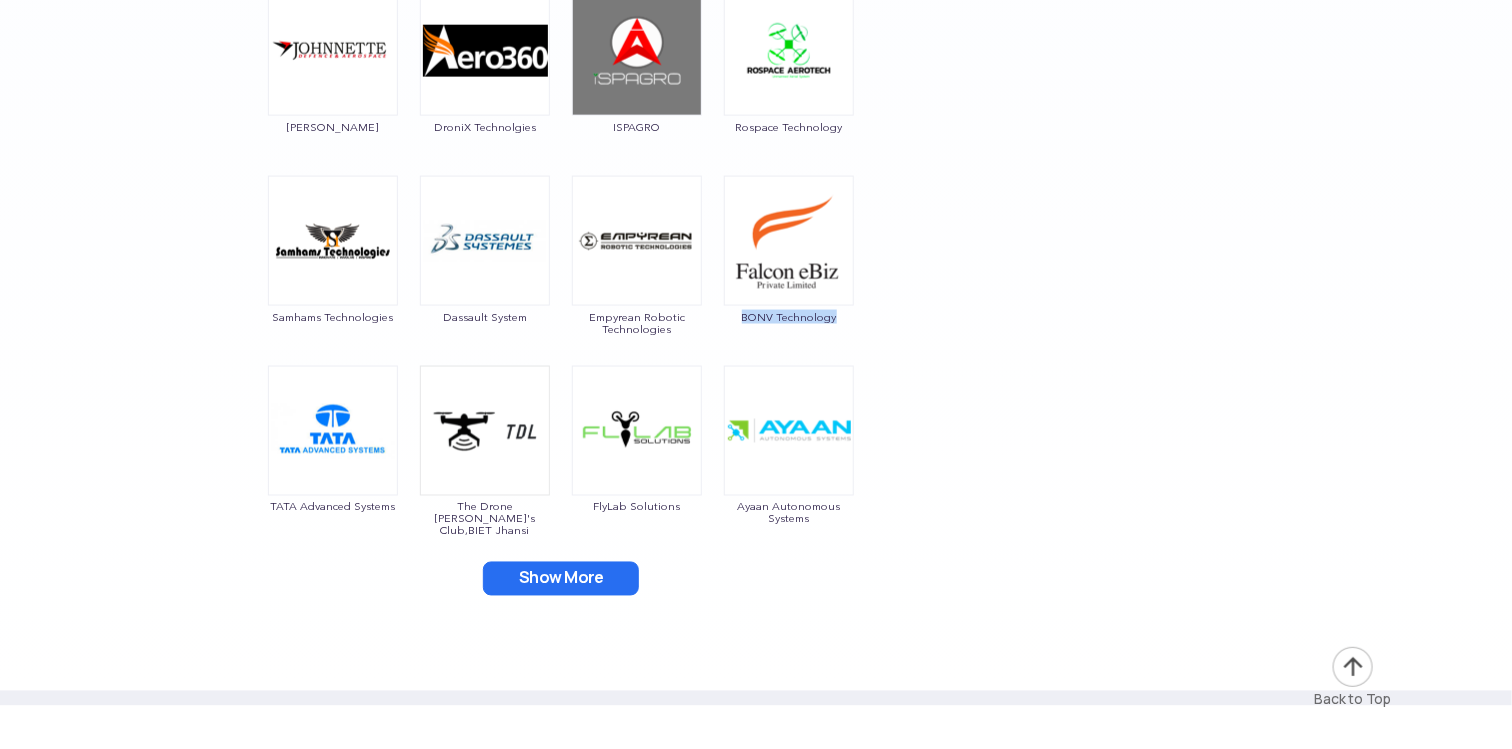 drag, startPoint x: 870, startPoint y: 324, endPoint x: 731, endPoint y: 321, distance: 139.03236 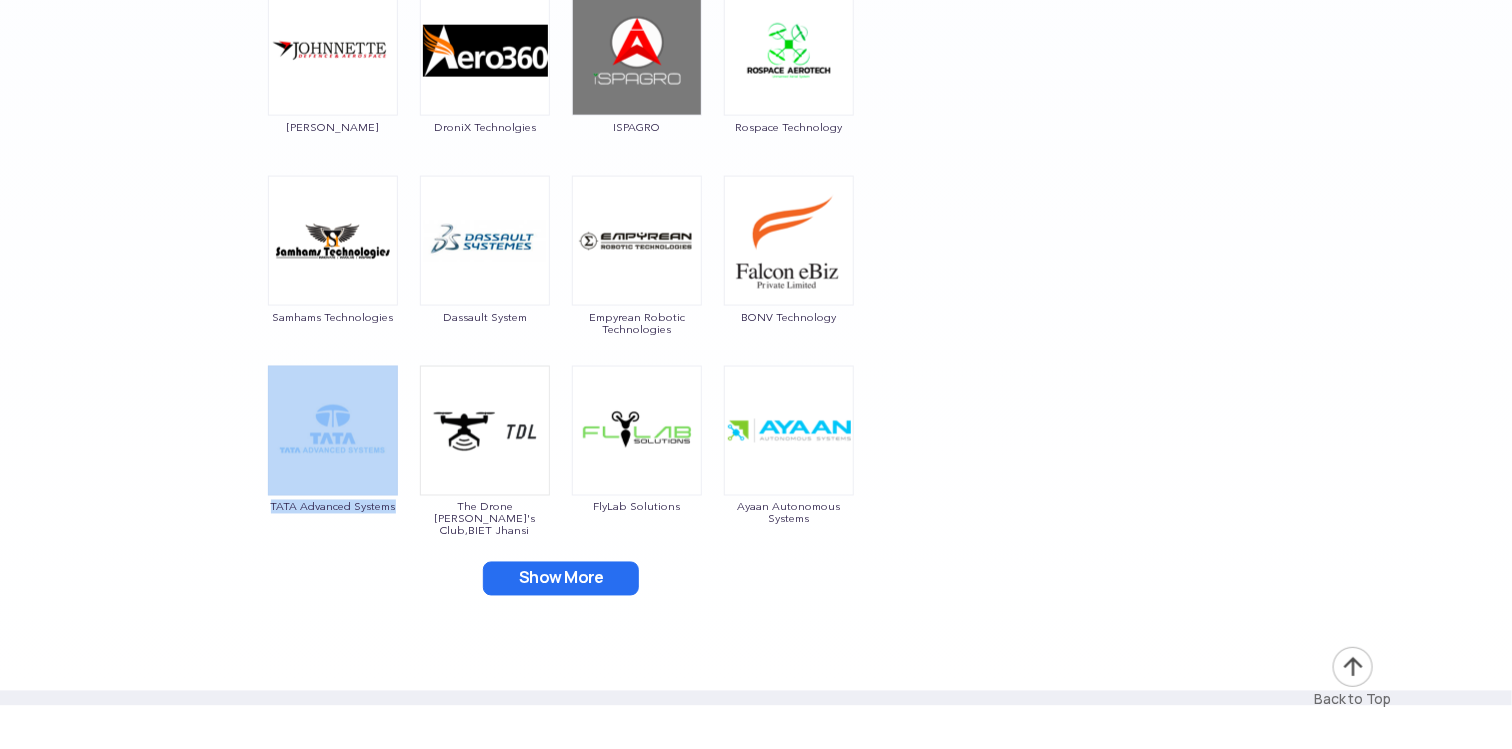 drag, startPoint x: 417, startPoint y: 504, endPoint x: 265, endPoint y: 521, distance: 152.94771 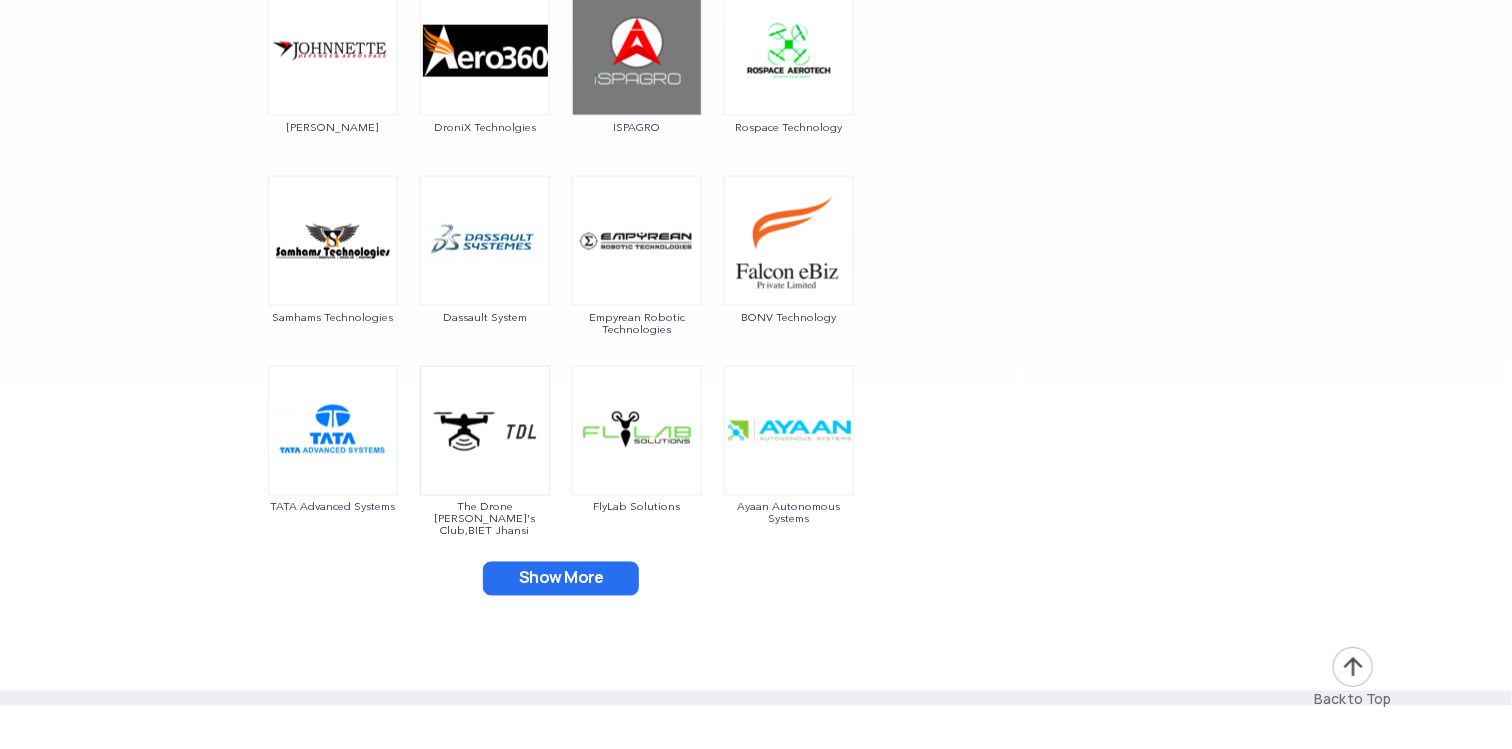 click on "Show More" at bounding box center [561, 579] 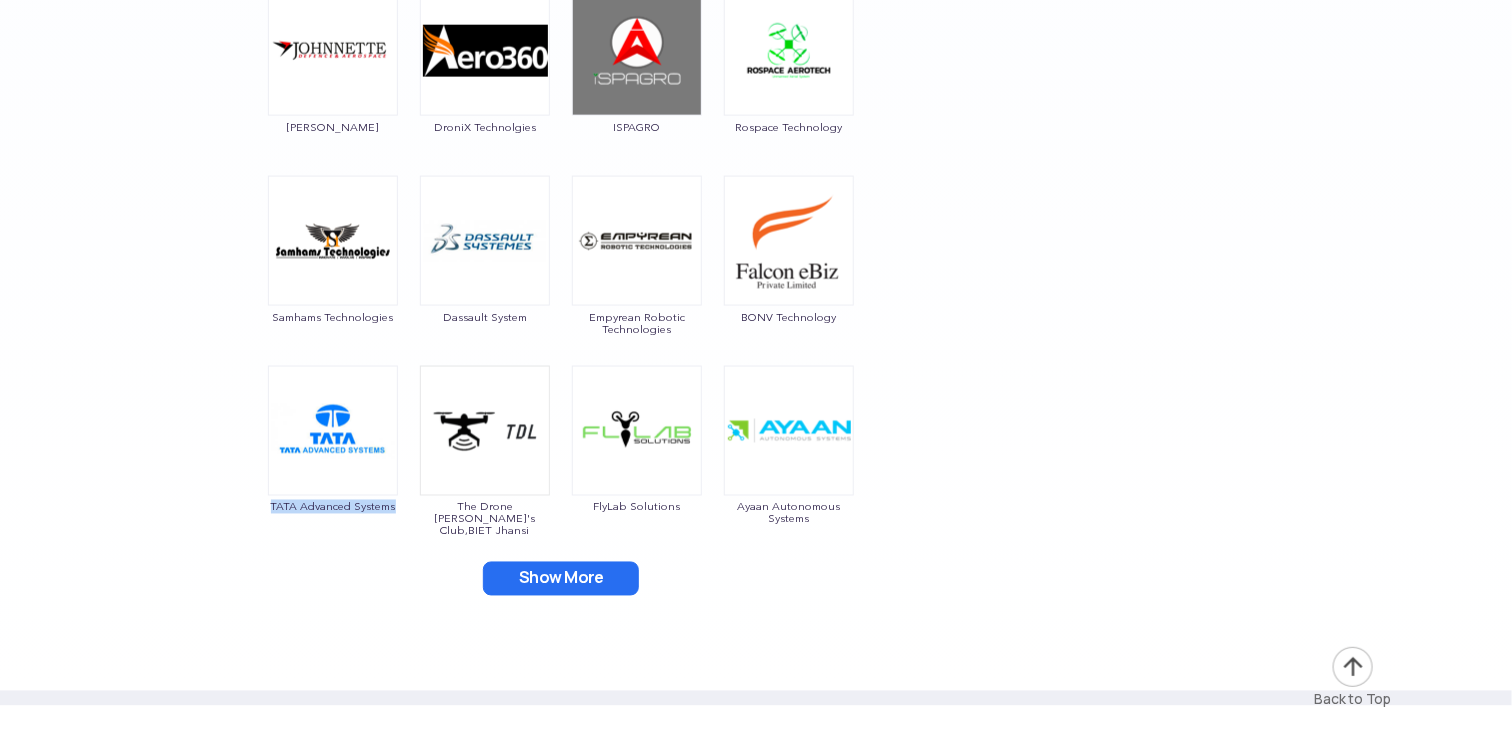 drag, startPoint x: 404, startPoint y: 501, endPoint x: 271, endPoint y: 502, distance: 133.00375 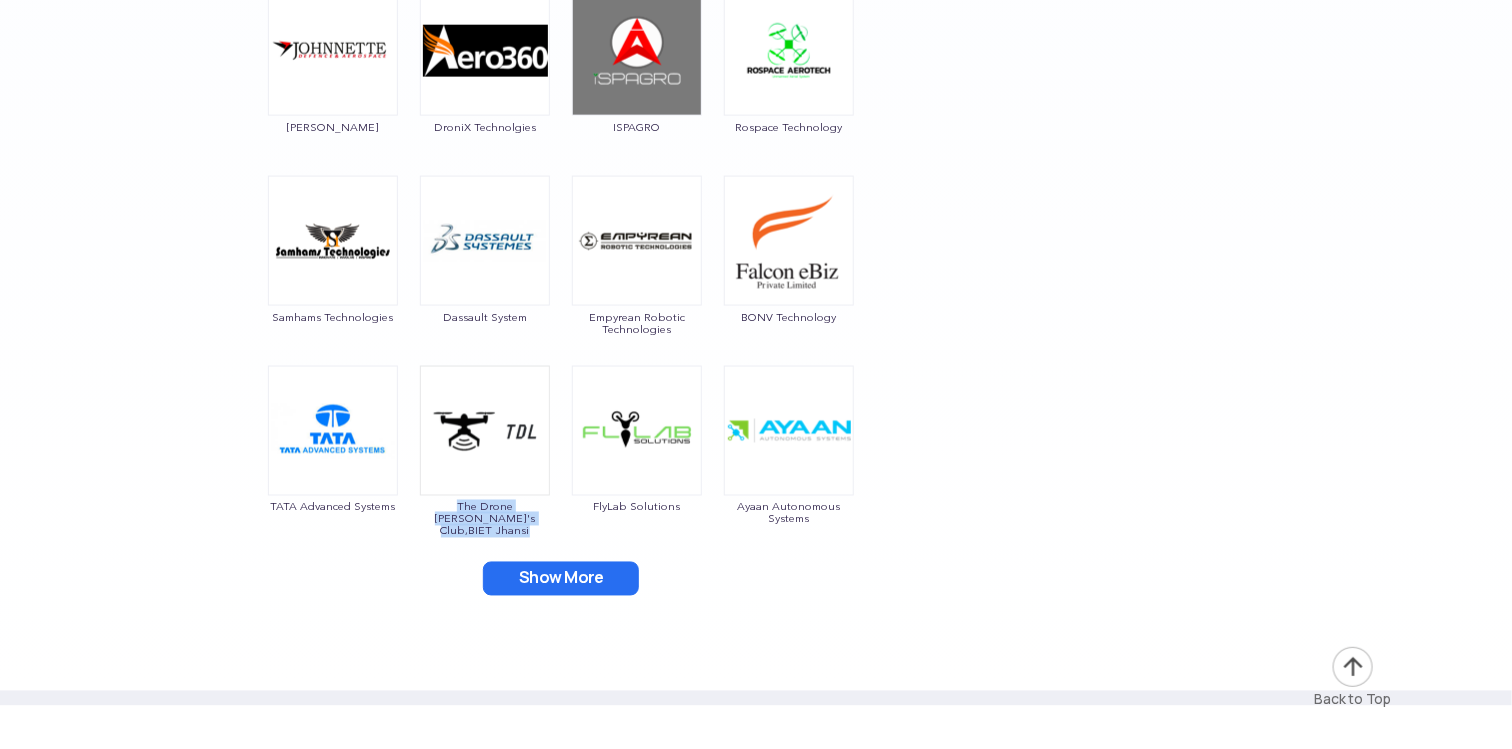 drag, startPoint x: 545, startPoint y: 539, endPoint x: 433, endPoint y: 508, distance: 116.21101 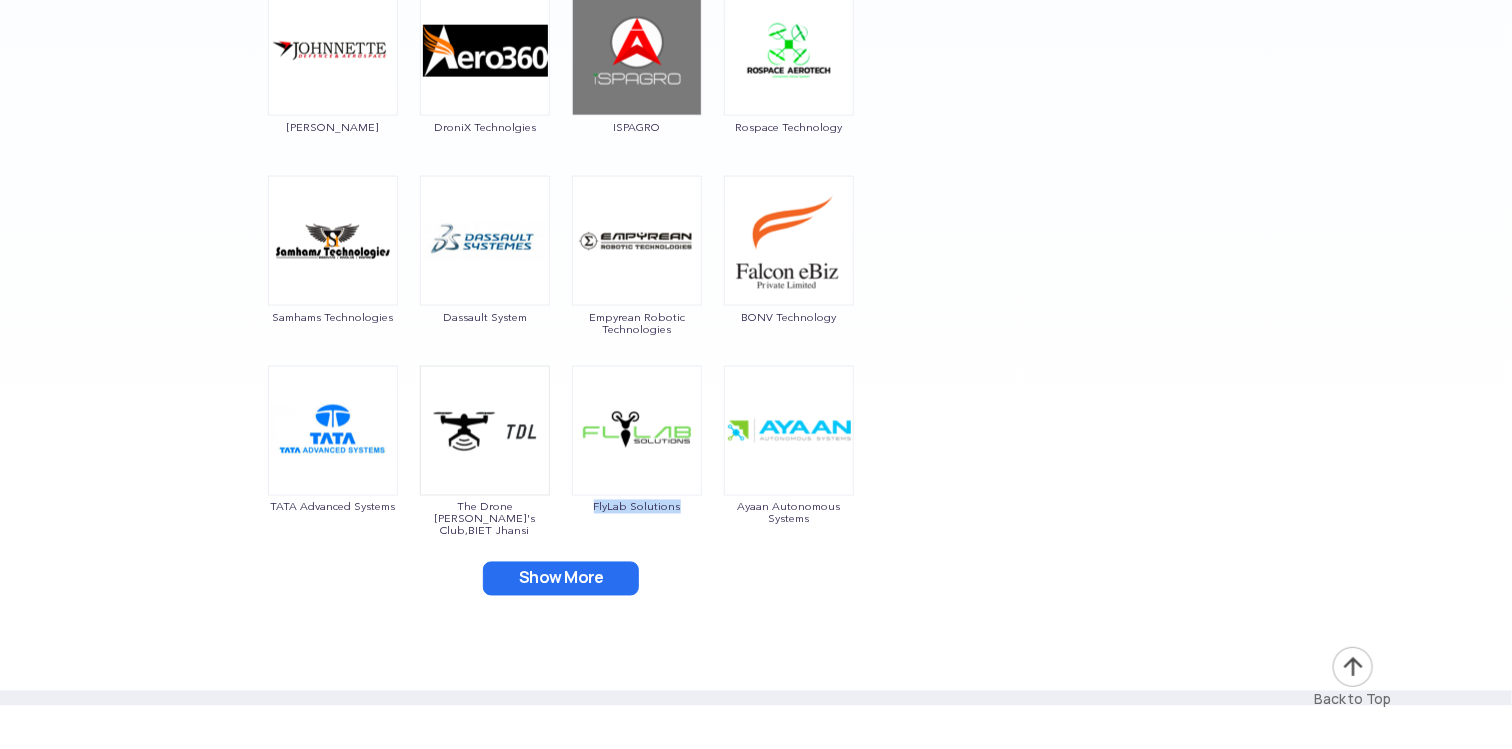 drag, startPoint x: 696, startPoint y: 519, endPoint x: 576, endPoint y: 512, distance: 120.203995 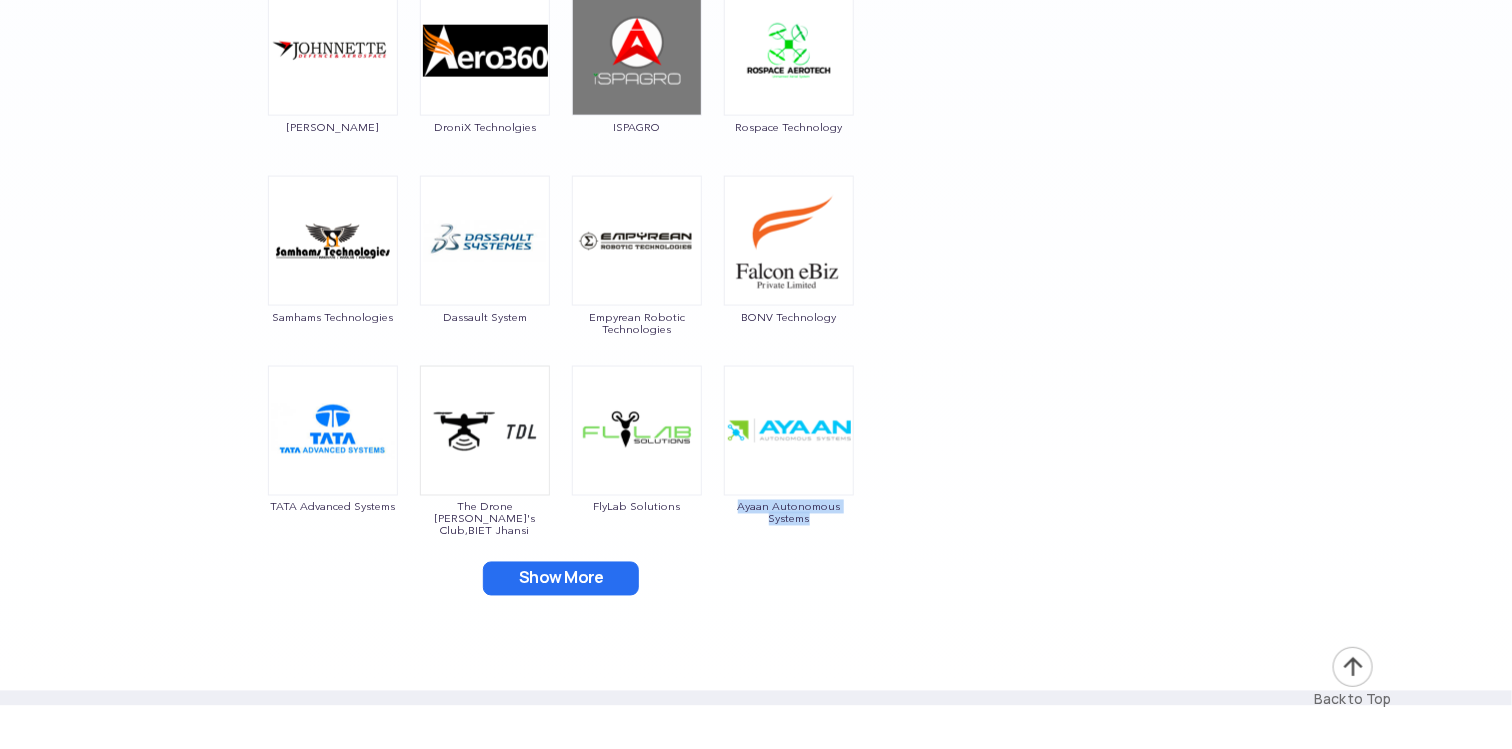 drag, startPoint x: 814, startPoint y: 530, endPoint x: 730, endPoint y: 510, distance: 86.34813 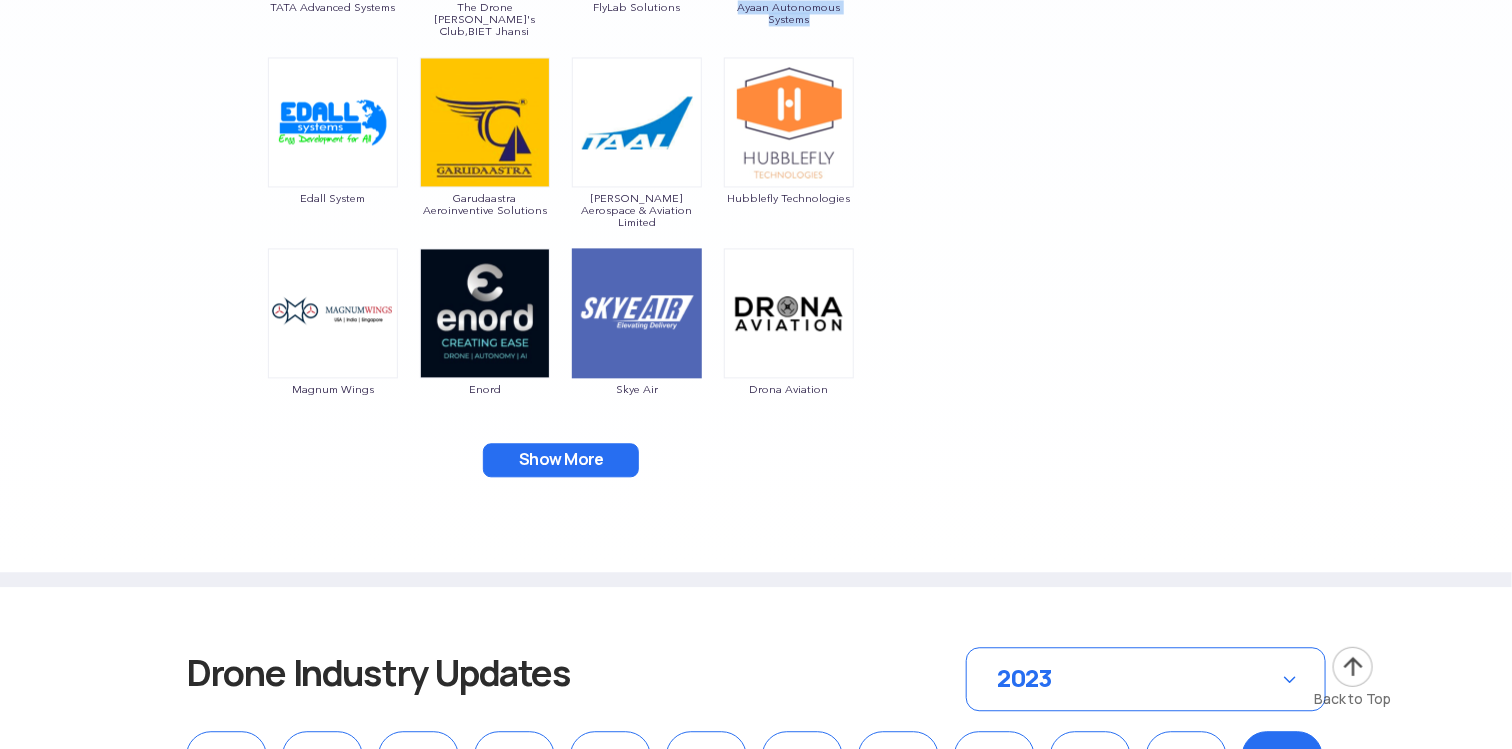 scroll, scrollTop: 4575, scrollLeft: 0, axis: vertical 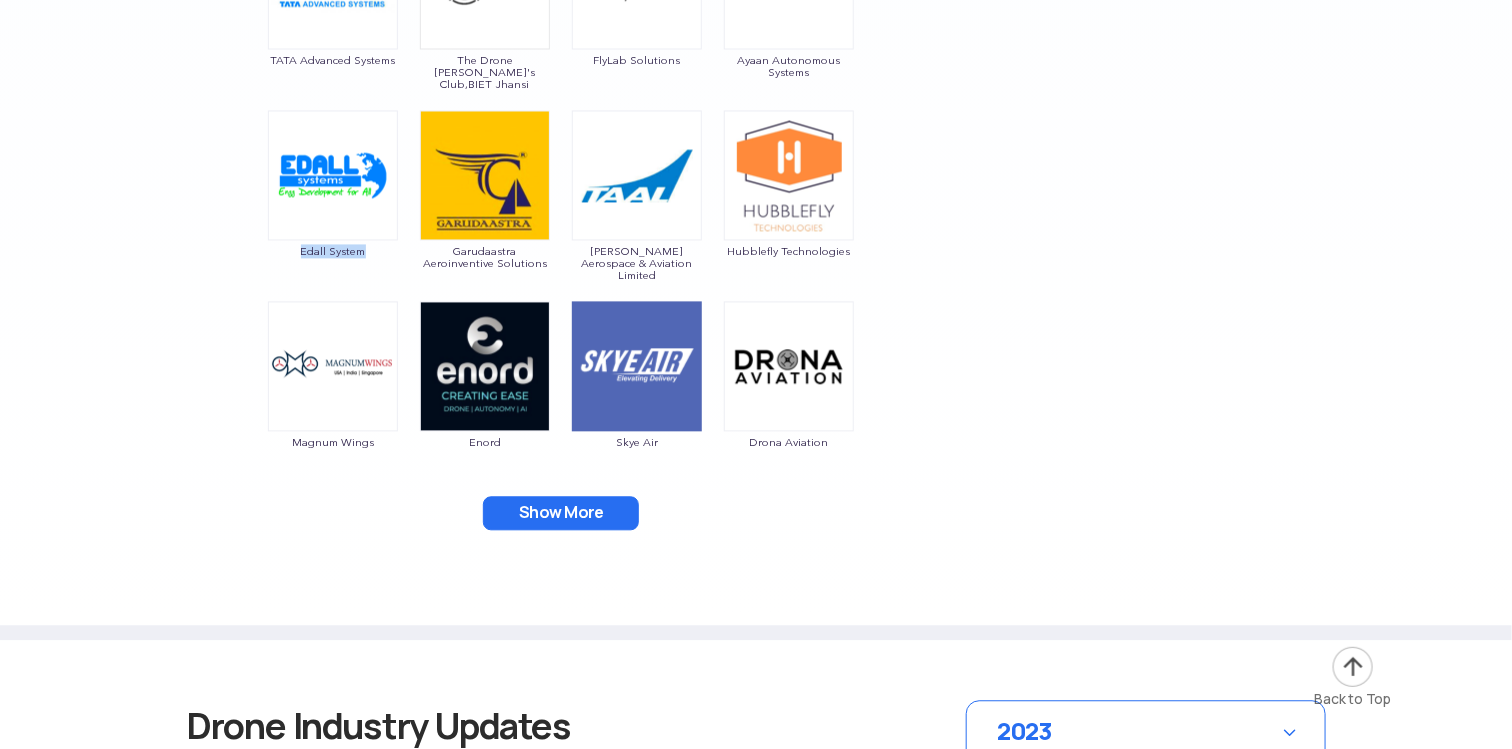 drag, startPoint x: 394, startPoint y: 259, endPoint x: 275, endPoint y: 256, distance: 119.03781 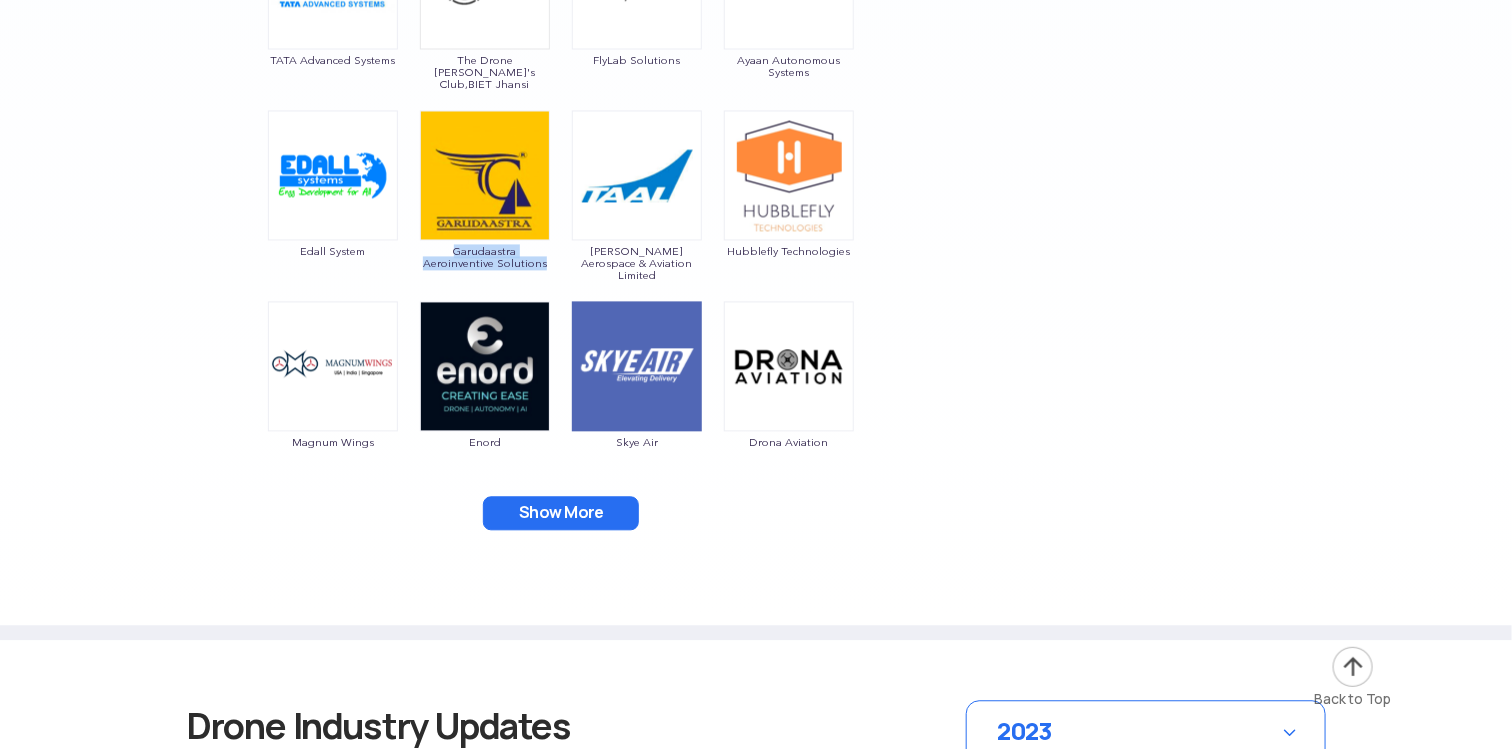 drag, startPoint x: 551, startPoint y: 264, endPoint x: 430, endPoint y: 252, distance: 121.59358 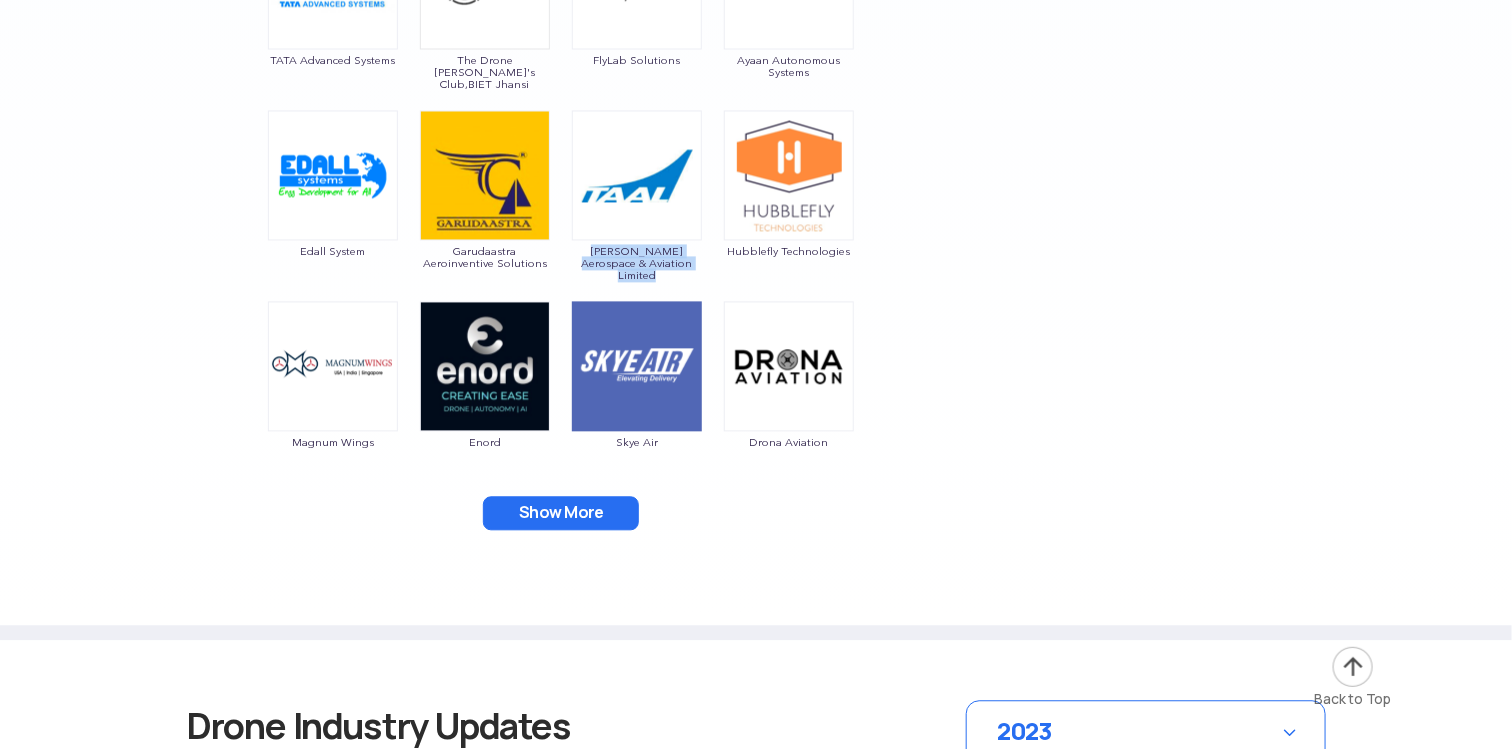 drag, startPoint x: 704, startPoint y: 272, endPoint x: 584, endPoint y: 255, distance: 121.19818 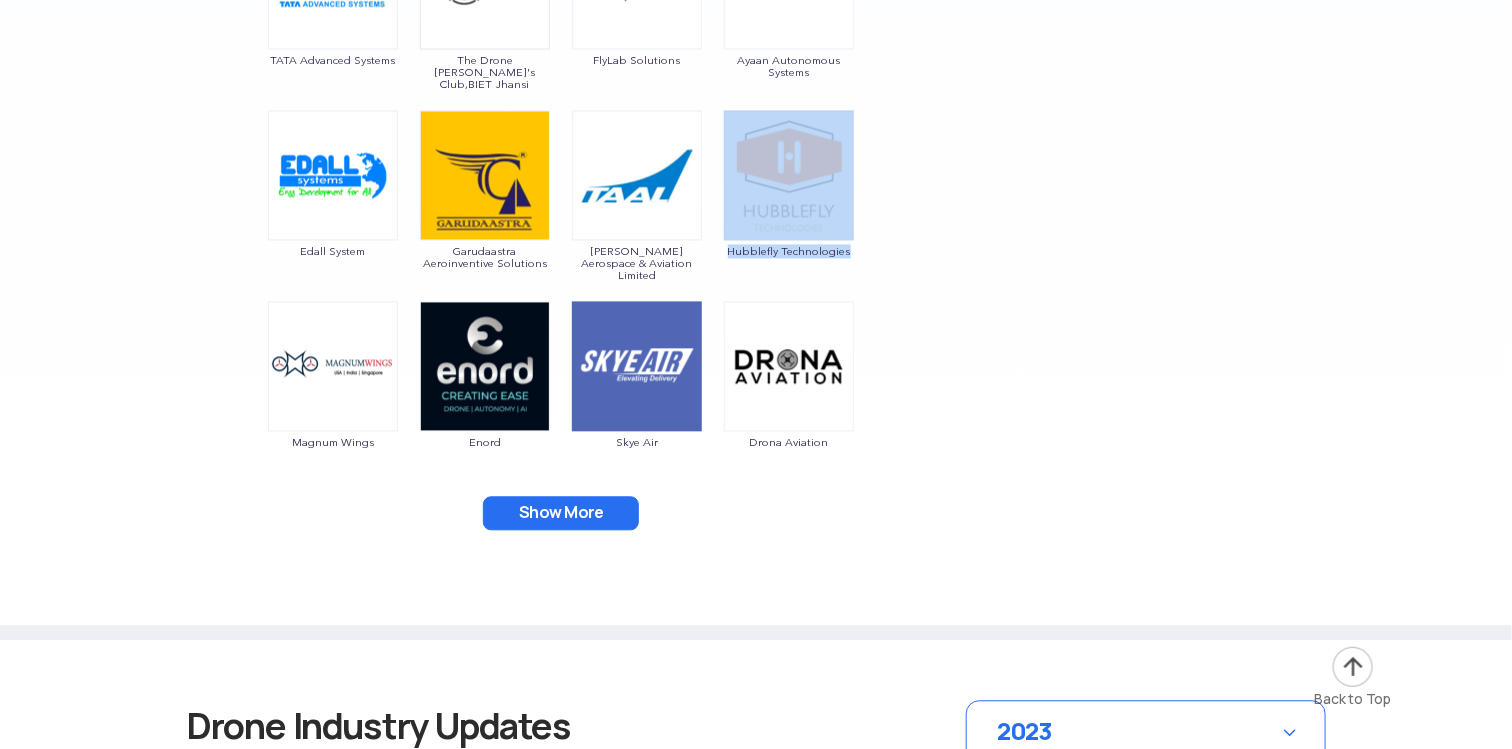 drag, startPoint x: 885, startPoint y: 259, endPoint x: 722, endPoint y: 259, distance: 163 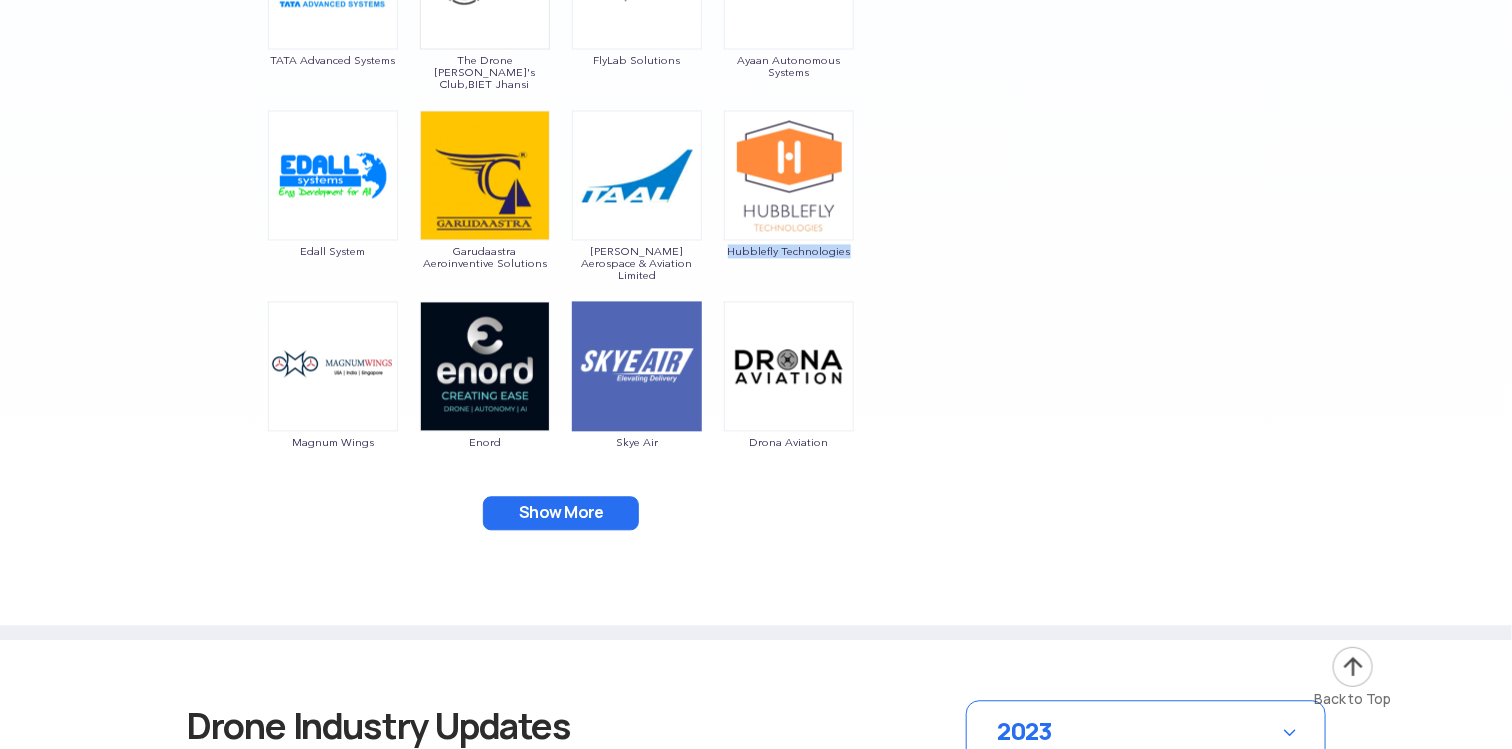 drag, startPoint x: 867, startPoint y: 257, endPoint x: 723, endPoint y: 250, distance: 144.17004 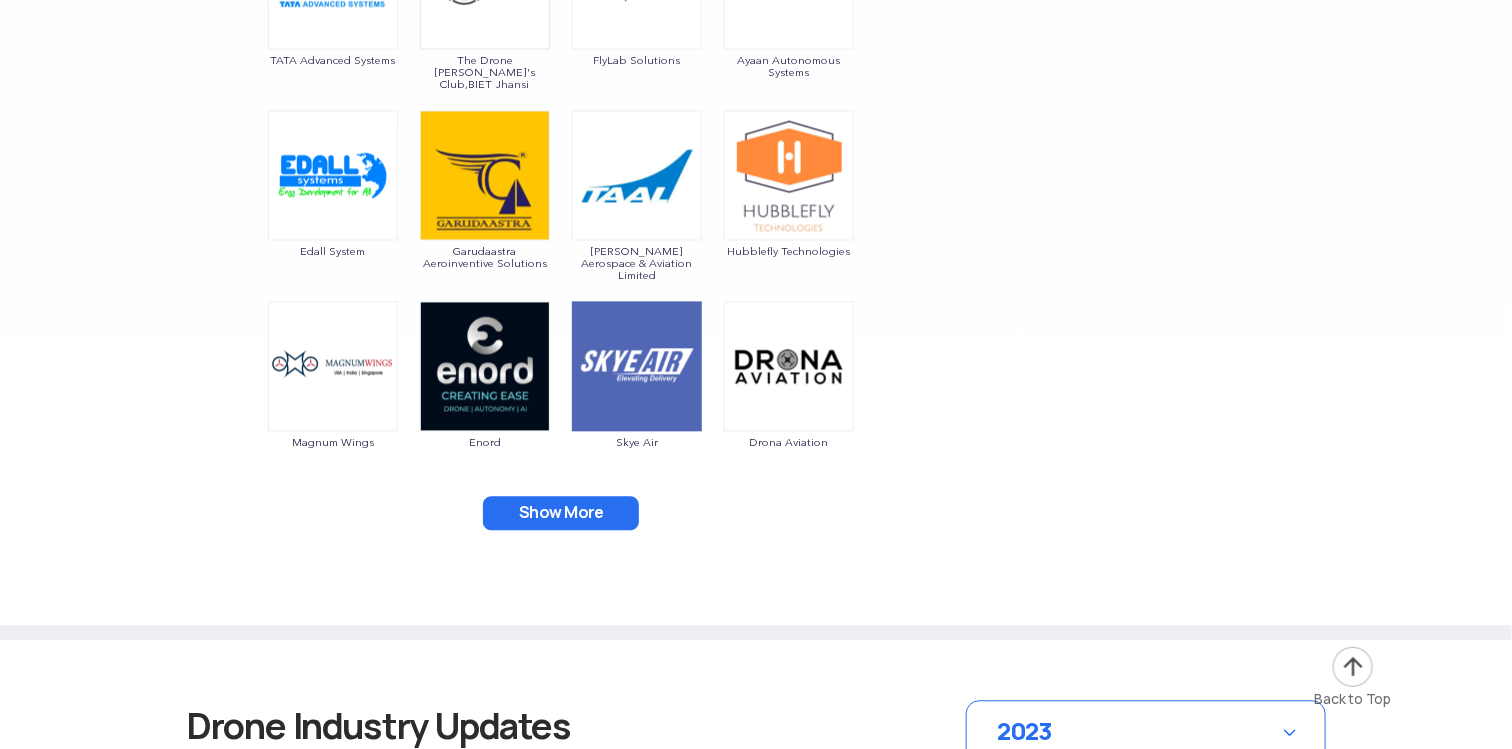 click on "Garuda Aerospace Throttle Aerospace General Aeronautics Redwing Labs [PERSON_NAME] Unmanned Systems Crystal Ball Thanos Technologies Paras Aerospace Tech Eagle Scandron Newspace Research UrbanMatrix Technologies IdeaForge Technology [PERSON_NAME] Drones Indrones VTOL Aviation India CD Space Tunga Aerospace Karman Drones ADANI Defense [PERSON_NAME] Unmanned Systems FLY-X Aerospace Roboz Dotin Tech Roter Tsalla Aerospace Aerologiks Bharat Electronics Limited AIRVIEW ROBOTICS Ecom Infotech India Limited Zmotion Nibrus Technologies Pvt. Ltd Kadet Defence Systems CerebroSpark Innovations LLP Aurora Integrated Systems Zerogravity Systems Haveli UAVs Alpha Security & Defense Sarus aerospace Tech Mahindra SKYX Aerospace UAVIO Labs Marucom [PERSON_NAME] & Toubro EagleEye Drones EndureAir IoTechWorld Aviation Astrocastech Skytex Unmanned Aerial Solutions Mirai-Drone DTOWN ROBOTICS Hindustan Aeronautics Limited Dynamatic Technologies IRUS [PERSON_NAME] DroniX Technolgies ISPAGRO Rospace Technology Samhams Technologies Dassault System BONV Technology" at bounding box center (561, -1380) 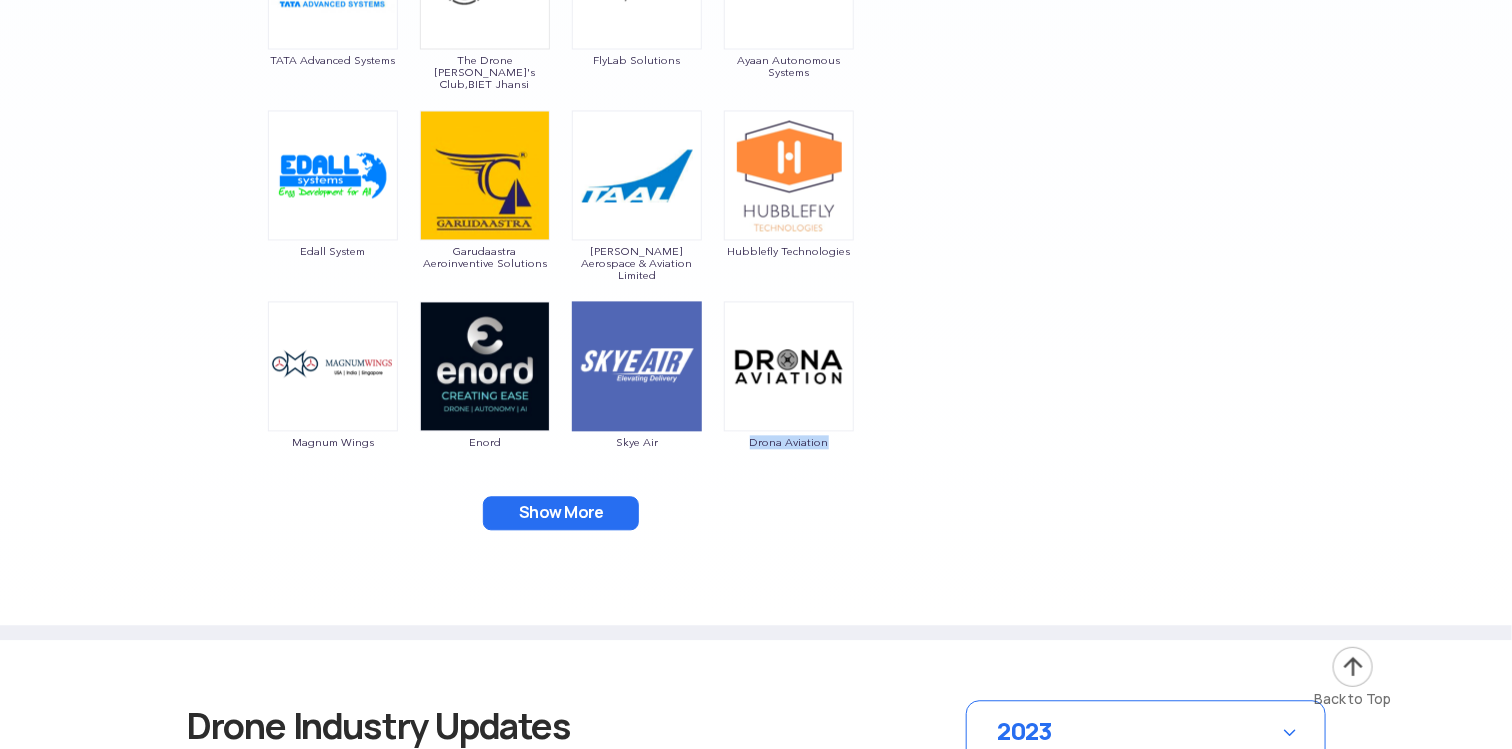 drag, startPoint x: 844, startPoint y: 447, endPoint x: 722, endPoint y: 443, distance: 122.06556 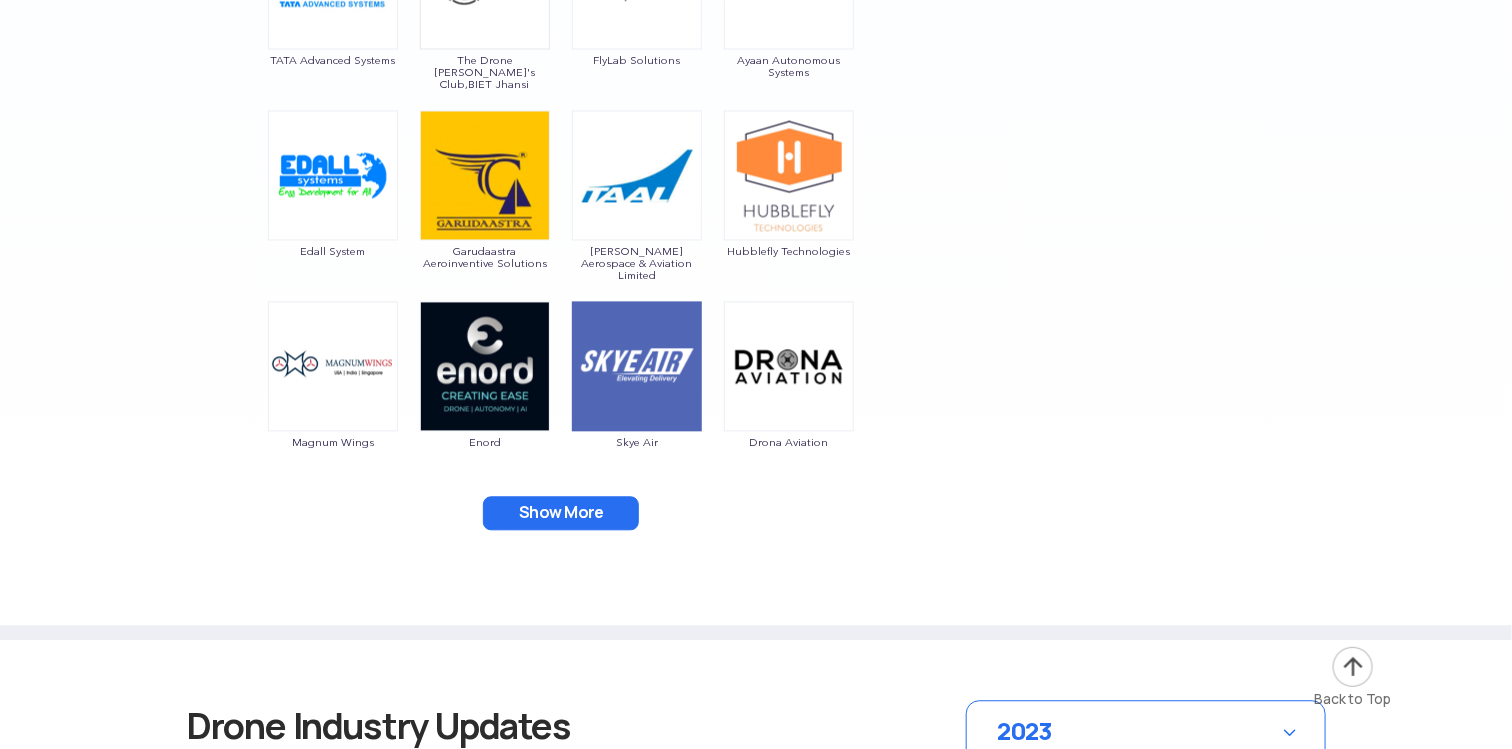 drag, startPoint x: 774, startPoint y: 502, endPoint x: 687, endPoint y: 483, distance: 89.050545 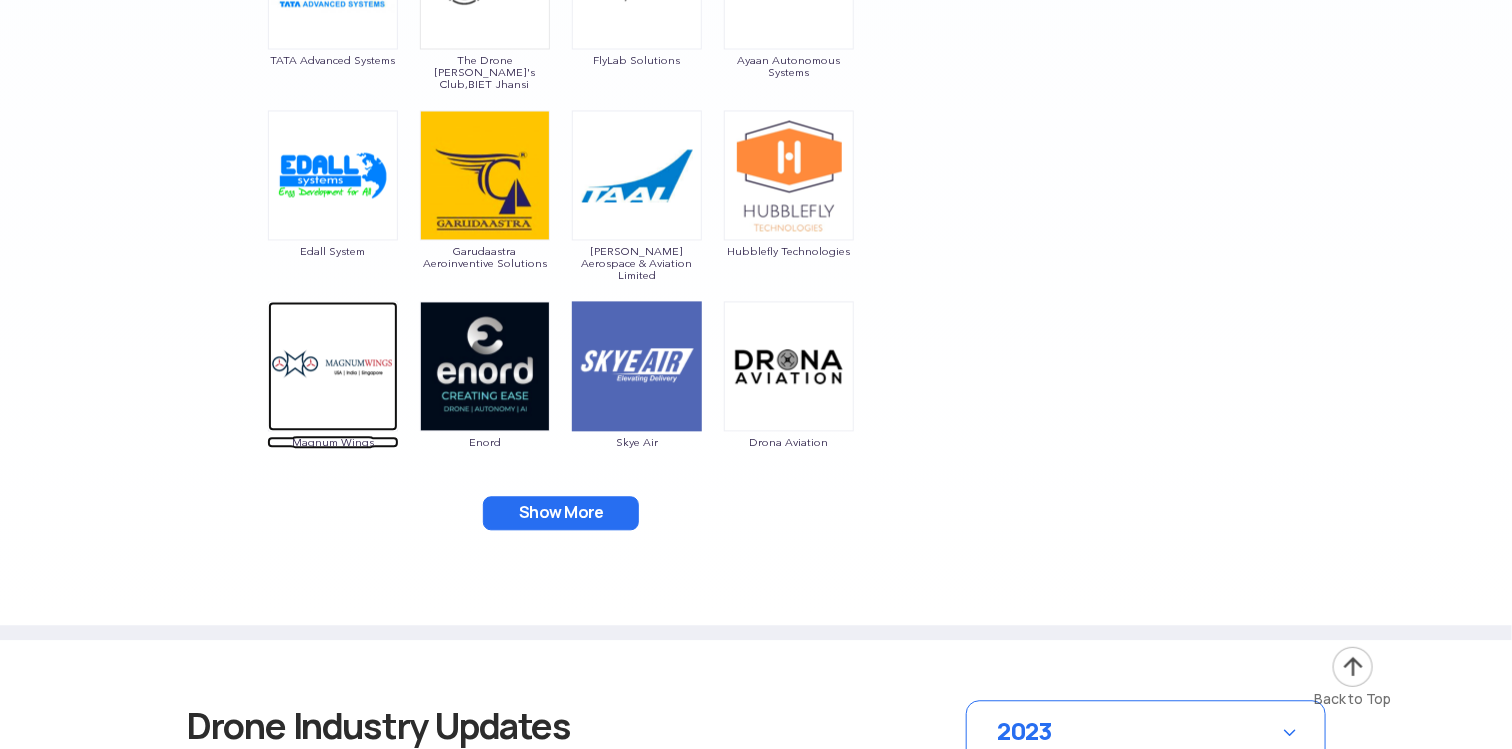 click on "Magnum Wings" at bounding box center (333, 442) 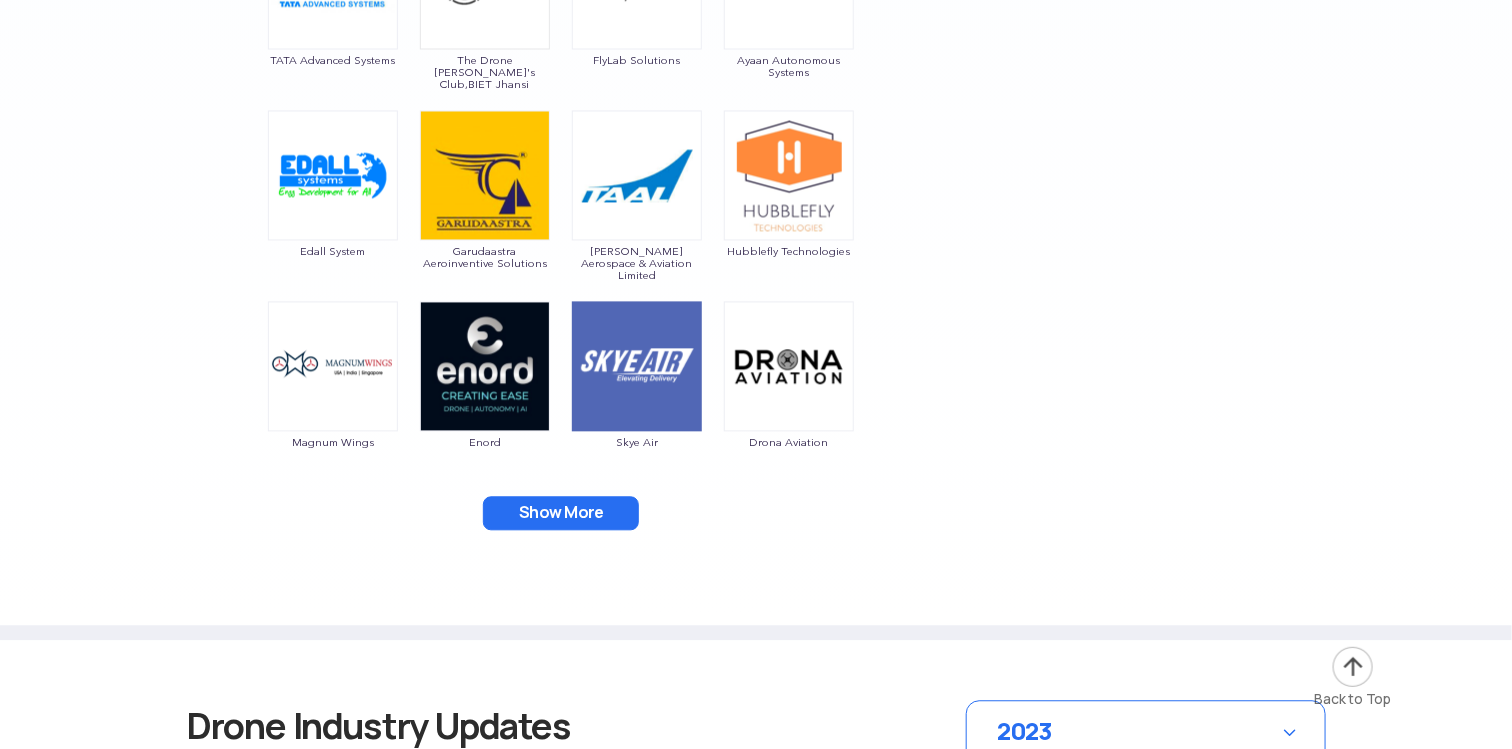 click on "Show More" at bounding box center (561, 513) 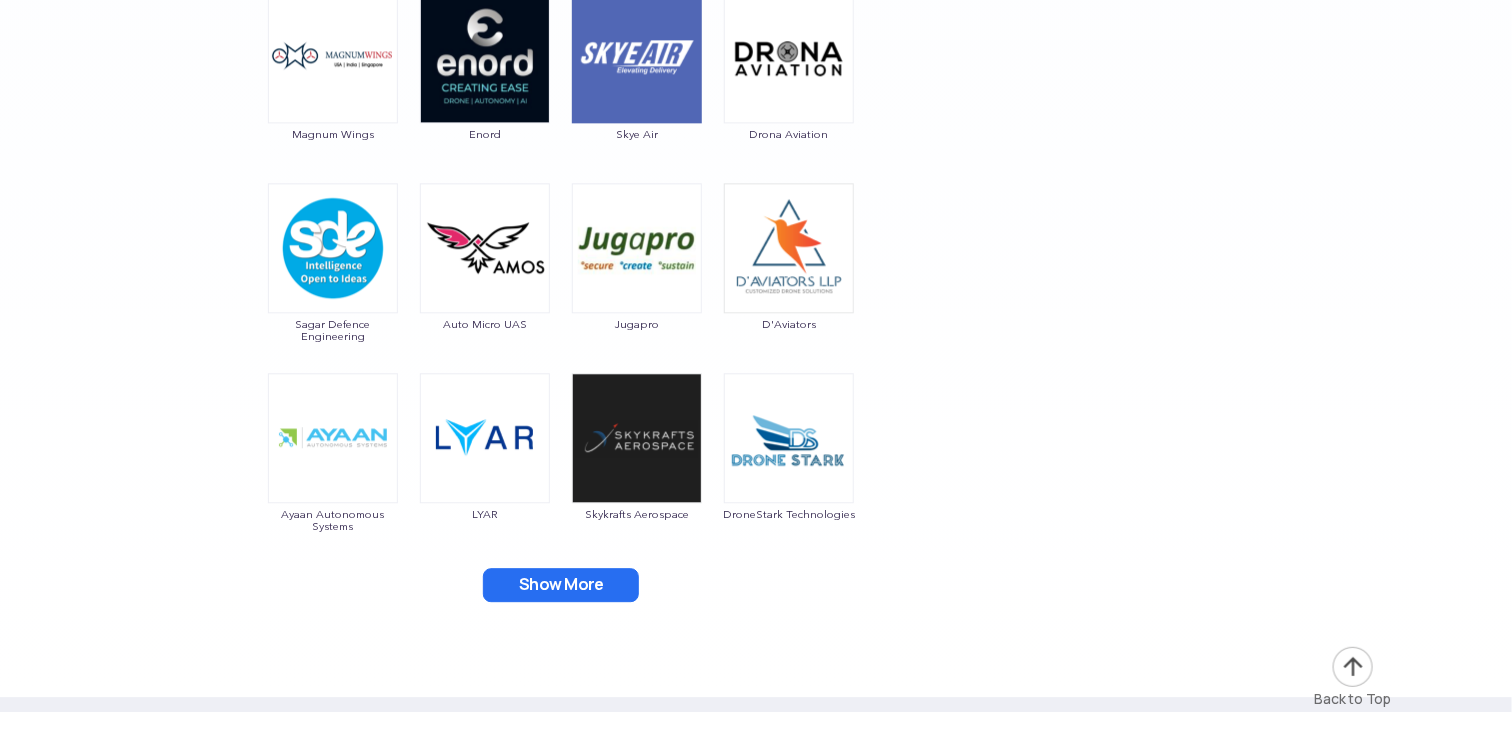 scroll, scrollTop: 4986, scrollLeft: 0, axis: vertical 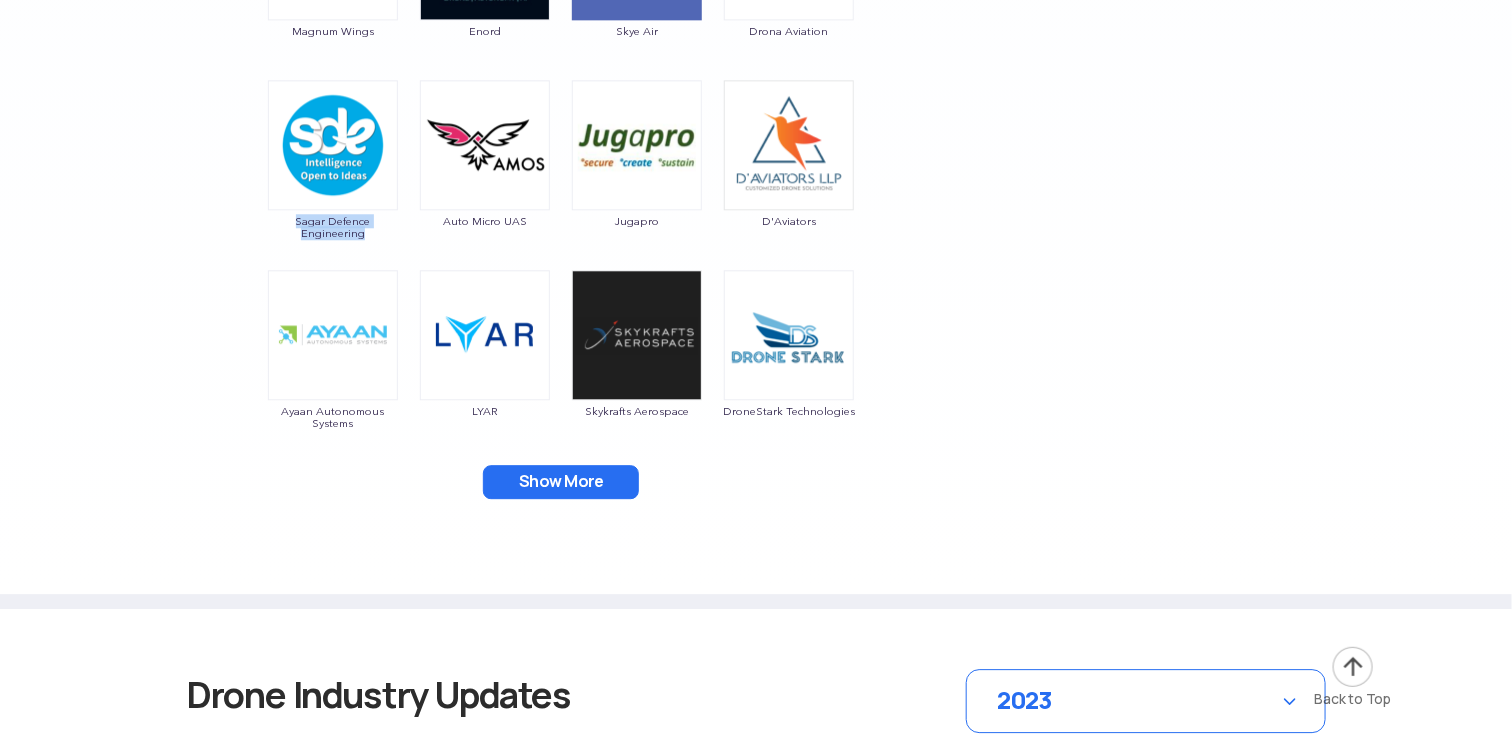 drag, startPoint x: 374, startPoint y: 239, endPoint x: 294, endPoint y: 222, distance: 81.78631 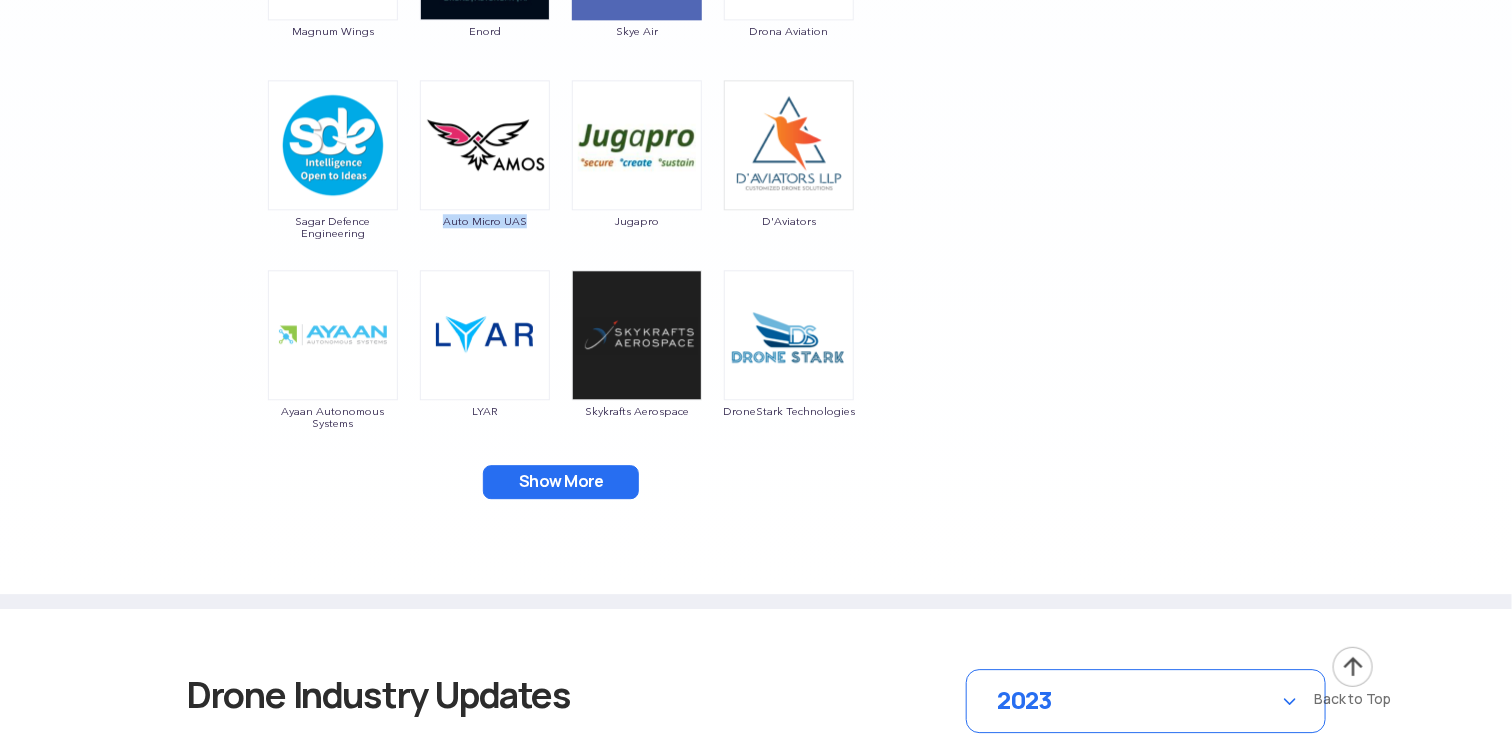 drag, startPoint x: 525, startPoint y: 212, endPoint x: 444, endPoint y: 217, distance: 81.154175 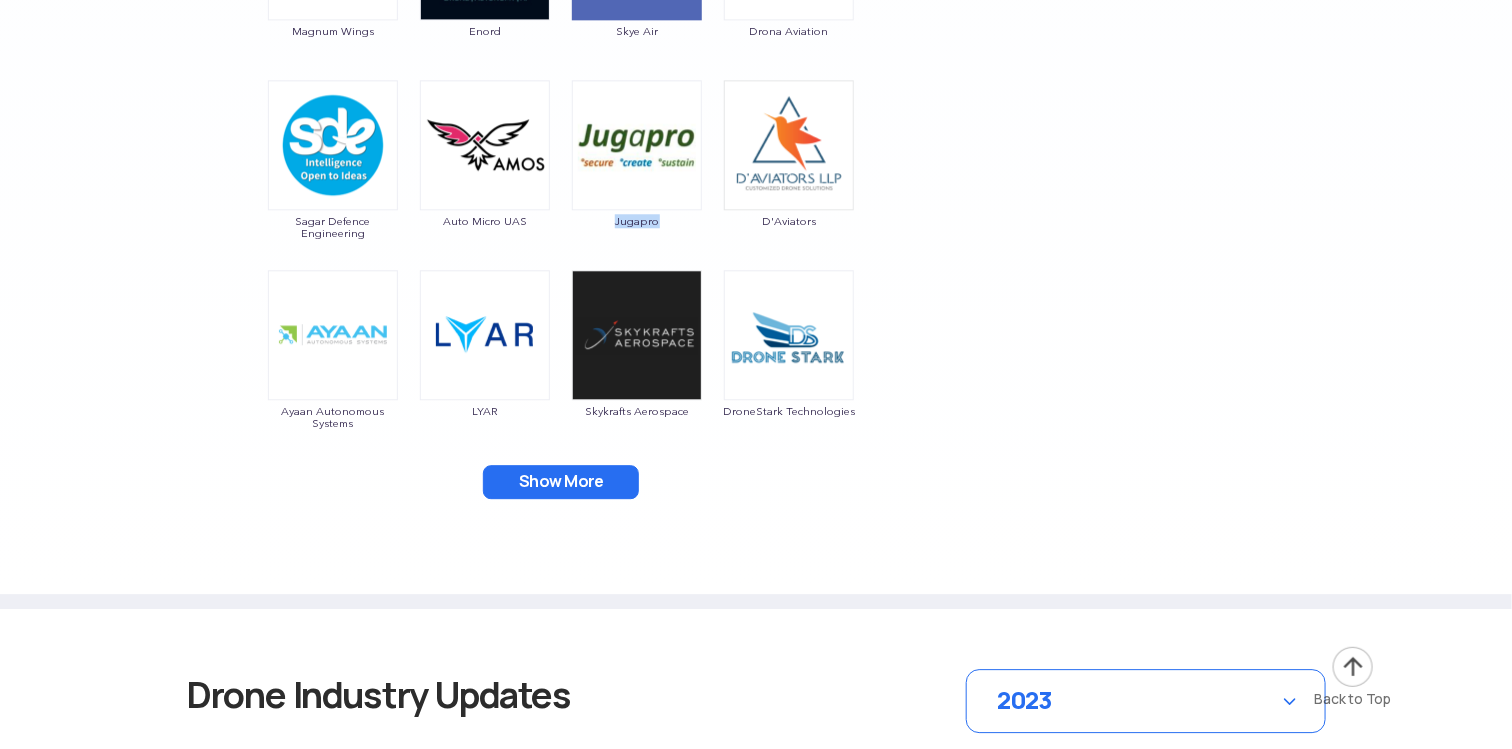 drag, startPoint x: 595, startPoint y: 226, endPoint x: 664, endPoint y: 212, distance: 70.40597 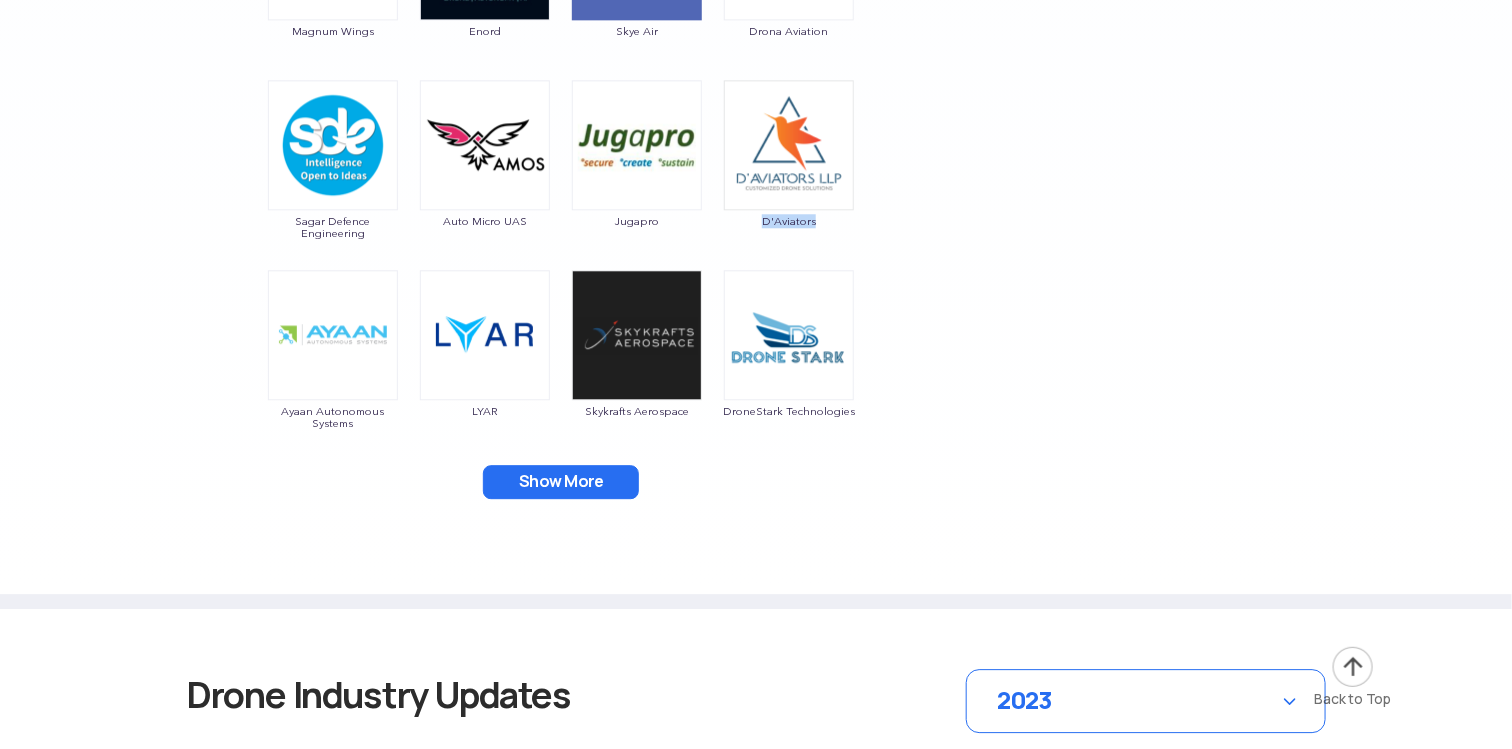 drag, startPoint x: 825, startPoint y: 224, endPoint x: 740, endPoint y: 230, distance: 85.2115 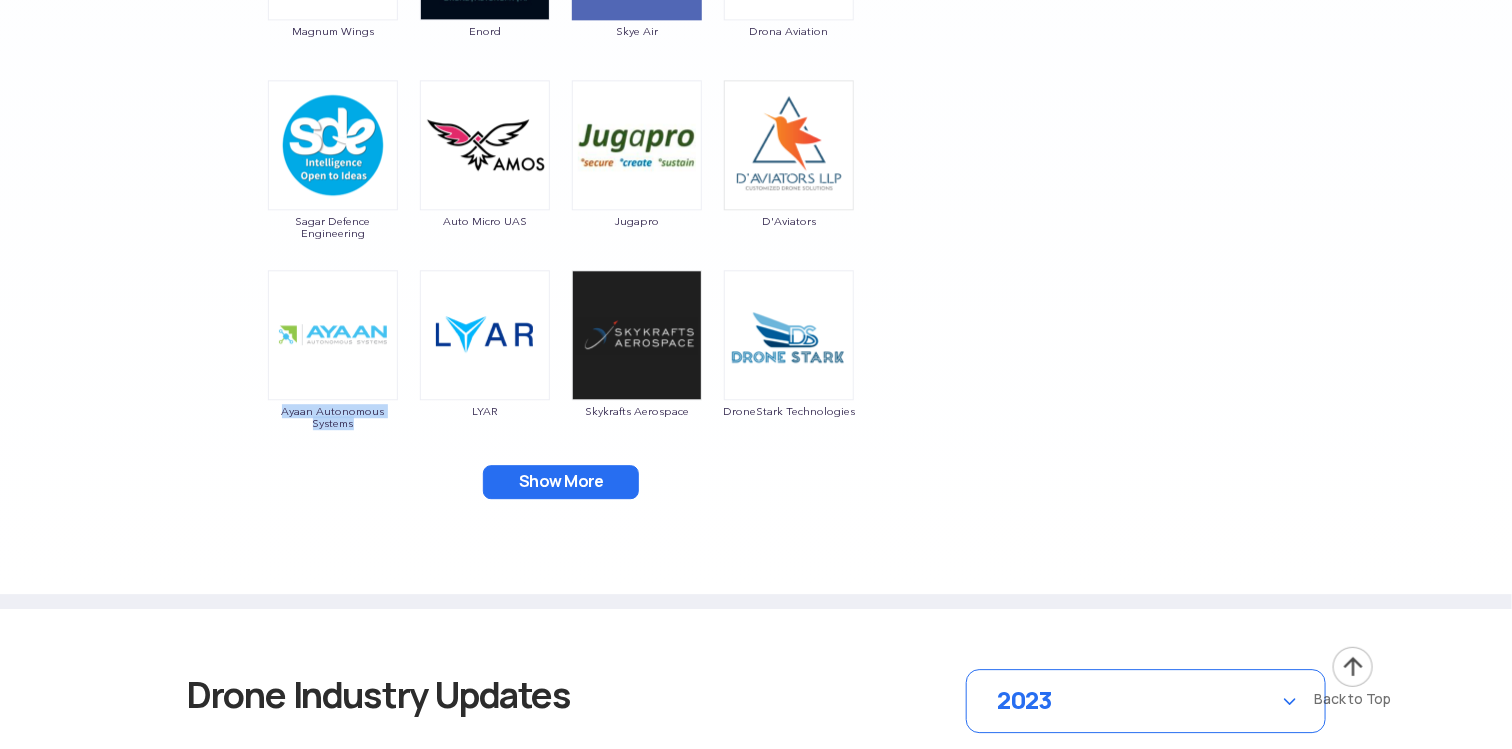 drag, startPoint x: 364, startPoint y: 430, endPoint x: 277, endPoint y: 404, distance: 90.80198 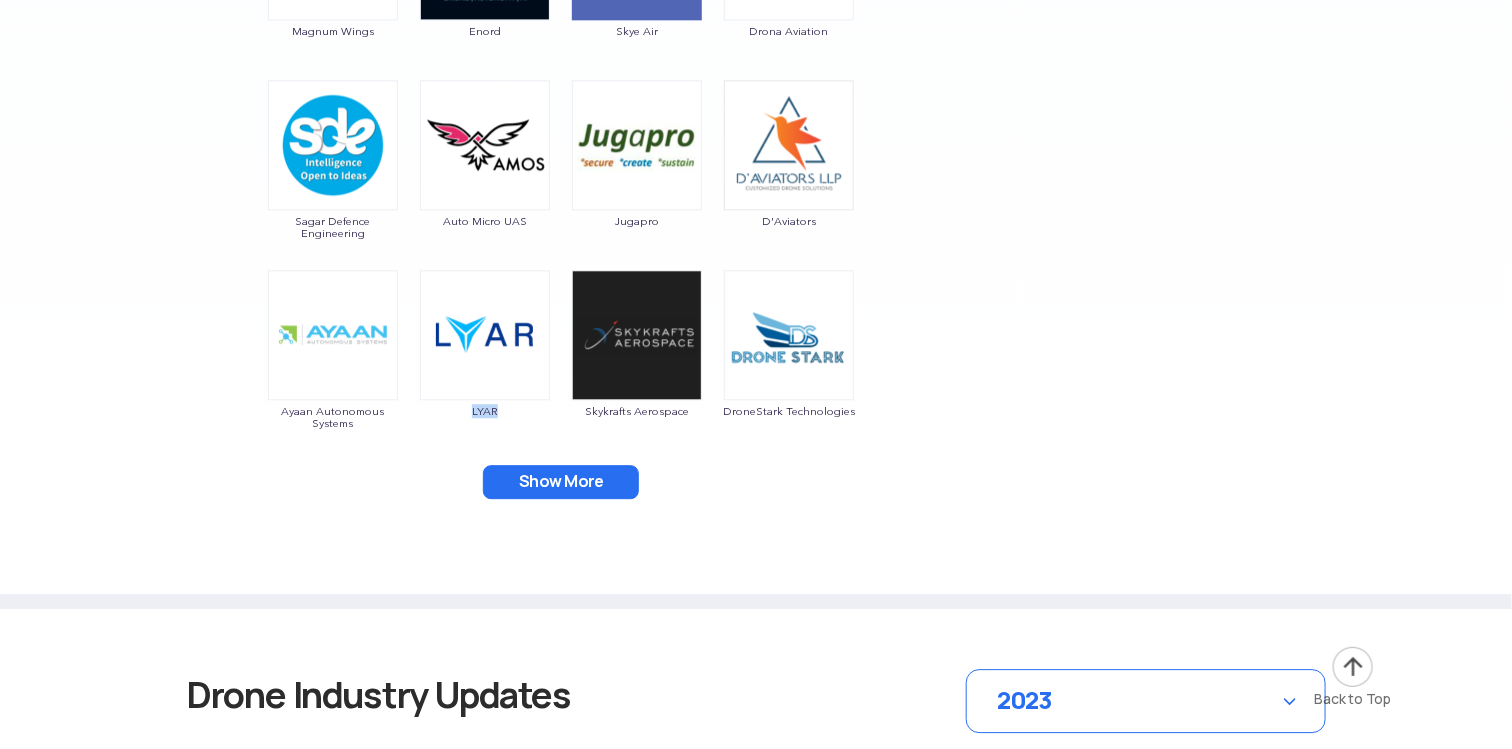 drag, startPoint x: 522, startPoint y: 417, endPoint x: 462, endPoint y: 413, distance: 60.133186 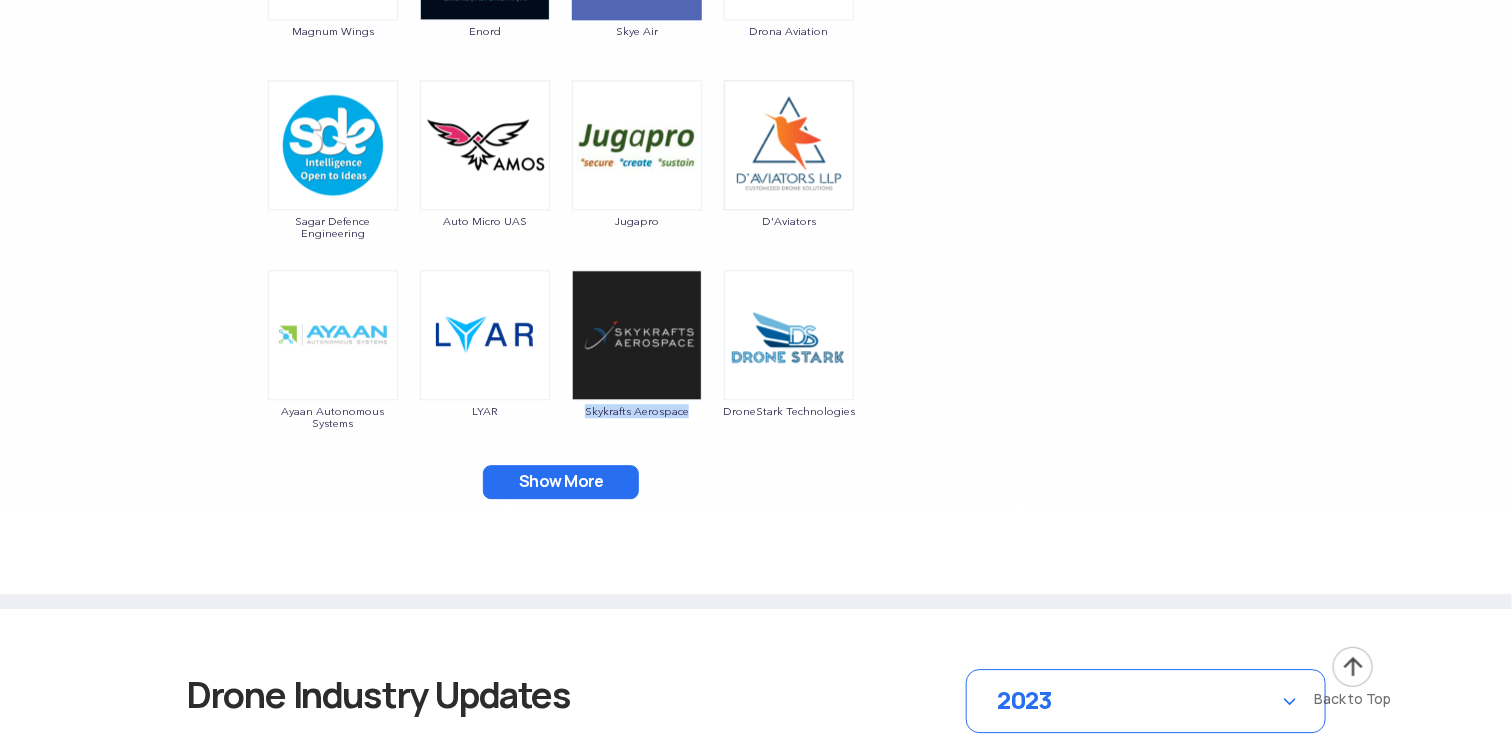 drag, startPoint x: 705, startPoint y: 408, endPoint x: 587, endPoint y: 417, distance: 118.34272 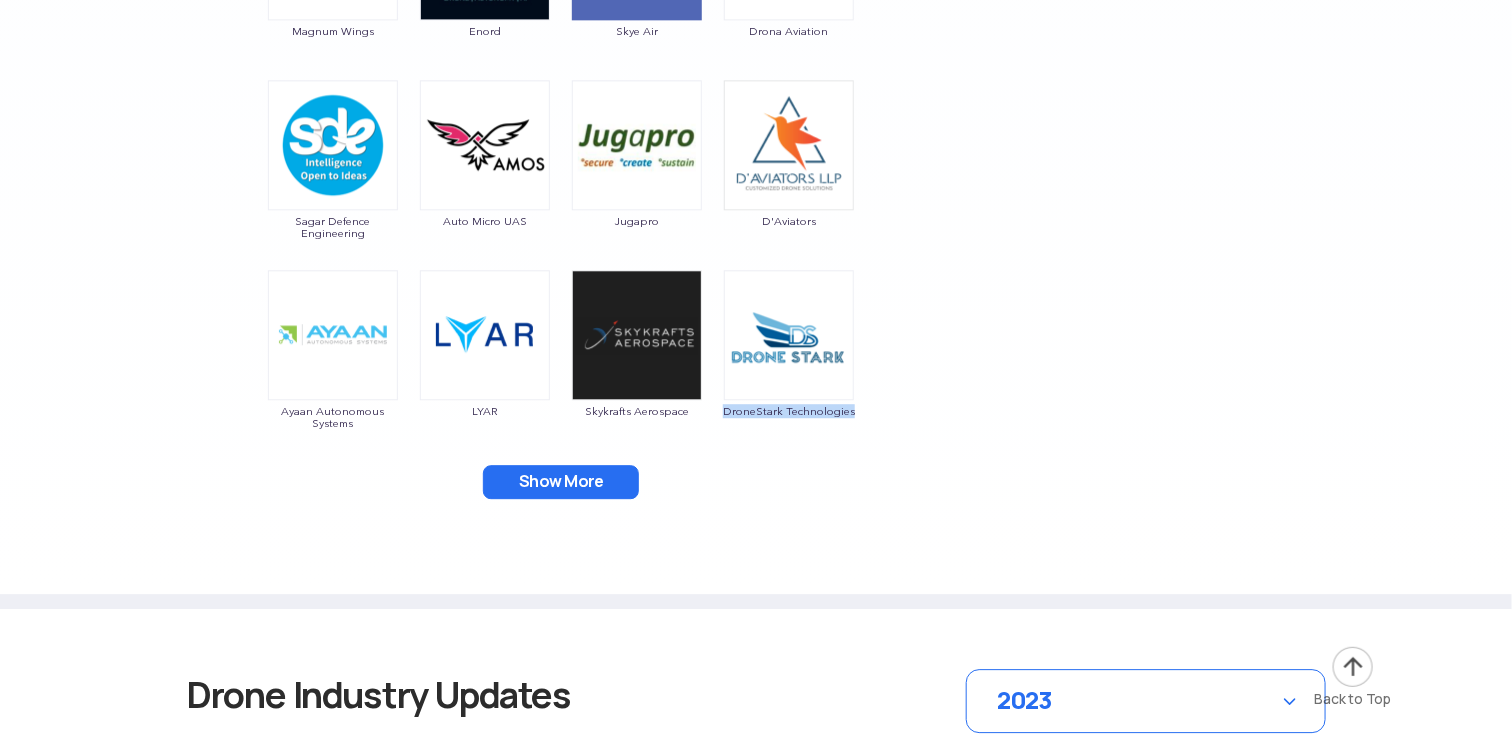 drag, startPoint x: 877, startPoint y: 424, endPoint x: 725, endPoint y: 411, distance: 152.5549 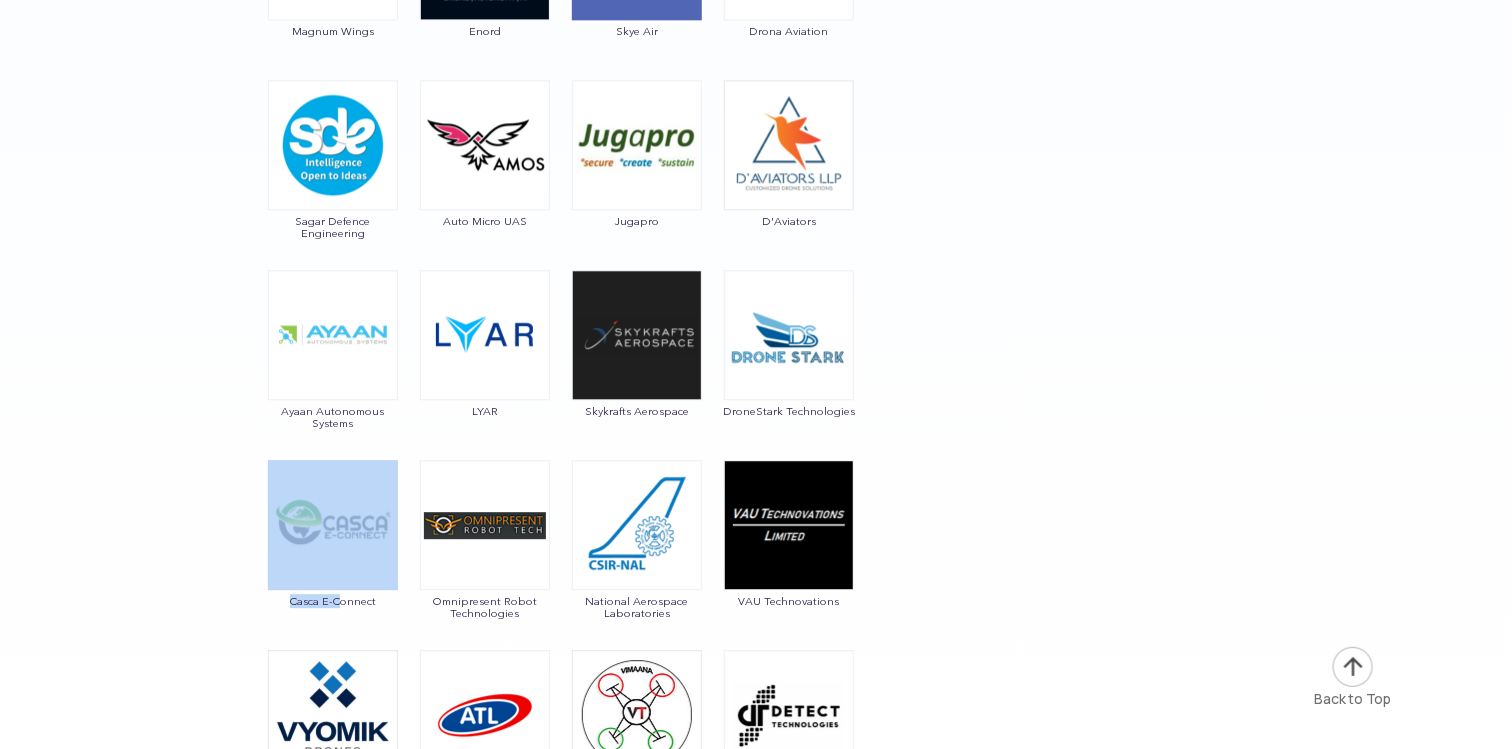 drag, startPoint x: 265, startPoint y: 603, endPoint x: 340, endPoint y: 590, distance: 76.11833 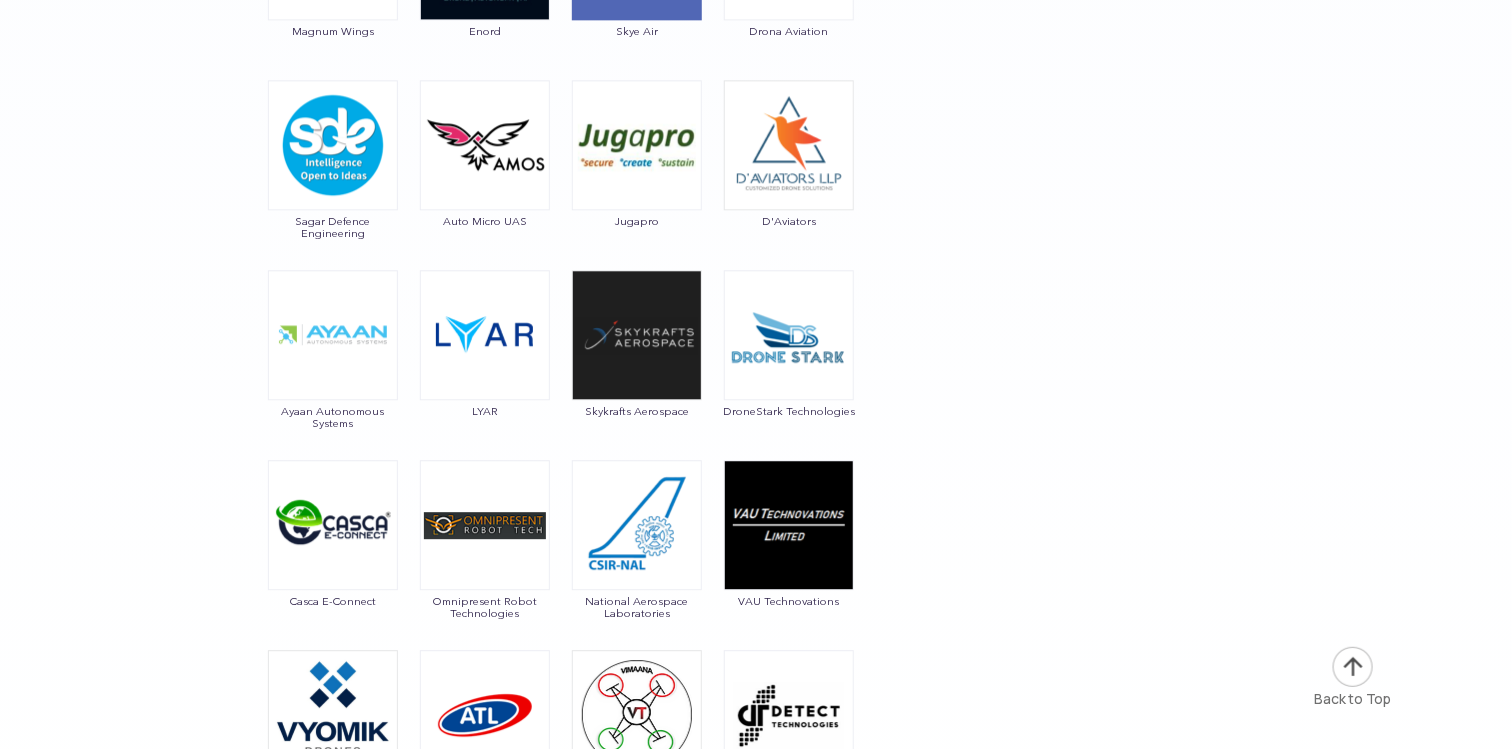 click on "Showing  103  Drone Companies from Indian Drone Manufacturers Select a Category Close All Categories ( 557 ) Indian Drone Manufacturers (103) Drone Training Institute And Rptos (31) Agricultural Drone Manufacturers (27) Drone Service Companies (227) Utm And Remote Id (12) Drone Safety Systems (1) Military Drones (16) Npnt, Gcs And Data Management Softwares (10) Drone Insurance (3) Sensor Payloads And Camera (2) Counter Drone Technology (12) Vc & Corporate Investments (8) Drone Spare & Batteries (19) Regulatory Bodies And Industry Associations (23) Drone Law Firms (3) Air Taxi (2) Events (3) Drone Components & Systems Manufacturer (32) Certification Body (3) Ecosystem & Network (1) Academia (19) Top Categories :   All Categories   Agri Drone Manufacturers   Drone Manufacturers   Training Institute & RPTOs   Service Companies   Drone Insurance INDIAN DRONE MANUFACTURERS 103 Companies Garuda Aerospace Throttle Aerospace General Aeronautics Redwing Labs [PERSON_NAME] Unmanned Systems Crystal Ball Thanos Technologies" at bounding box center [756, -1615] 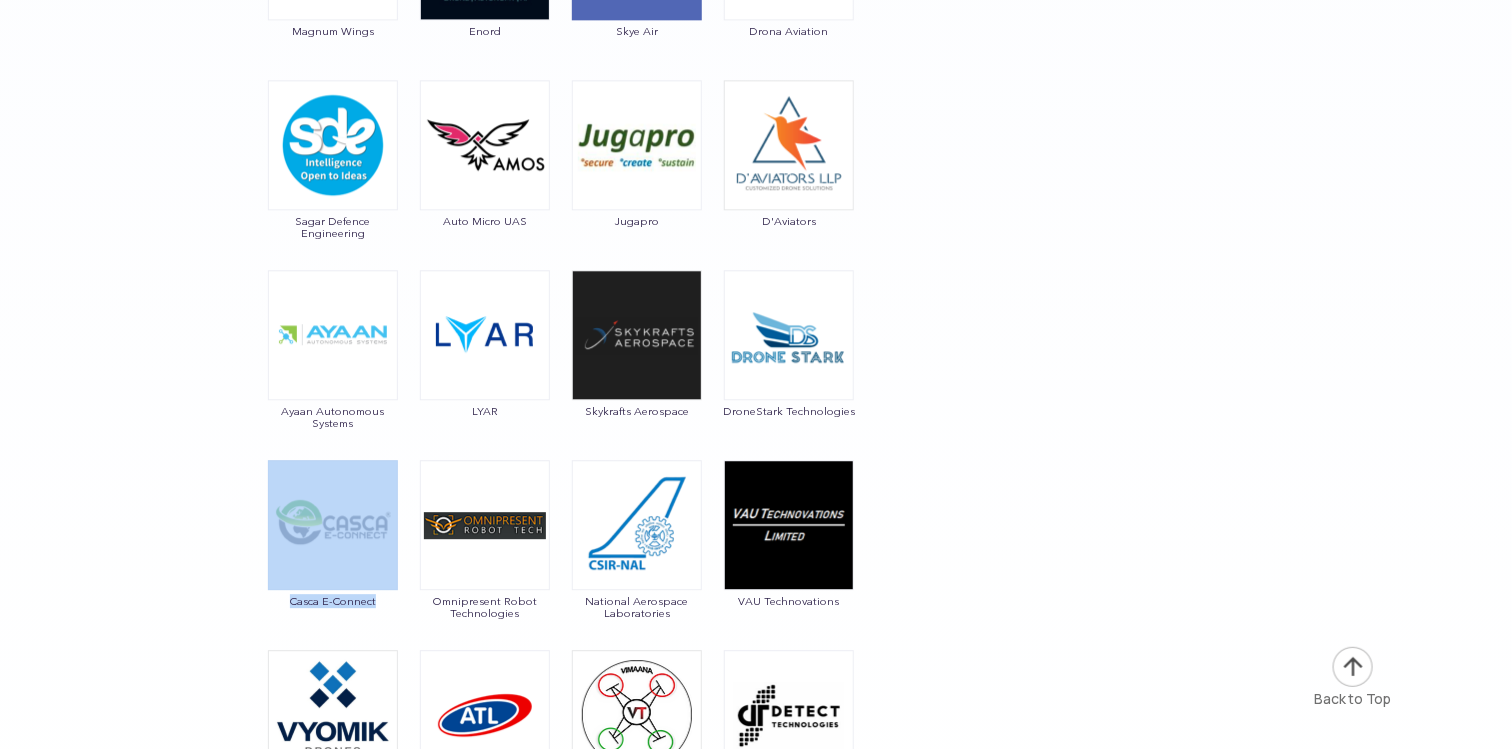 drag, startPoint x: 264, startPoint y: 605, endPoint x: 375, endPoint y: 622, distance: 112.29426 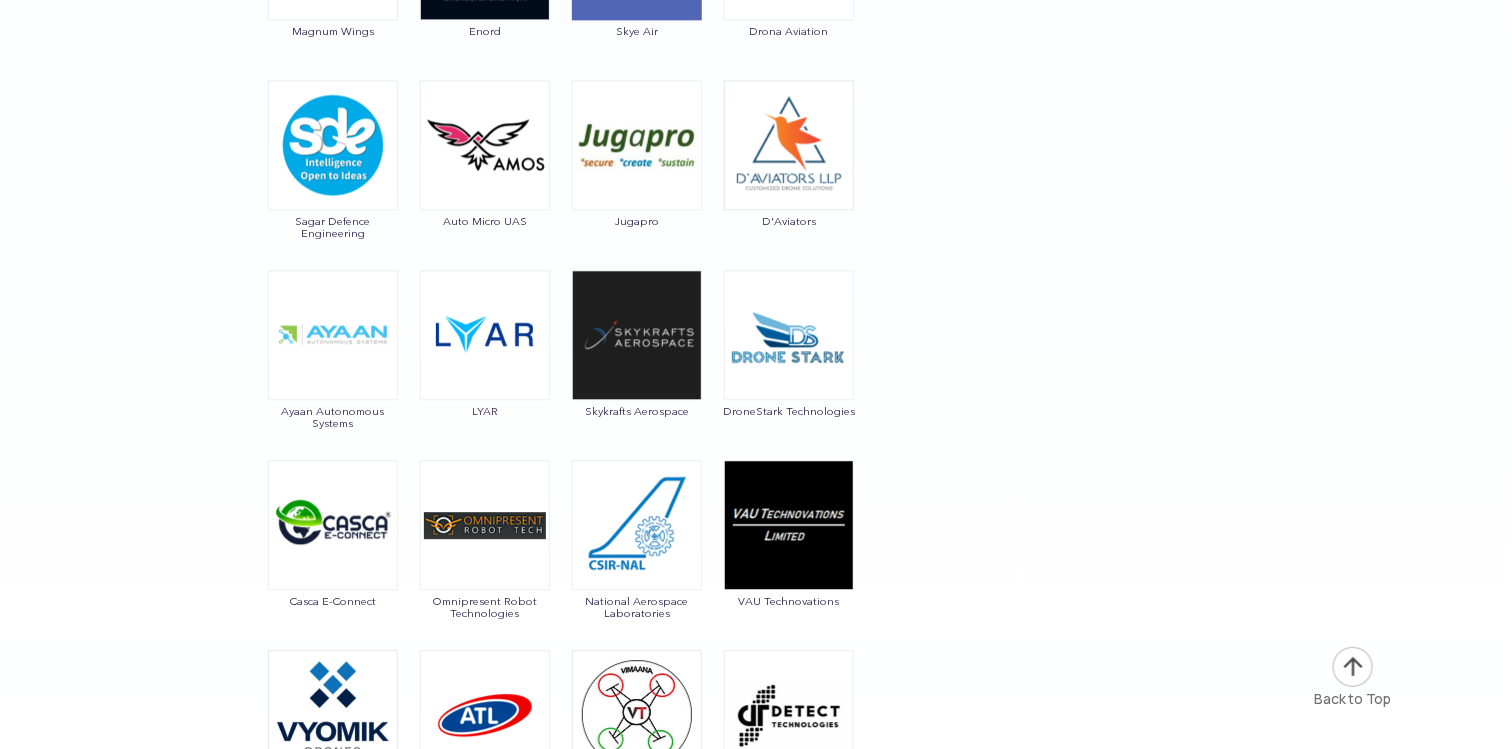 drag, startPoint x: 361, startPoint y: 630, endPoint x: 400, endPoint y: 614, distance: 42.154476 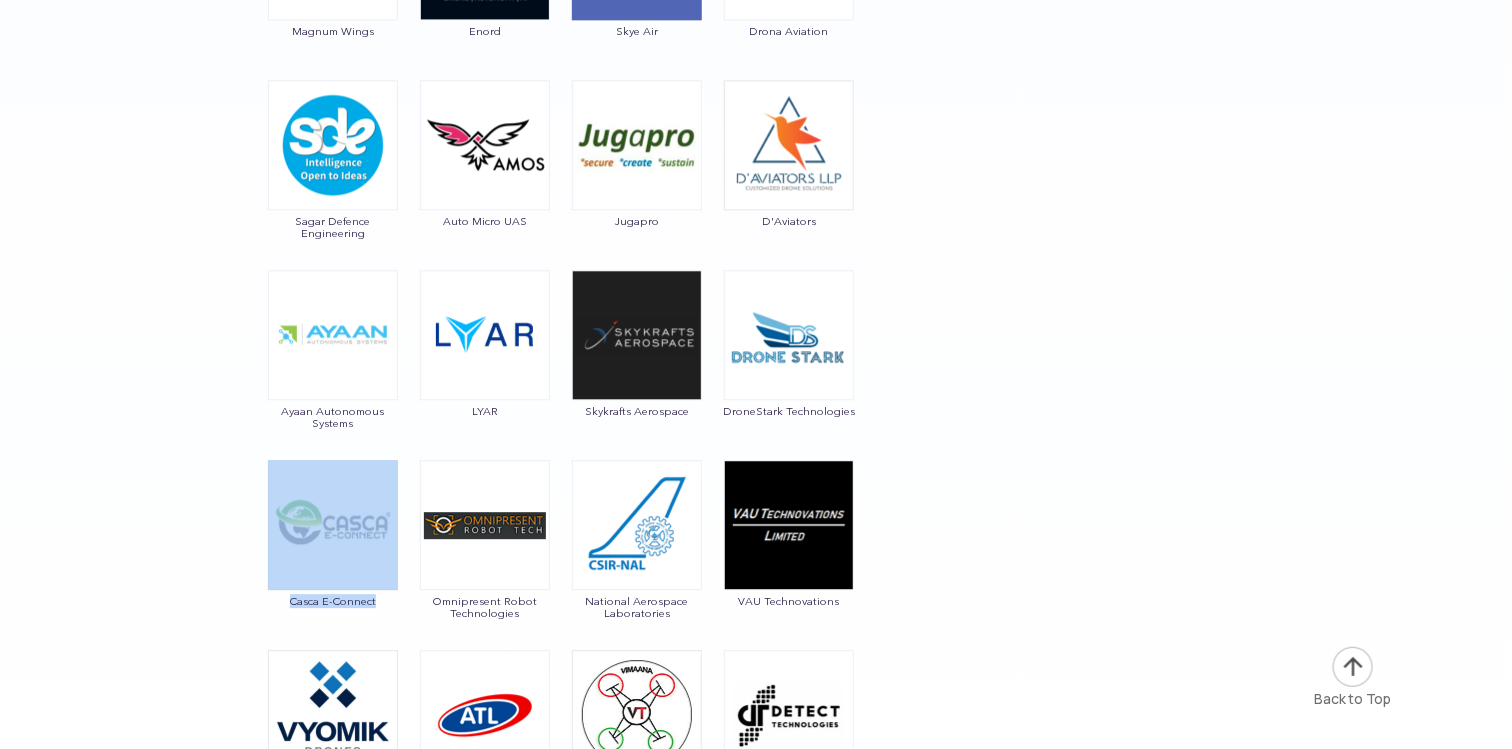 drag, startPoint x: 404, startPoint y: 612, endPoint x: 385, endPoint y: 587, distance: 31.400637 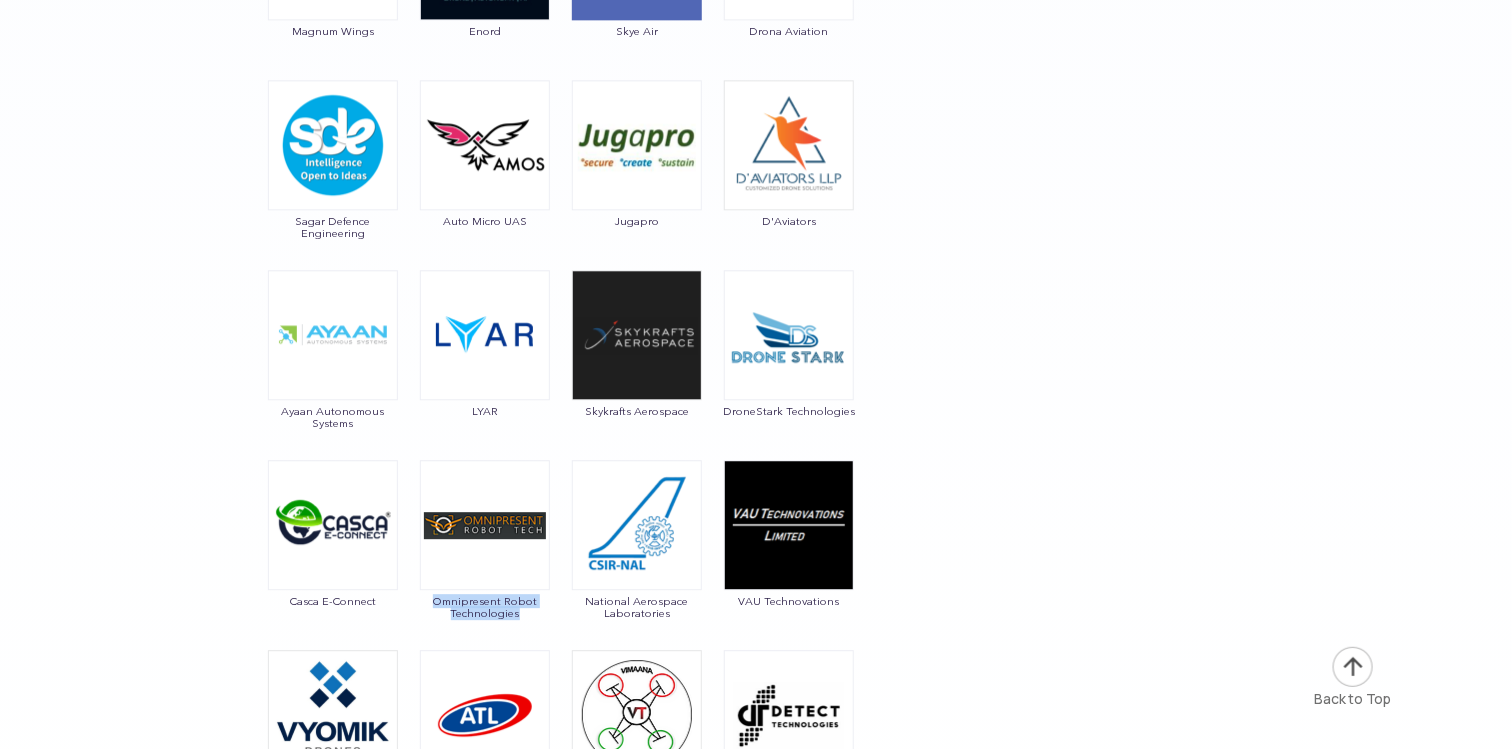 drag, startPoint x: 533, startPoint y: 622, endPoint x: 434, endPoint y: 600, distance: 101.414986 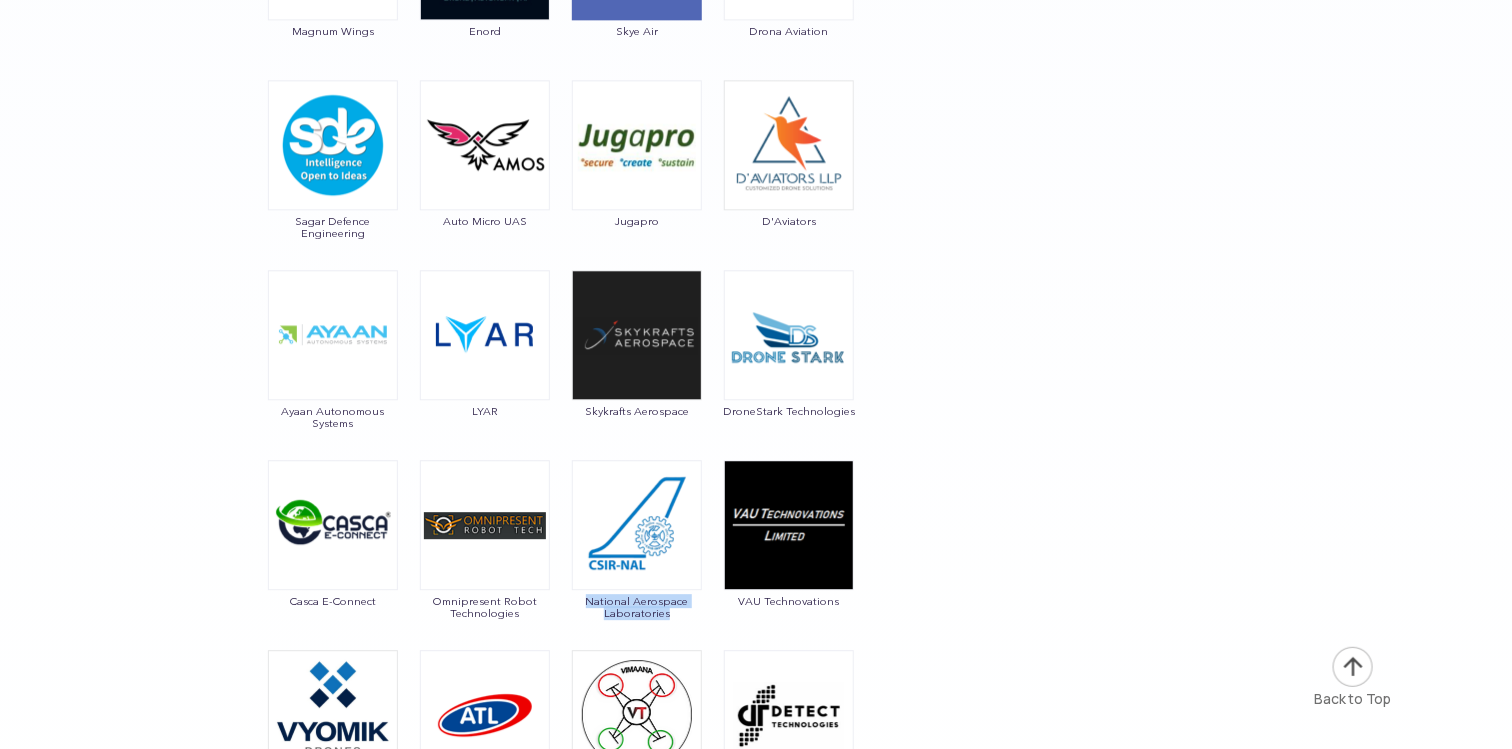 drag, startPoint x: 707, startPoint y: 613, endPoint x: 585, endPoint y: 598, distance: 122.91867 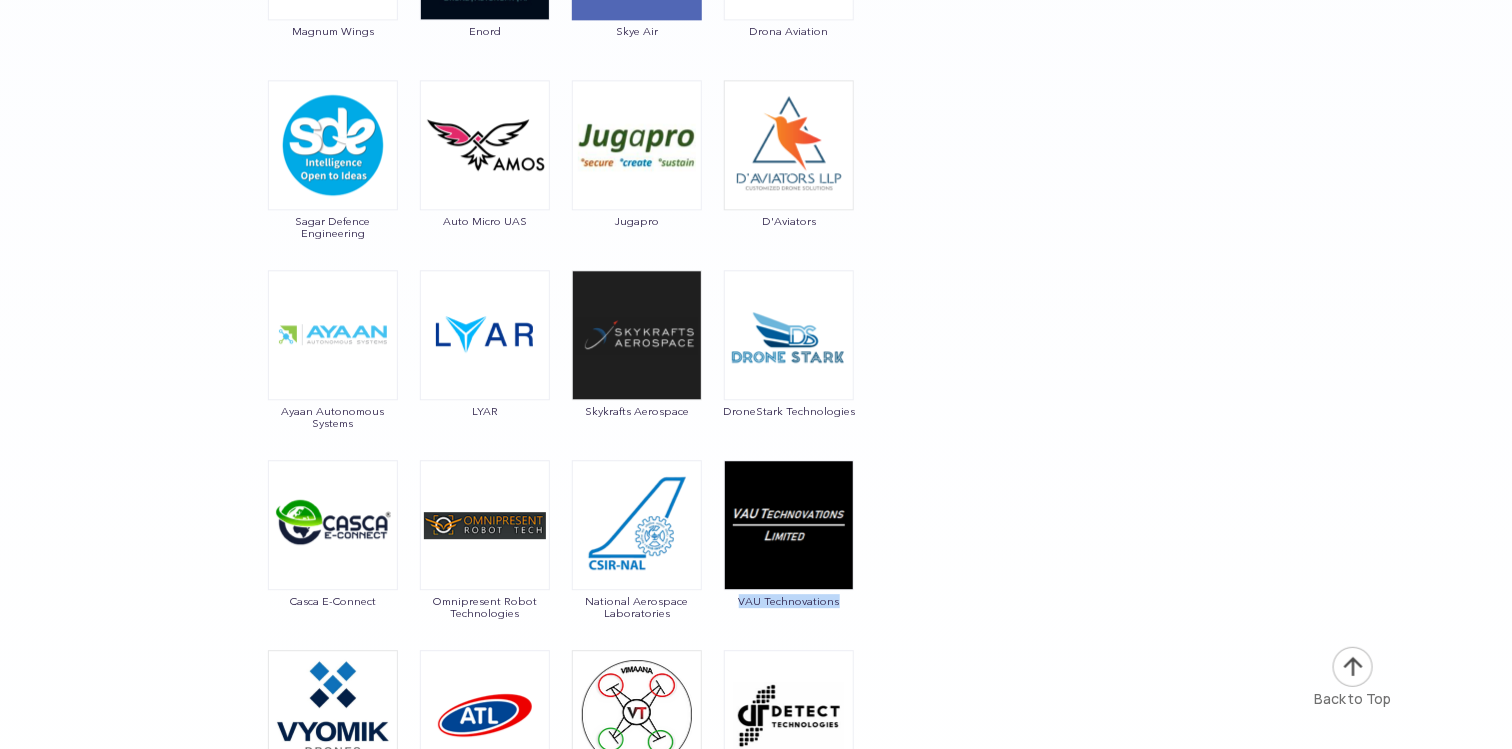 drag, startPoint x: 857, startPoint y: 612, endPoint x: 725, endPoint y: 607, distance: 132.09467 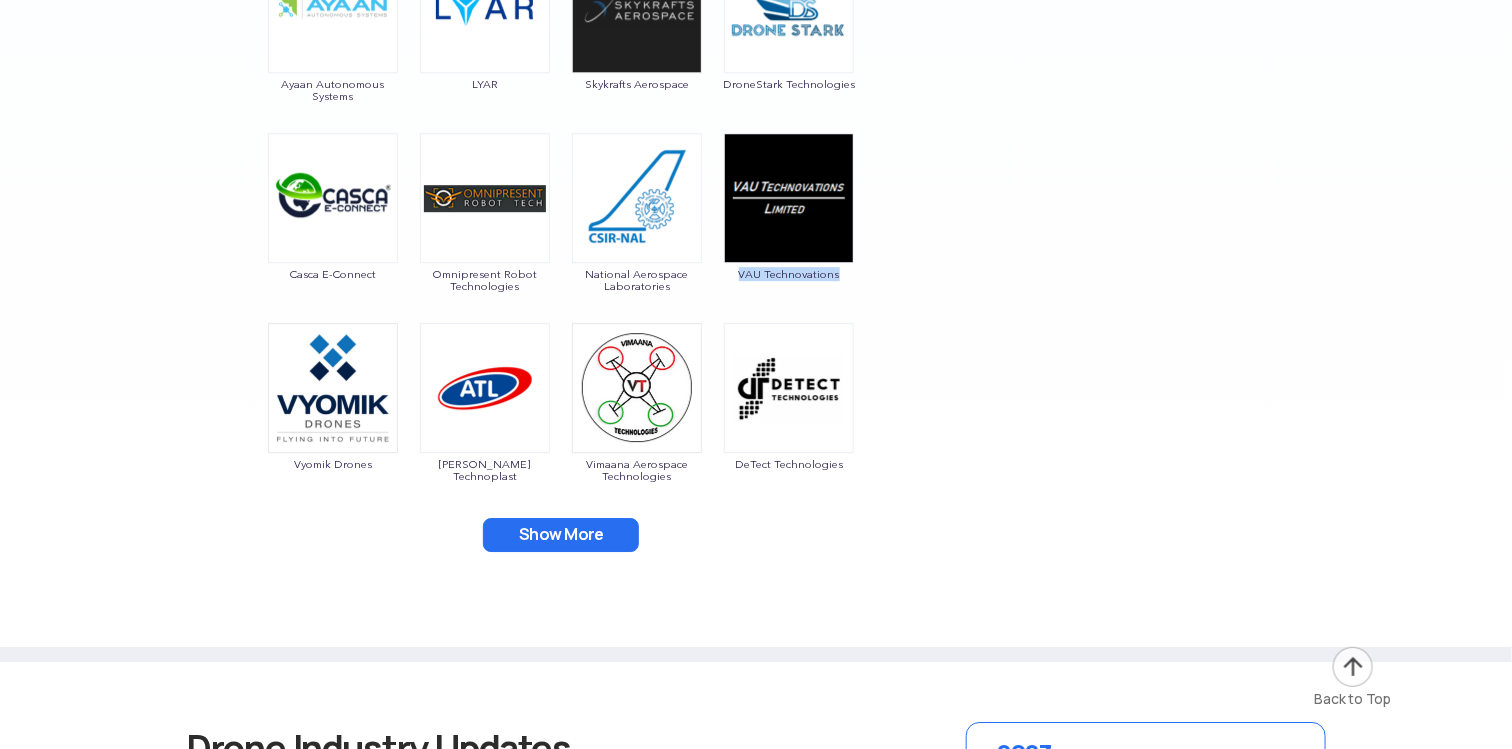 scroll, scrollTop: 5331, scrollLeft: 0, axis: vertical 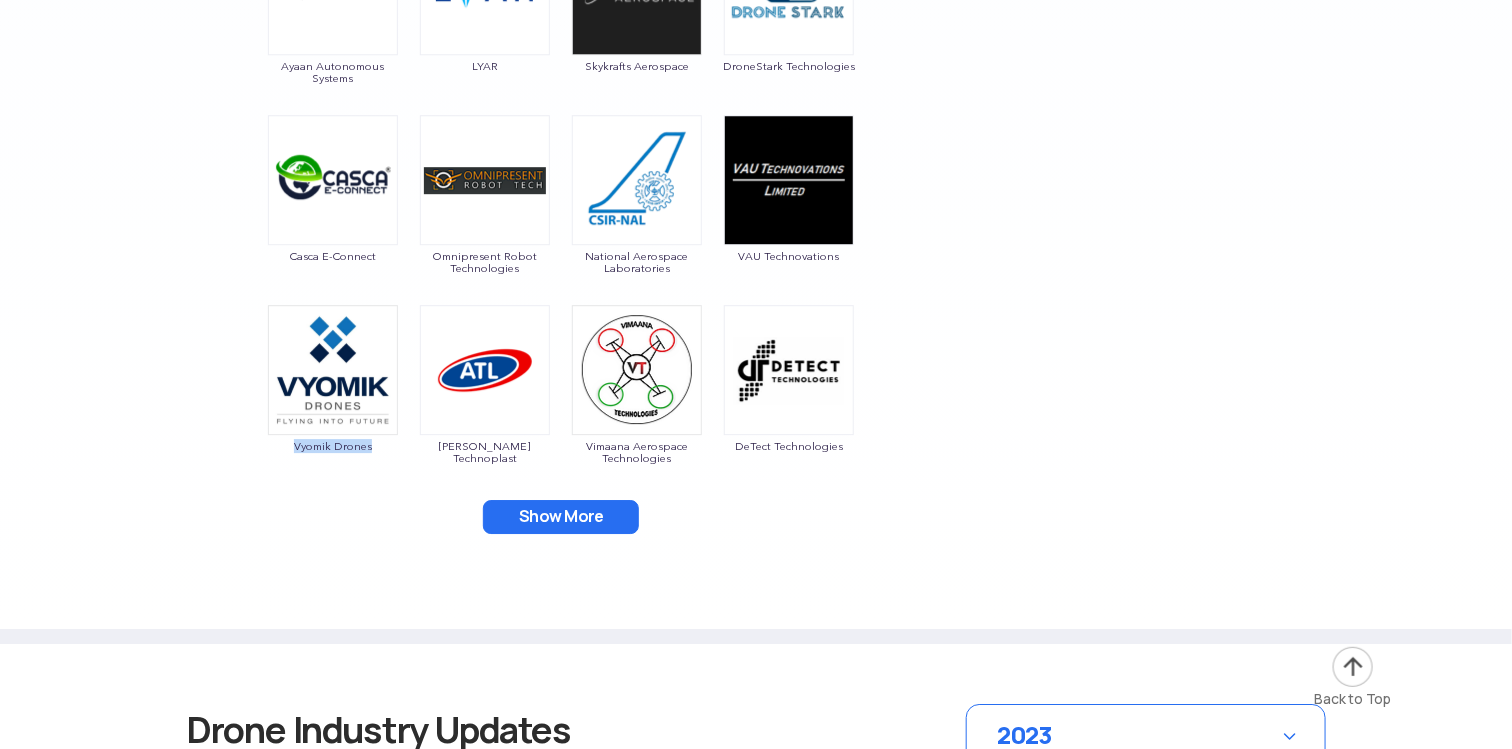 drag, startPoint x: 400, startPoint y: 440, endPoint x: 291, endPoint y: 470, distance: 113.053085 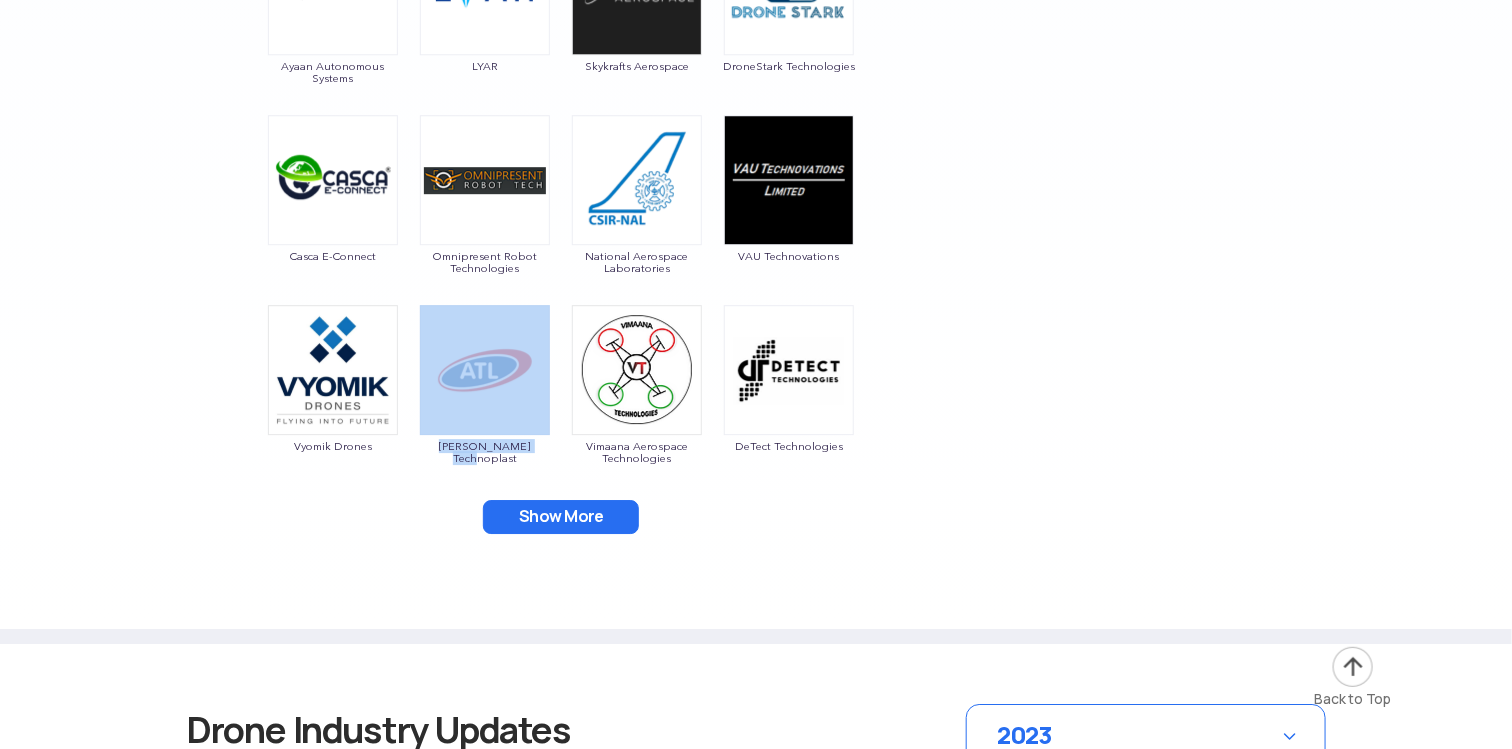drag, startPoint x: 550, startPoint y: 453, endPoint x: 412, endPoint y: 441, distance: 138.52075 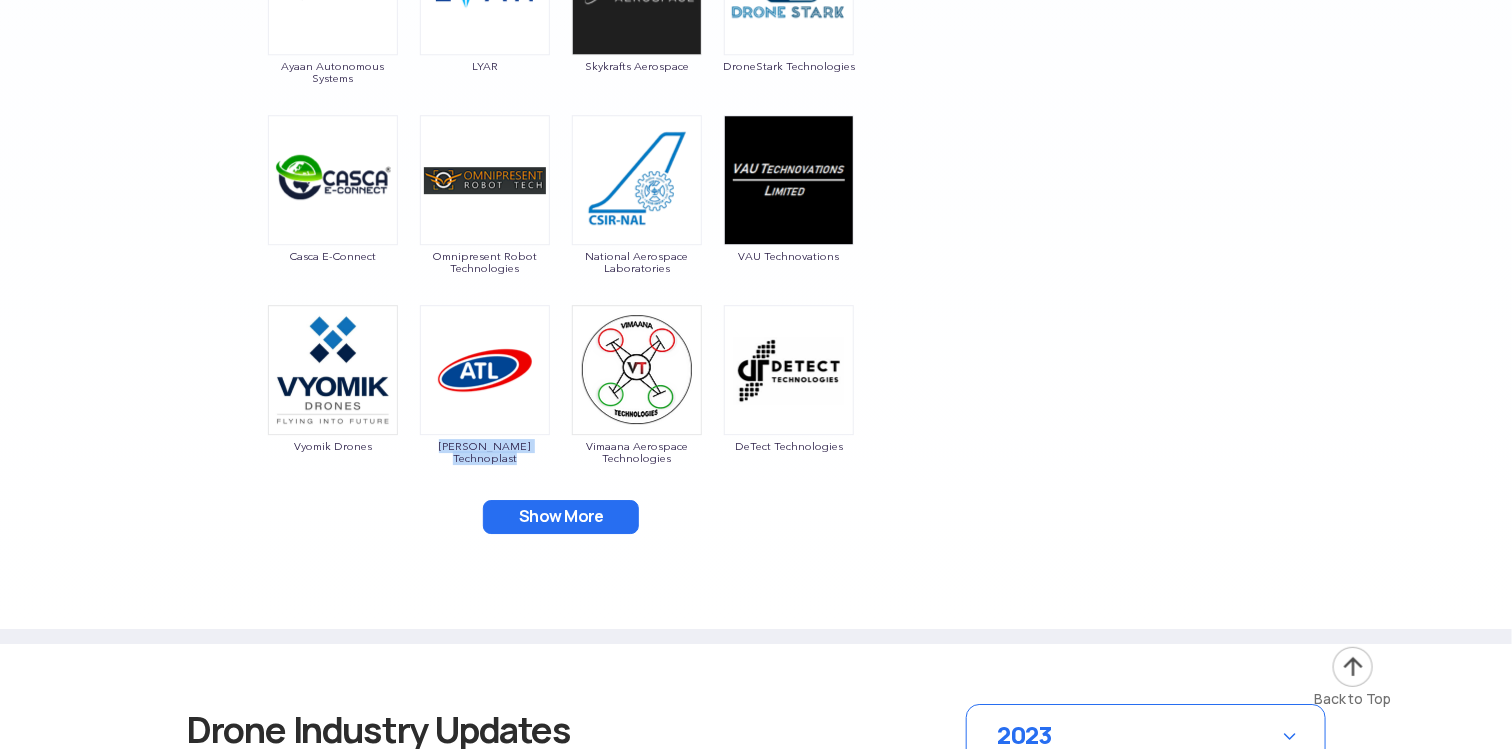 drag, startPoint x: 554, startPoint y: 451, endPoint x: 421, endPoint y: 461, distance: 133.37541 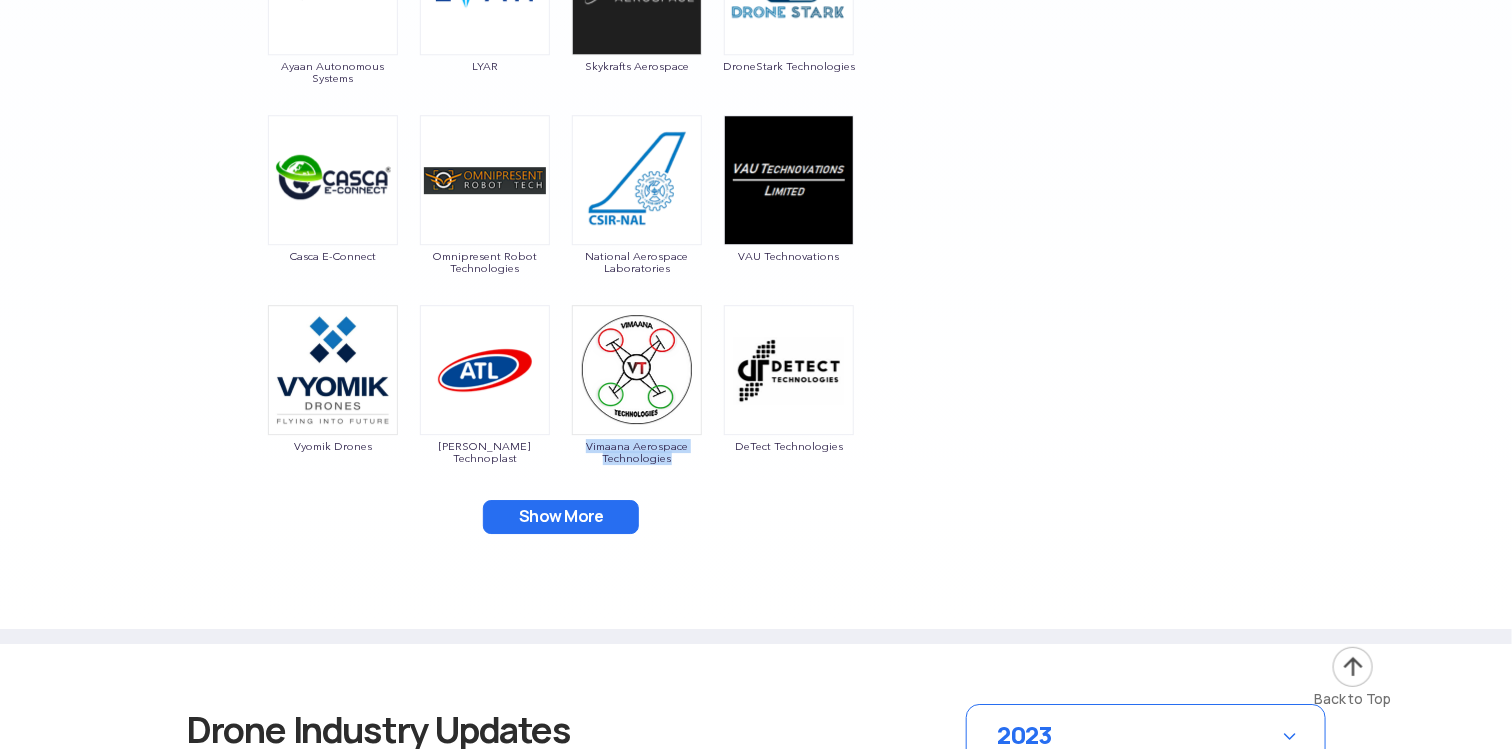 drag, startPoint x: 698, startPoint y: 452, endPoint x: 575, endPoint y: 444, distance: 123.25989 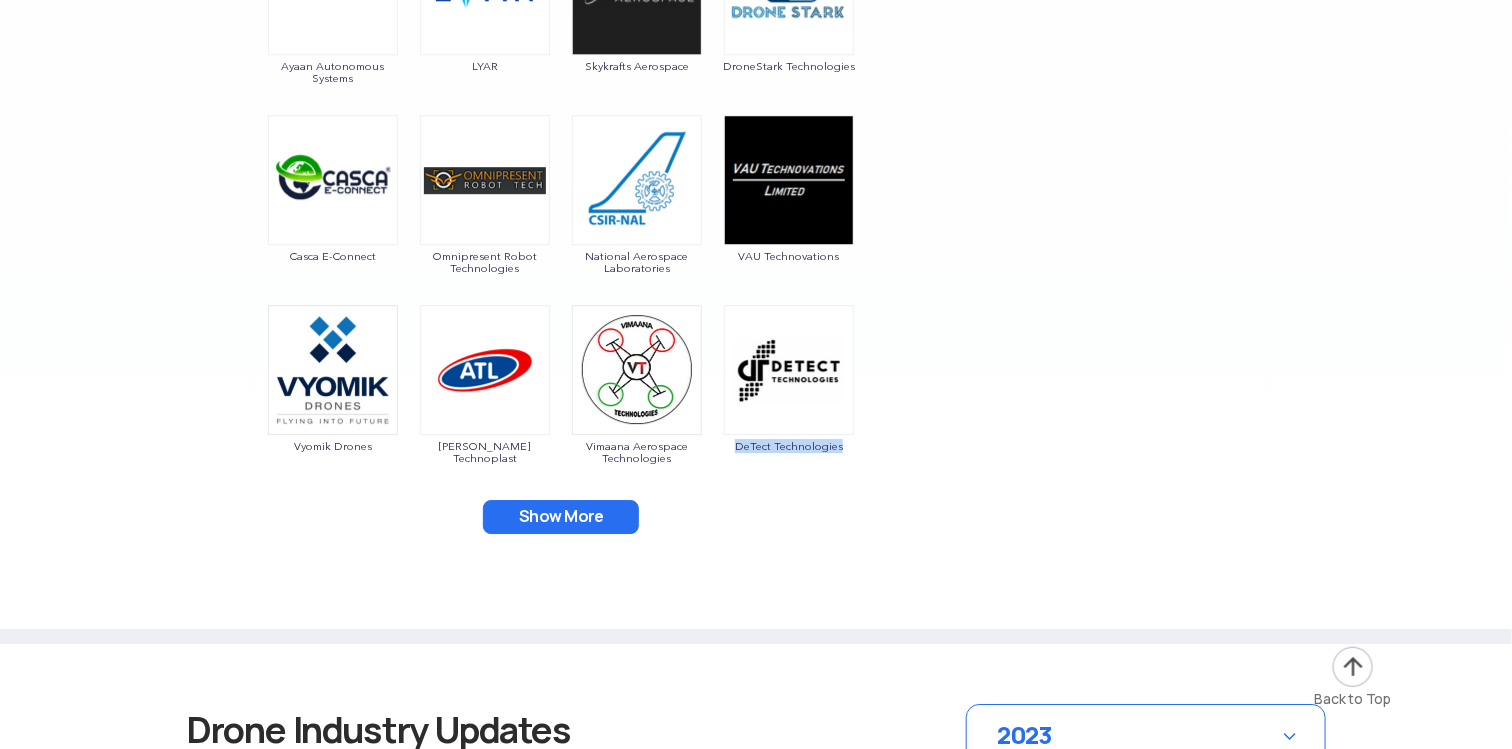 drag, startPoint x: 854, startPoint y: 457, endPoint x: 734, endPoint y: 445, distance: 120.59851 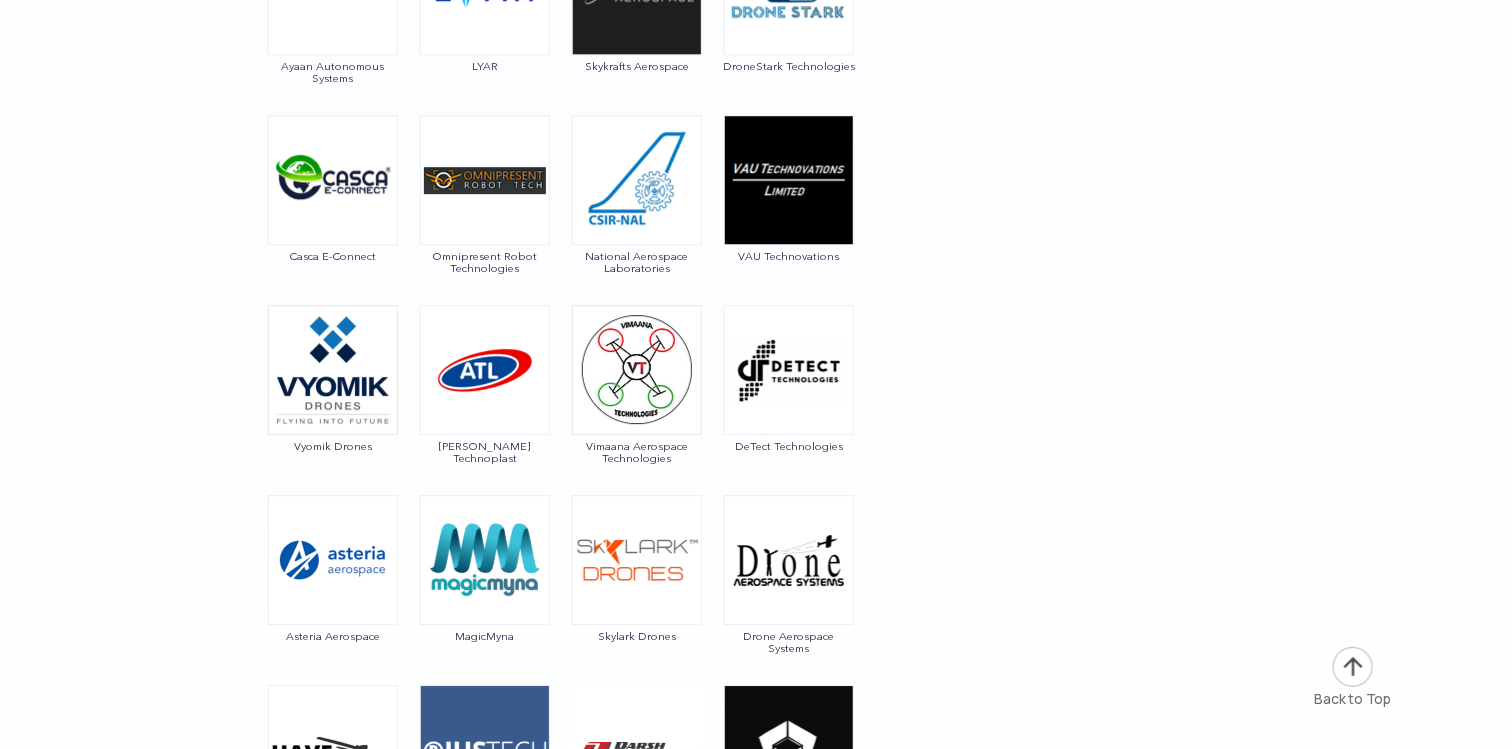 click on "Showing  103  Drone Companies from Indian Drone Manufacturers Select a Category Close All Categories ( 557 ) Indian Drone Manufacturers (103) Drone Training Institute And Rptos (31) Agricultural Drone Manufacturers (27) Drone Service Companies (227) Utm And Remote Id (12) Drone Safety Systems (1) Military Drones (16) Npnt, Gcs And Data Management Softwares (10) Drone Insurance (3) Sensor Payloads And Camera (2) Counter Drone Technology (12) Vc & Corporate Investments (8) Drone Spare & Batteries (19) Regulatory Bodies And Industry Associations (23) Drone Law Firms (3) Air Taxi (2) Events (3) Drone Components & Systems Manufacturer (32) Certification Body (3) Ecosystem & Network (1) Academia (19) Top Categories :   All Categories   Agri Drone Manufacturers   Drone Manufacturers   Training Institute & RPTOs   Service Companies   Drone Insurance INDIAN DRONE MANUFACTURERS 103 Companies Garuda Aerospace Throttle Aerospace General Aeronautics Redwing Labs [PERSON_NAME] Unmanned Systems Crystal Ball Thanos Technologies" at bounding box center [756, -1770] 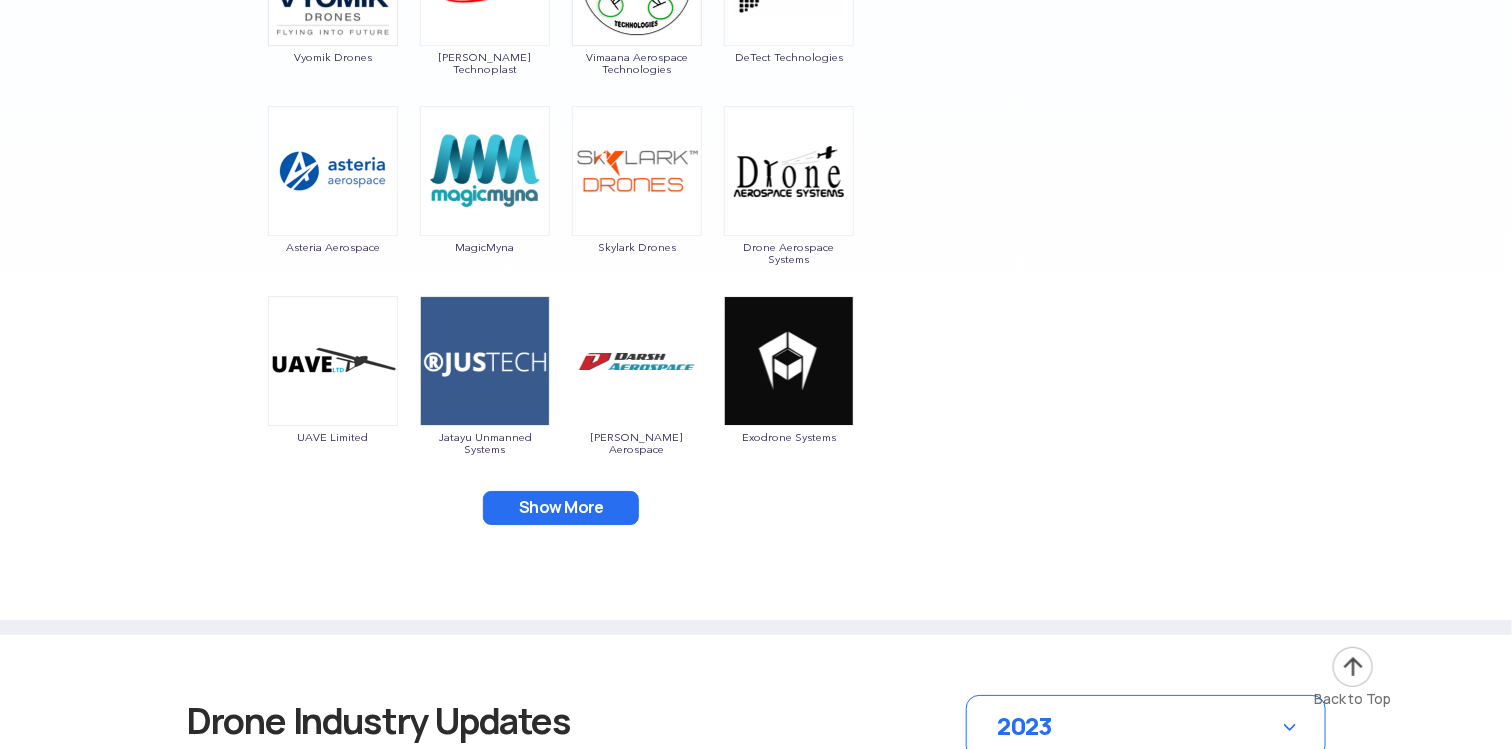 scroll, scrollTop: 5781, scrollLeft: 0, axis: vertical 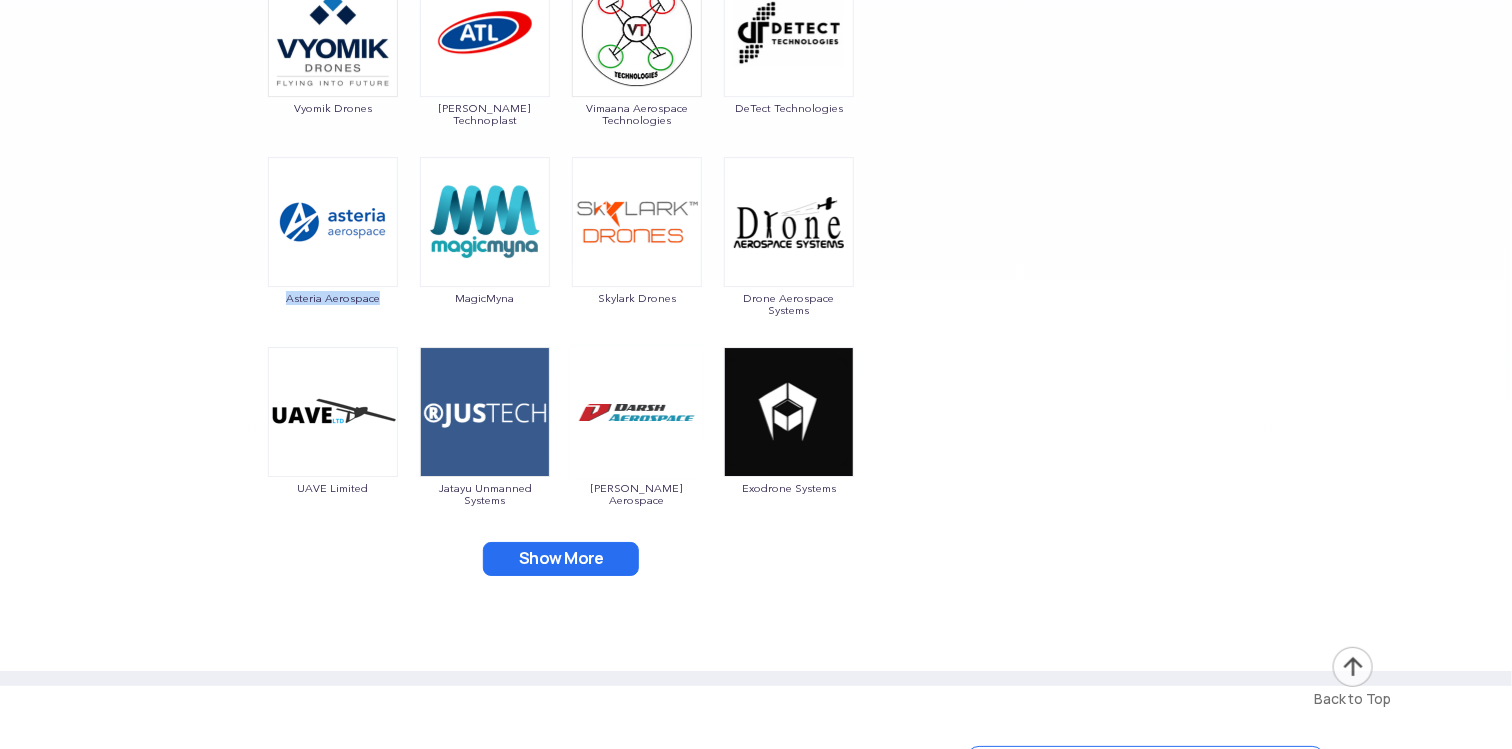 drag, startPoint x: 398, startPoint y: 306, endPoint x: 275, endPoint y: 302, distance: 123.065025 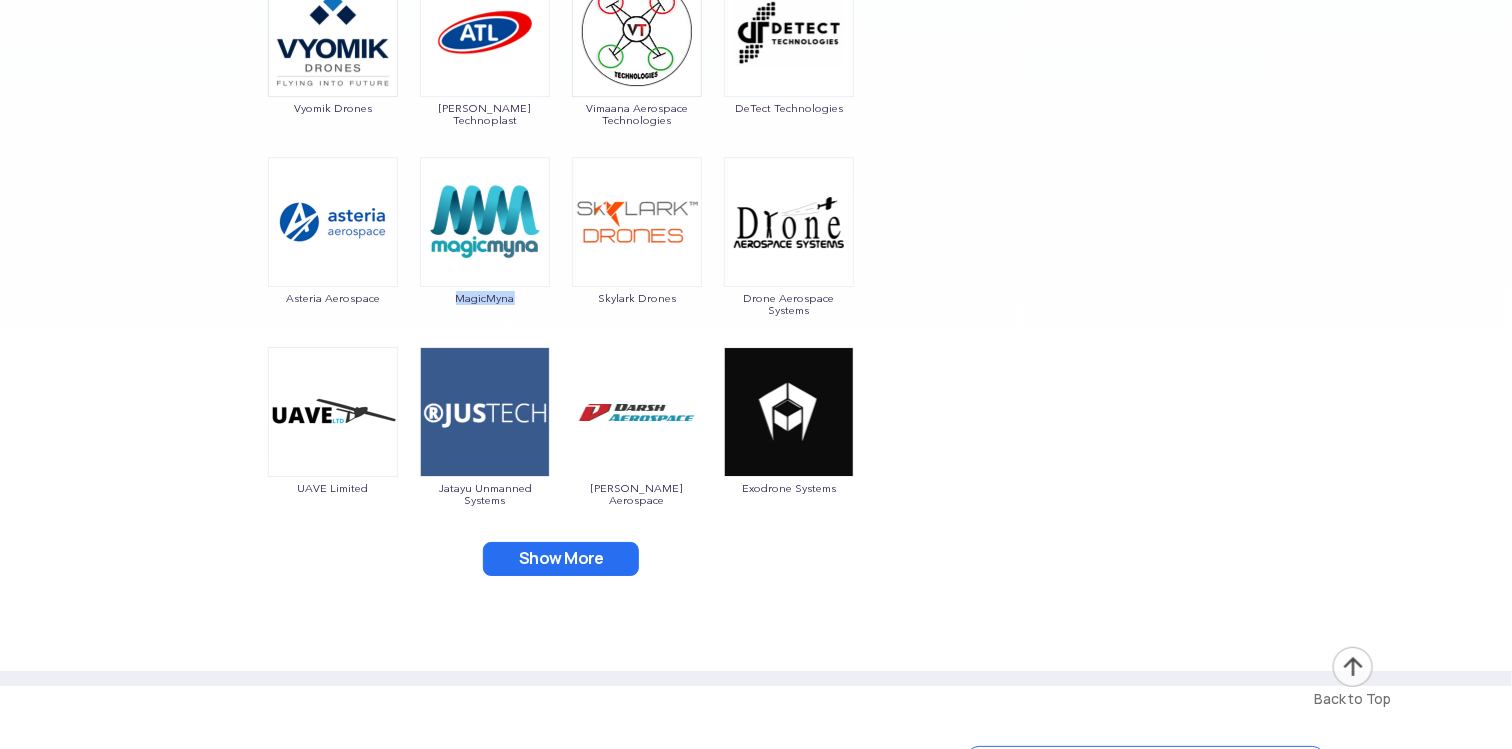 drag, startPoint x: 565, startPoint y: 312, endPoint x: 447, endPoint y: 305, distance: 118.20744 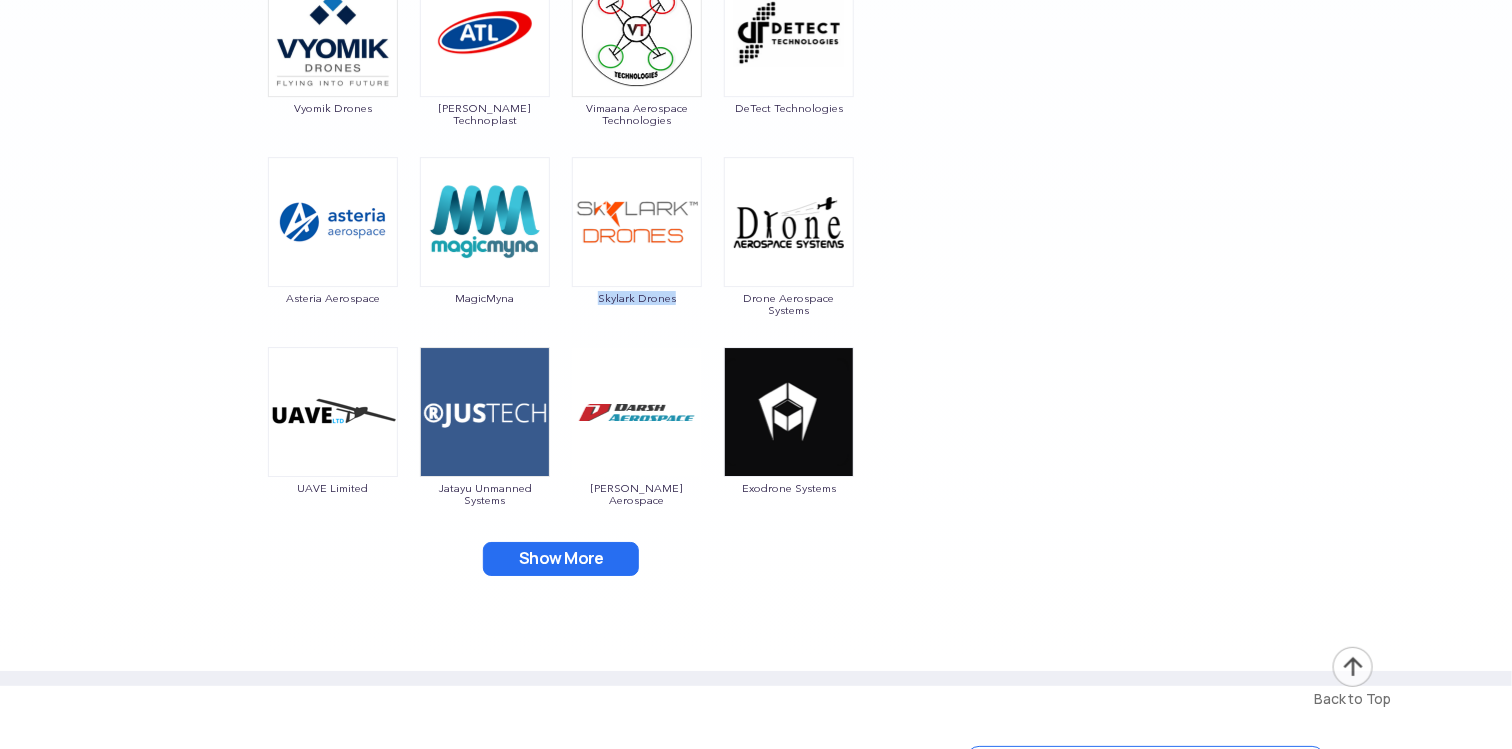 drag, startPoint x: 692, startPoint y: 308, endPoint x: 598, endPoint y: 296, distance: 94.76286 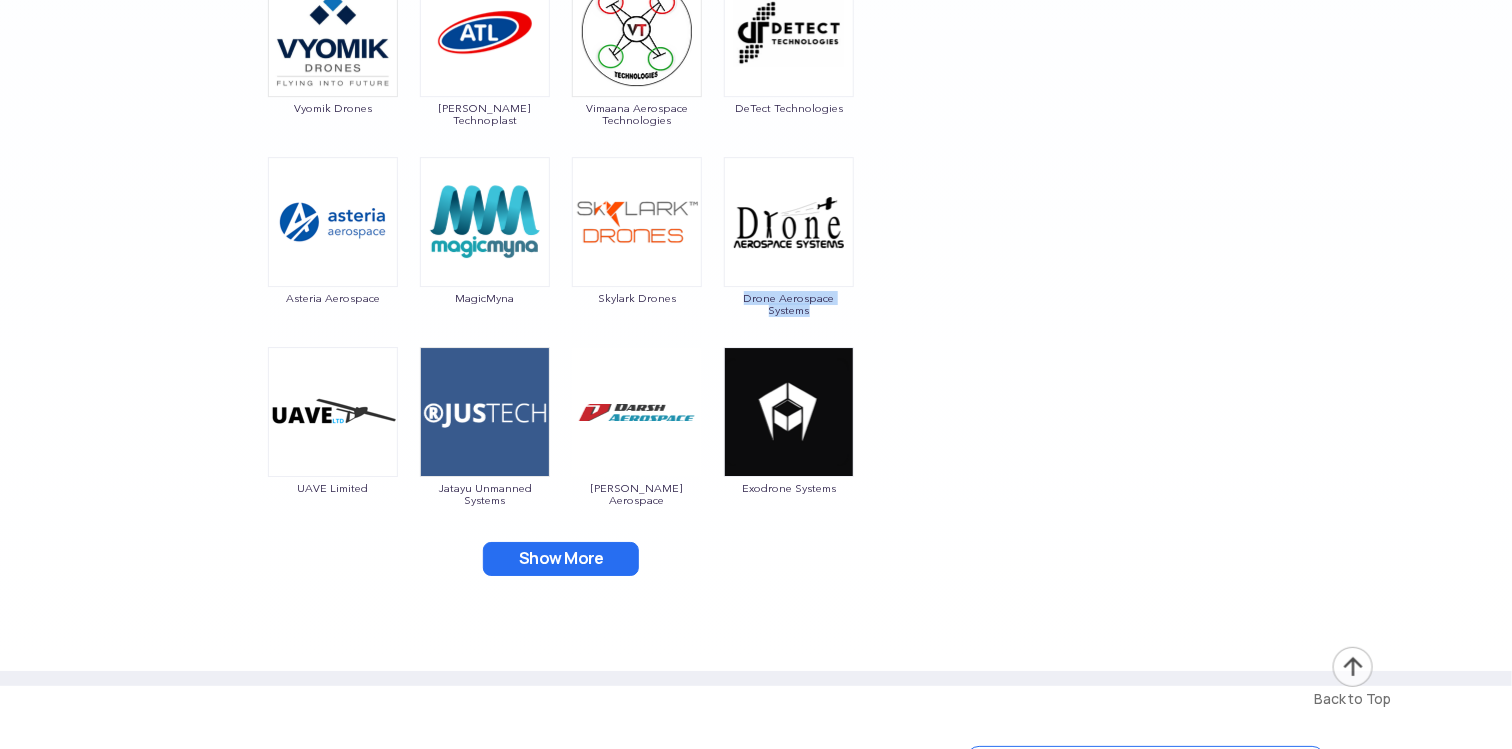 drag, startPoint x: 893, startPoint y: 300, endPoint x: 725, endPoint y: 307, distance: 168.14577 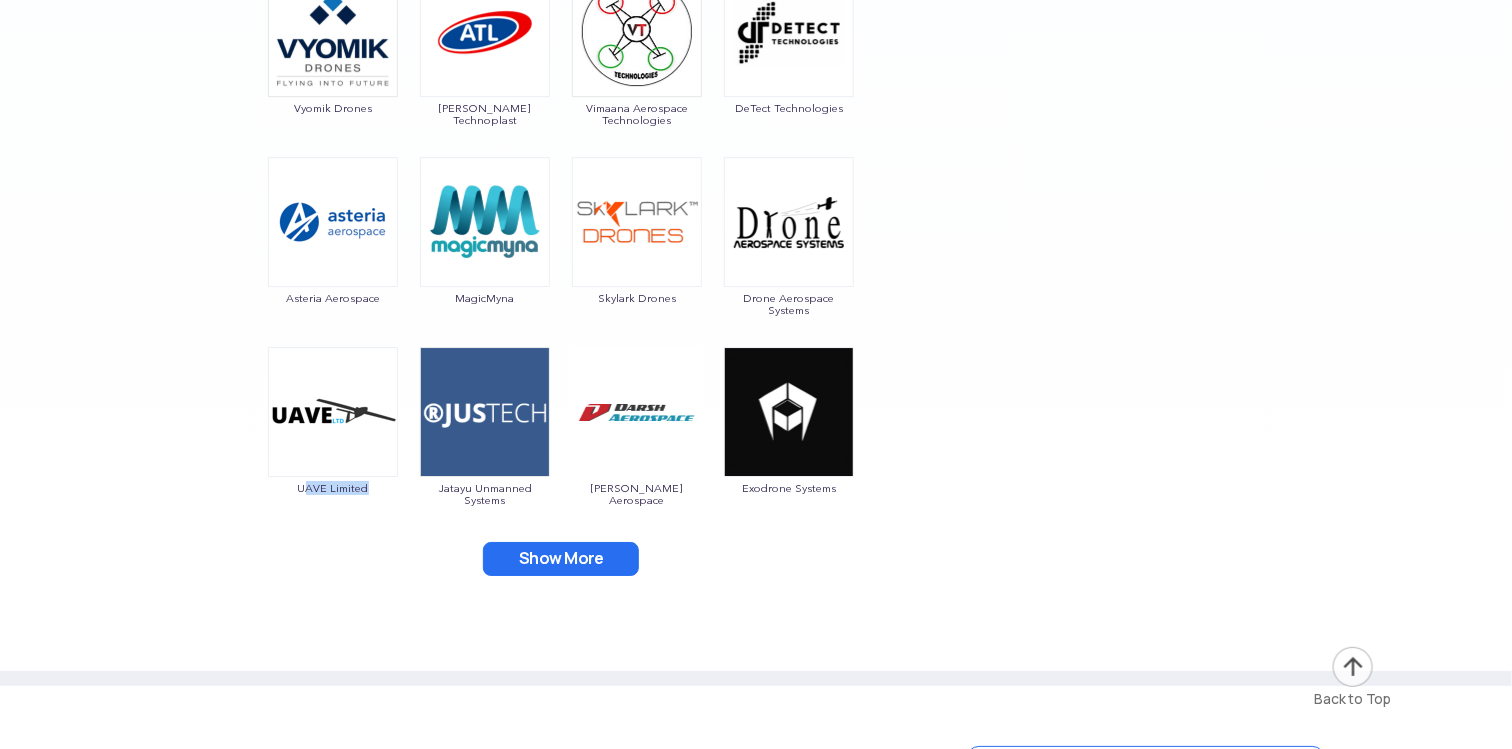 drag, startPoint x: 306, startPoint y: 468, endPoint x: 385, endPoint y: 515, distance: 91.92388 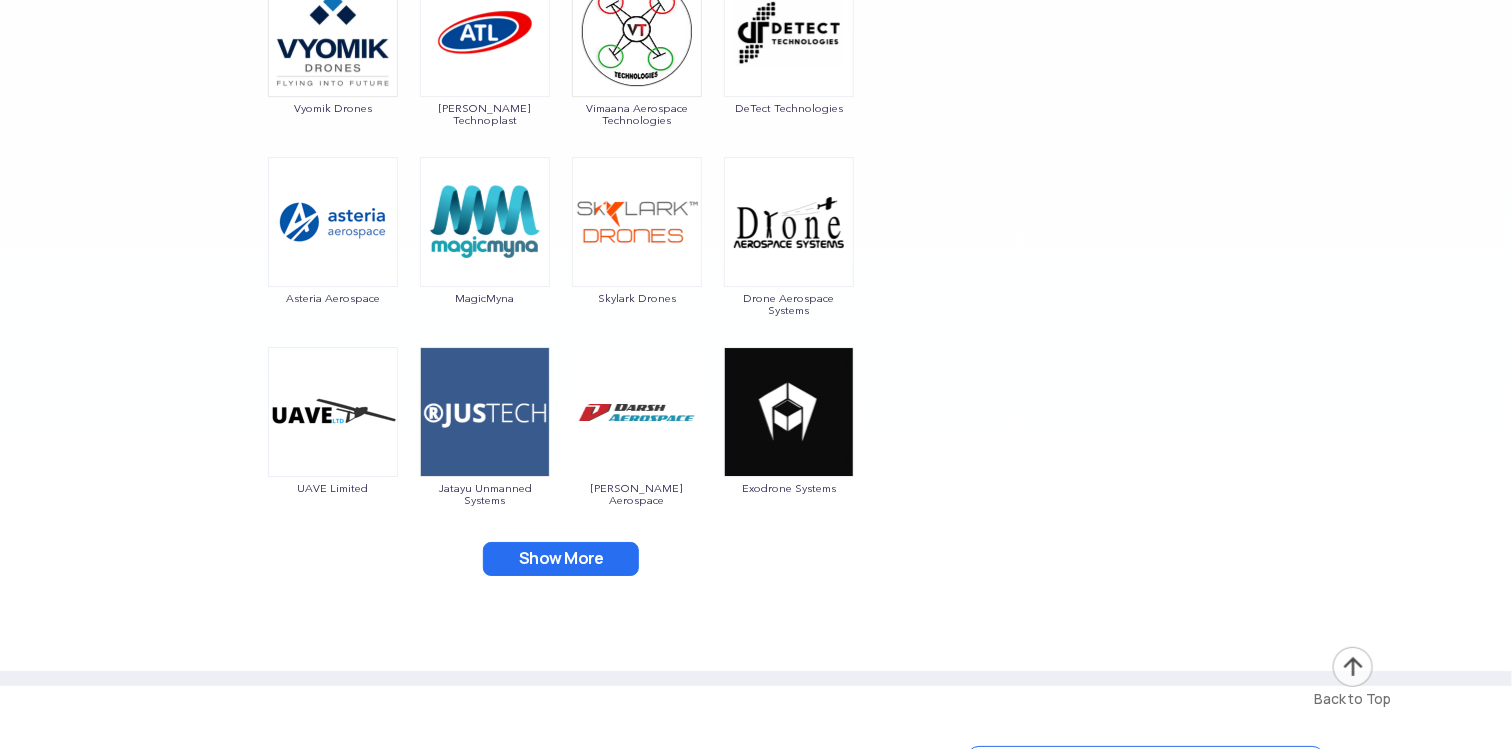 click on "Garuda Aerospace Throttle Aerospace General Aeronautics Redwing Labs [PERSON_NAME] Unmanned Systems Crystal Ball Thanos Technologies Paras Aerospace Tech Eagle Scandron Newspace Research UrbanMatrix Technologies IdeaForge Technology [PERSON_NAME] Drones Indrones VTOL Aviation India CD Space Tunga Aerospace Karman Drones ADANI Defense [PERSON_NAME] Unmanned Systems FLY-X Aerospace Roboz Dotin Tech Roter Tsalla Aerospace Aerologiks Bharat Electronics Limited AIRVIEW ROBOTICS Ecom Infotech India Limited Zmotion Nibrus Technologies Pvt. Ltd Kadet Defence Systems CerebroSpark Innovations LLP Aurora Integrated Systems Zerogravity Systems Haveli UAVs Alpha Security & Defense Sarus aerospace Tech Mahindra SKYX Aerospace UAVIO Labs Marucom [PERSON_NAME] & Toubro EagleEye Drones EndureAir IoTechWorld Aviation Astrocastech Skytex Unmanned Aerial Solutions Mirai-Drone DTOWN ROBOTICS Hindustan Aeronautics Limited Dynamatic Technologies IRUS [PERSON_NAME] DroniX Technolgies ISPAGRO Rospace Technology Samhams Technologies Dassault System BONV Technology" at bounding box center (561, -1904) 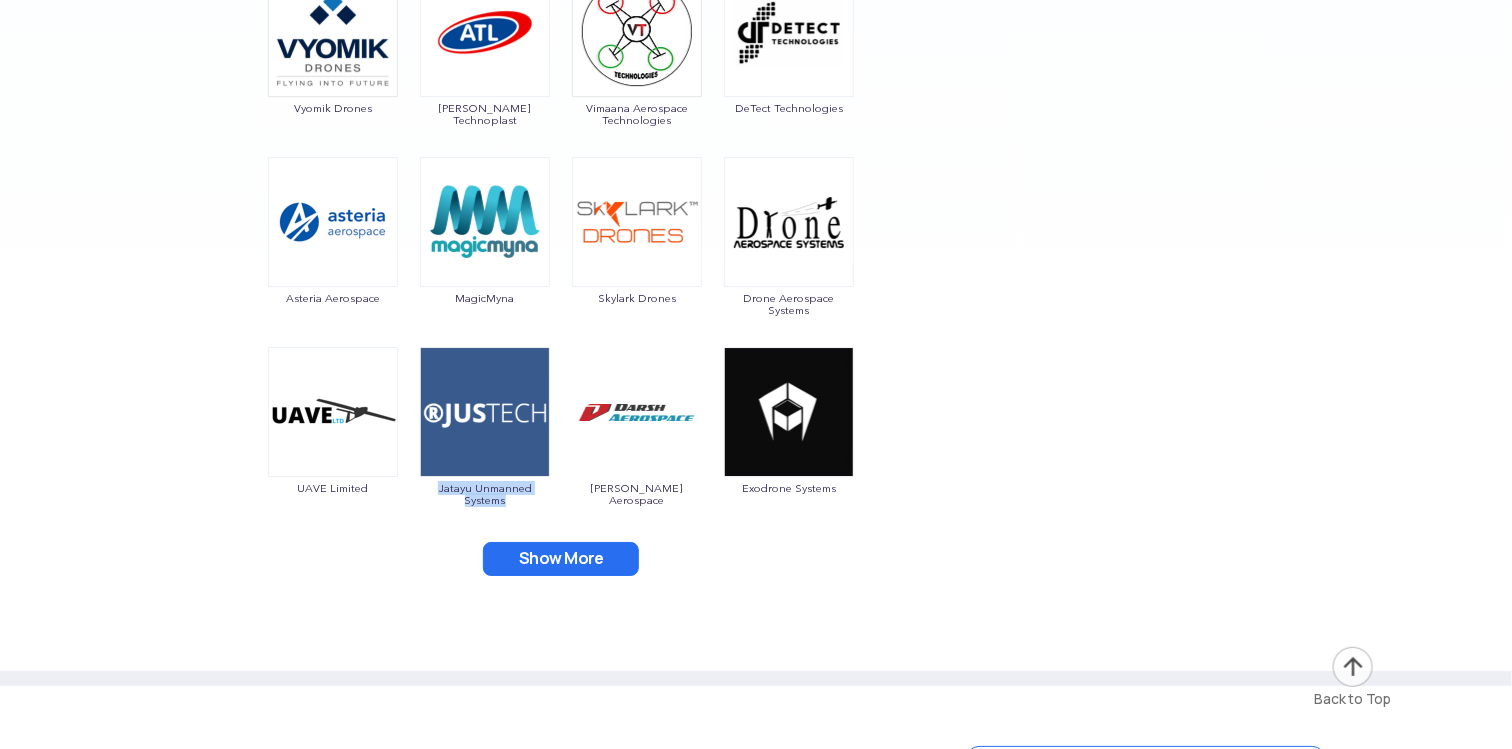drag, startPoint x: 526, startPoint y: 513, endPoint x: 438, endPoint y: 489, distance: 91.214035 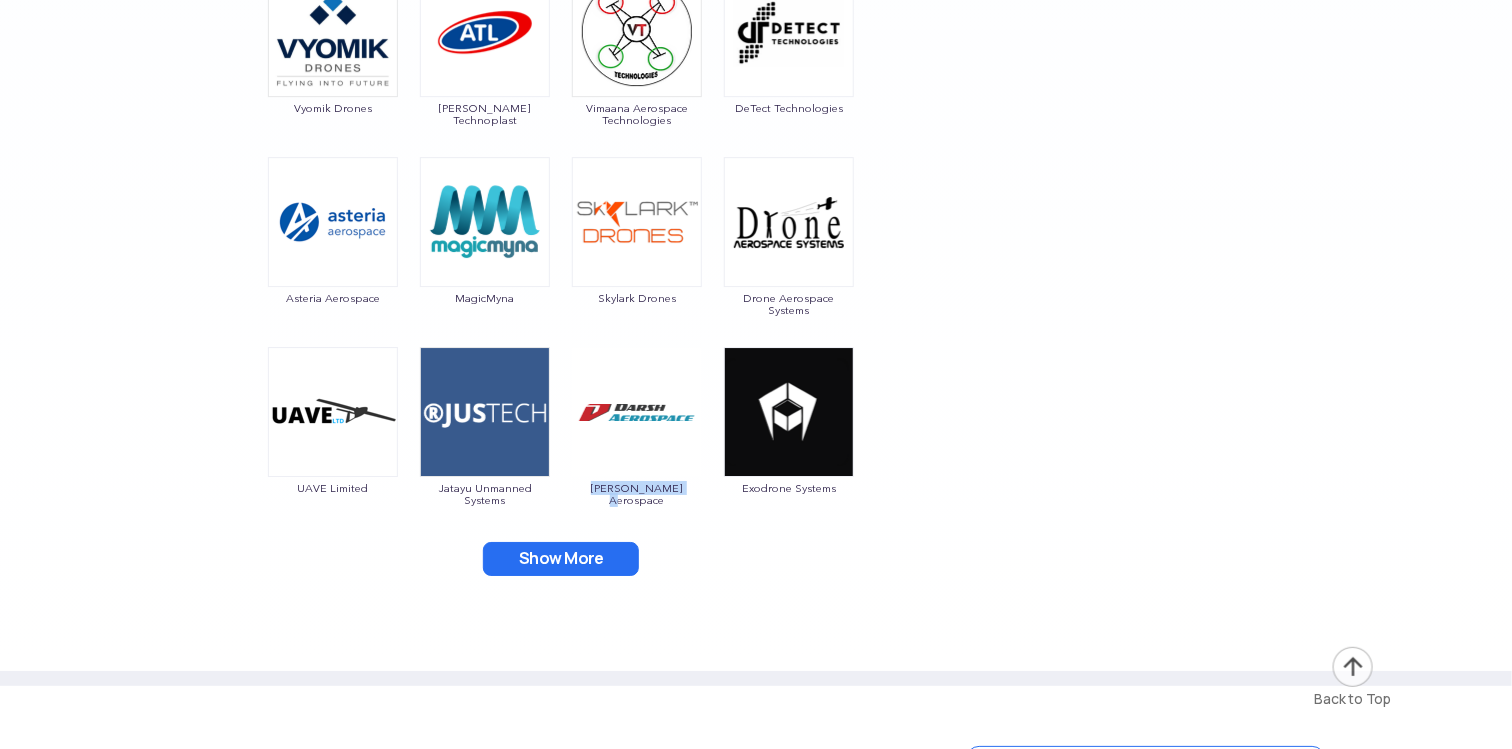 drag, startPoint x: 701, startPoint y: 494, endPoint x: 585, endPoint y: 507, distance: 116.72617 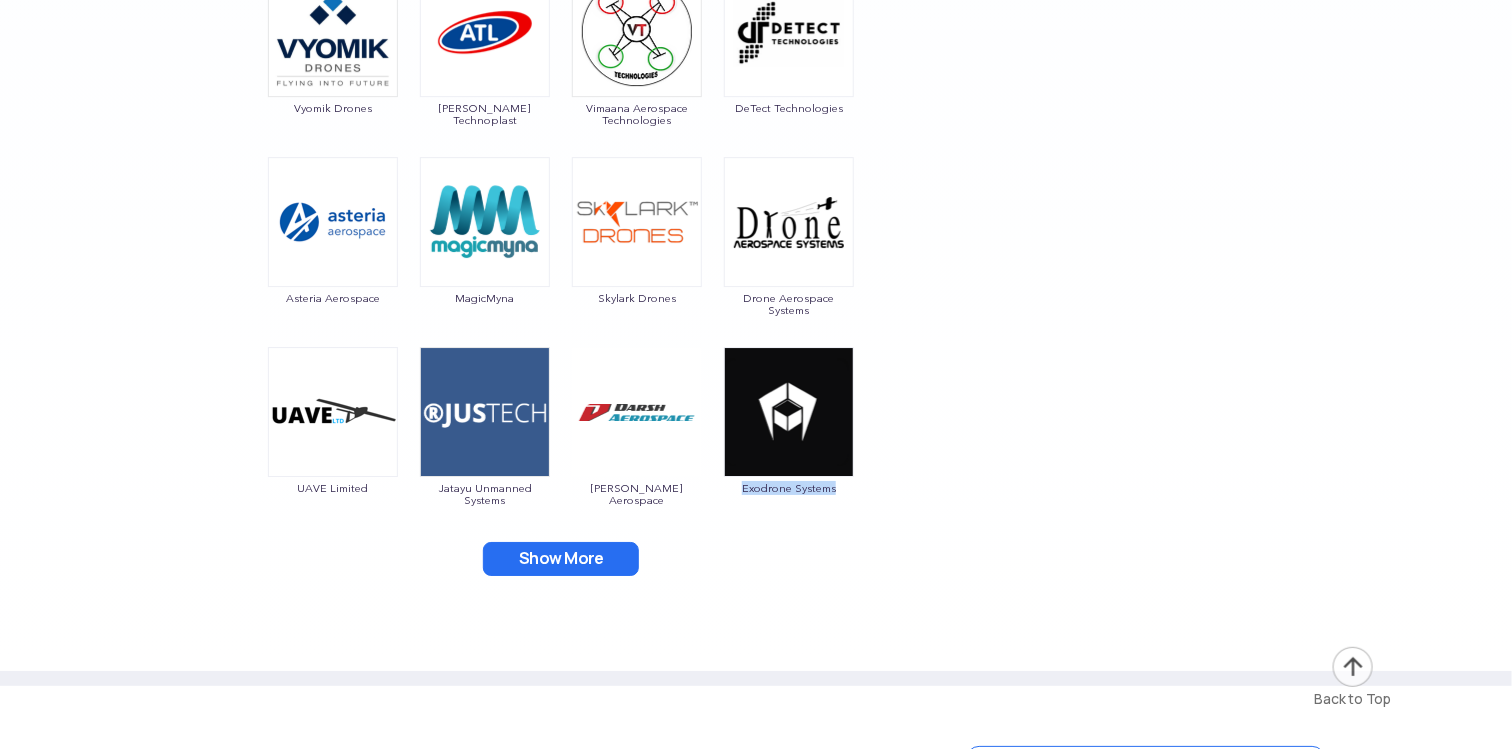 drag, startPoint x: 864, startPoint y: 492, endPoint x: 741, endPoint y: 506, distance: 123.79418 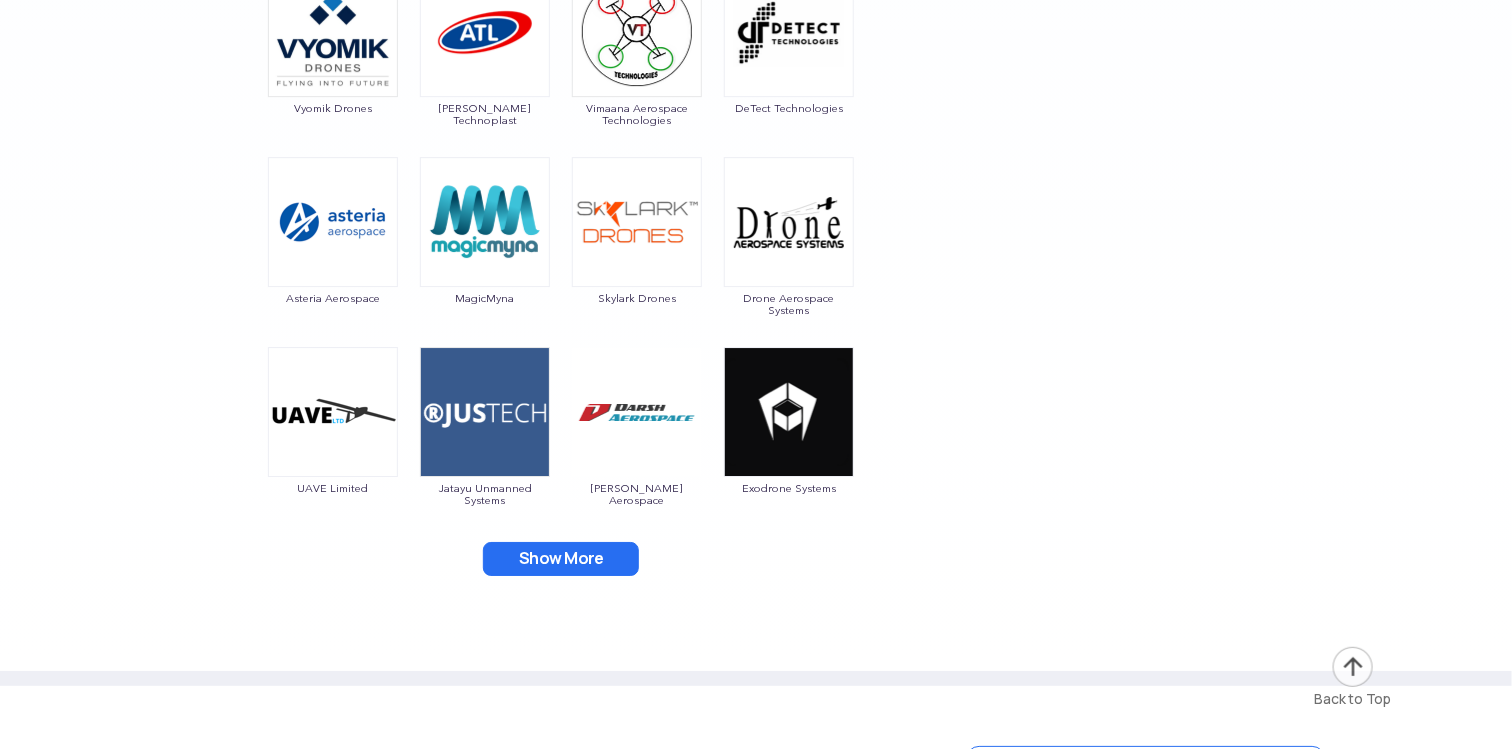 click on "Garuda Aerospace Throttle Aerospace General Aeronautics Redwing Labs [PERSON_NAME] Unmanned Systems Crystal Ball Thanos Technologies Paras Aerospace Tech Eagle Scandron Newspace Research UrbanMatrix Technologies IdeaForge Technology [PERSON_NAME] Drones Indrones VTOL Aviation India CD Space Tunga Aerospace Karman Drones ADANI Defense [PERSON_NAME] Unmanned Systems FLY-X Aerospace Roboz Dotin Tech Roter Tsalla Aerospace Aerologiks Bharat Electronics Limited AIRVIEW ROBOTICS Ecom Infotech India Limited Zmotion Nibrus Technologies Pvt. Ltd Kadet Defence Systems CerebroSpark Innovations LLP Aurora Integrated Systems Zerogravity Systems Haveli UAVs Alpha Security & Defense Sarus aerospace Tech Mahindra SKYX Aerospace UAVIO Labs Marucom [PERSON_NAME] & Toubro EagleEye Drones EndureAir IoTechWorld Aviation Astrocastech Skytex Unmanned Aerial Solutions Mirai-Drone DTOWN ROBOTICS Hindustan Aeronautics Limited Dynamatic Technologies IRUS [PERSON_NAME] DroniX Technolgies ISPAGRO Rospace Technology Samhams Technologies Dassault System BONV Technology" at bounding box center (561, -1904) 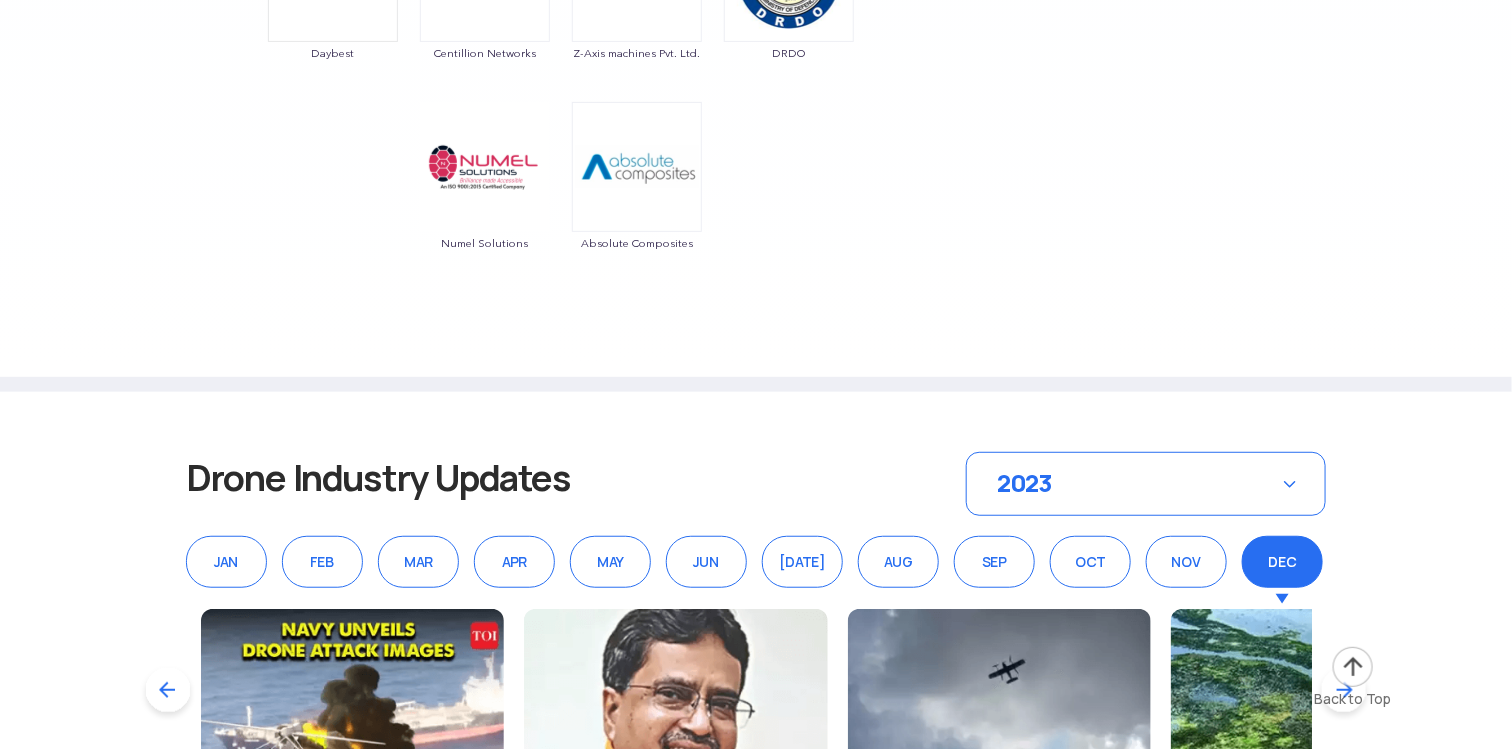 scroll, scrollTop: 5669, scrollLeft: 0, axis: vertical 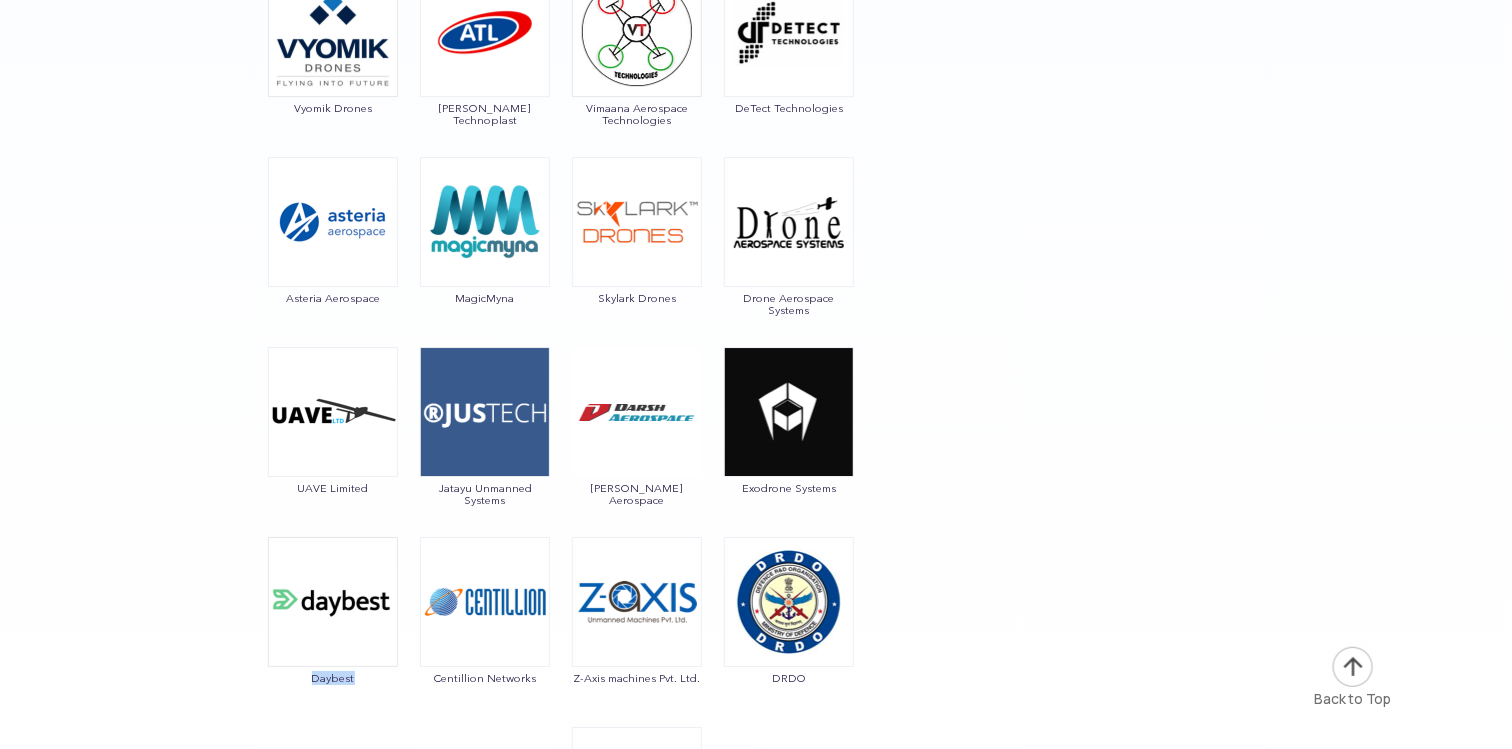 drag, startPoint x: 311, startPoint y: 682, endPoint x: 362, endPoint y: 682, distance: 51 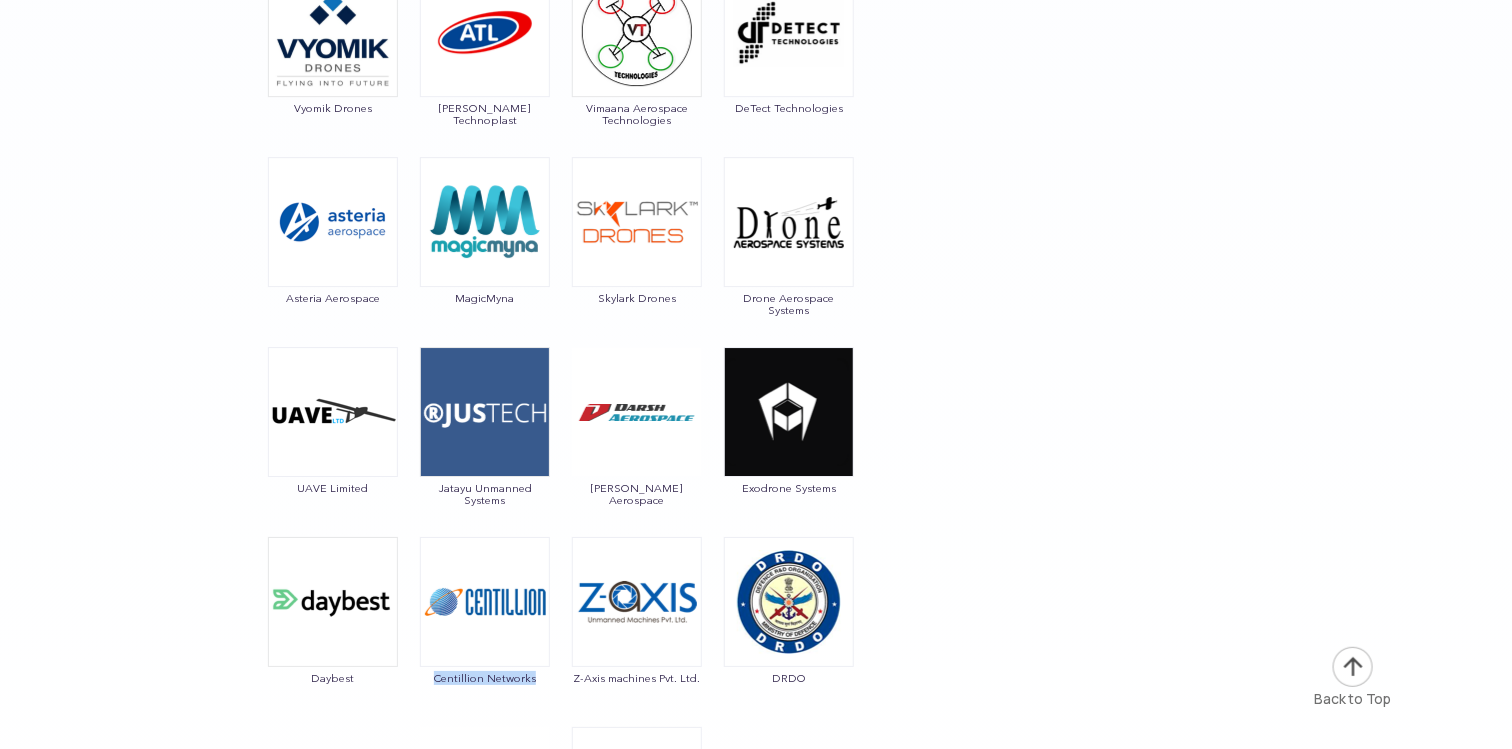 drag, startPoint x: 433, startPoint y: 689, endPoint x: 535, endPoint y: 687, distance: 102.01961 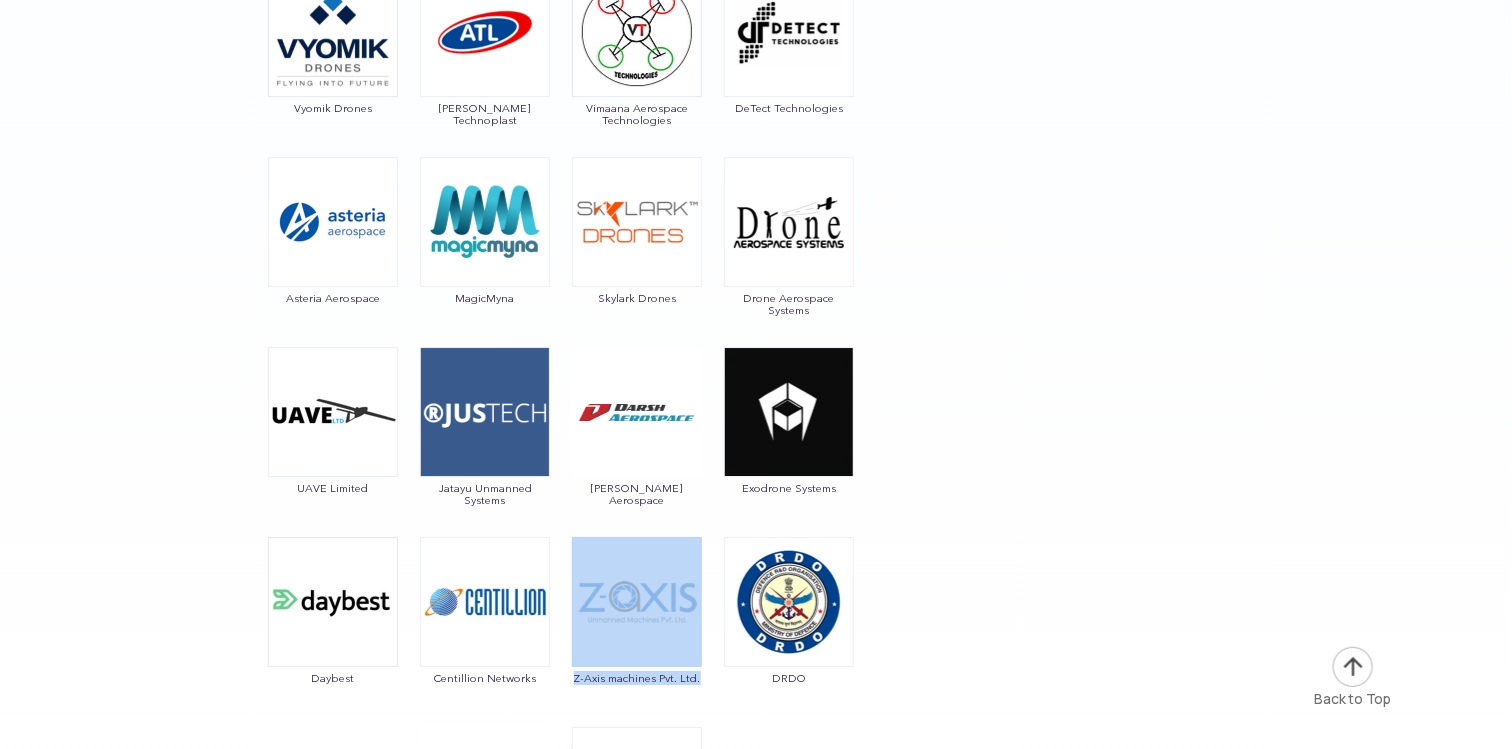 drag, startPoint x: 705, startPoint y: 689, endPoint x: 567, endPoint y: 674, distance: 138.81282 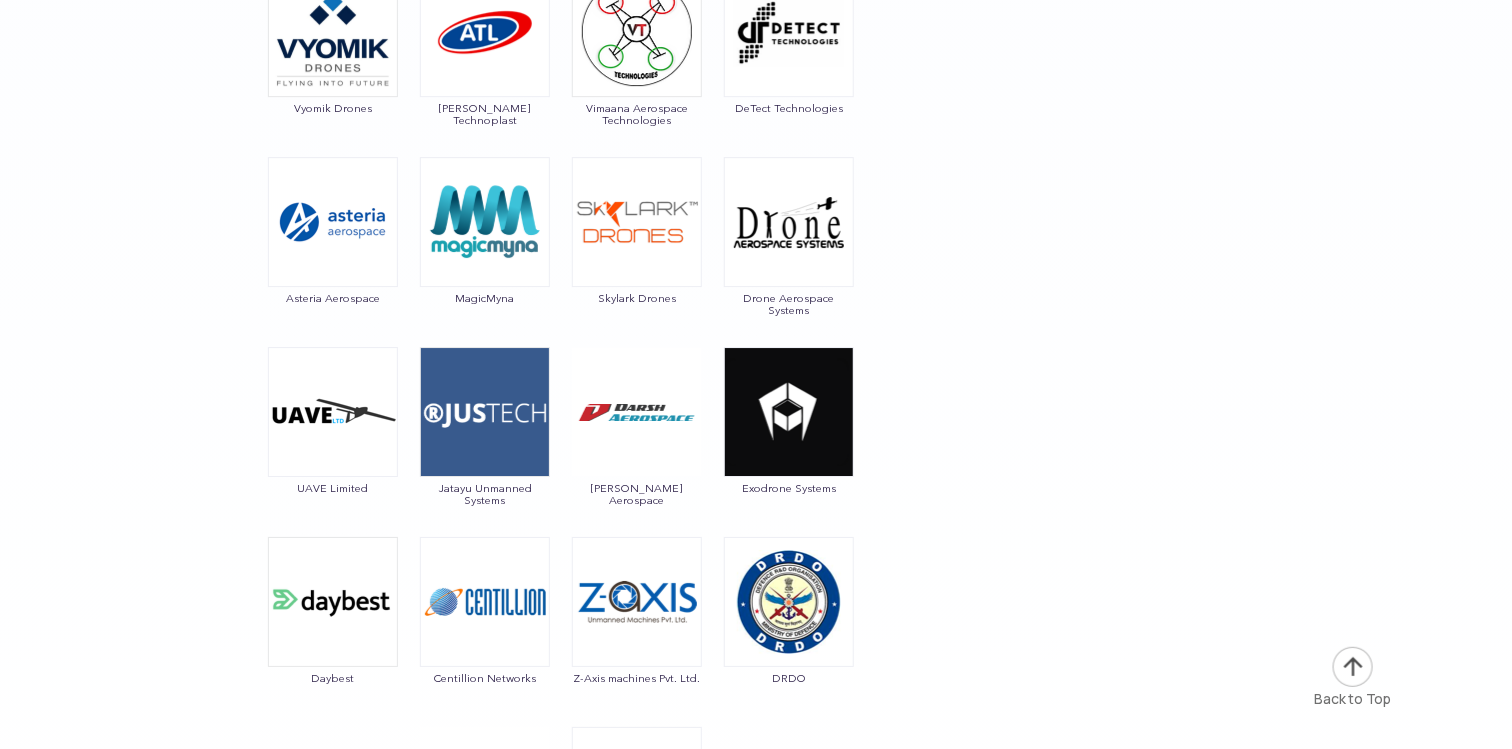 click on "Garuda Aerospace Throttle Aerospace General Aeronautics Redwing Labs [PERSON_NAME] Unmanned Systems Crystal Ball Thanos Technologies Paras Aerospace Tech Eagle Scandron Newspace Research UrbanMatrix Technologies IdeaForge Technology [PERSON_NAME] Drones Indrones VTOL Aviation India CD Space Tunga Aerospace Karman Drones ADANI Defense [PERSON_NAME] Unmanned Systems FLY-X Aerospace Roboz Dotin Tech Roter Tsalla Aerospace Aerologiks Bharat Electronics Limited AIRVIEW ROBOTICS Ecom Infotech India Limited Zmotion Nibrus Technologies Pvt. Ltd Kadet Defence Systems CerebroSpark Innovations LLP Aurora Integrated Systems Zerogravity Systems Haveli UAVs Alpha Security & Defense Sarus aerospace Tech Mahindra SKYX Aerospace UAVIO Labs Marucom [PERSON_NAME] & Toubro EagleEye Drones EndureAir IoTechWorld Aviation Astrocastech Skytex Unmanned Aerial Solutions Mirai-Drone DTOWN ROBOTICS Hindustan Aeronautics Limited Dynamatic Technologies IRUS [PERSON_NAME] DroniX Technolgies ISPAGRO Rospace Technology Samhams Technologies Dassault System BONV Technology" at bounding box center [561, -1738] 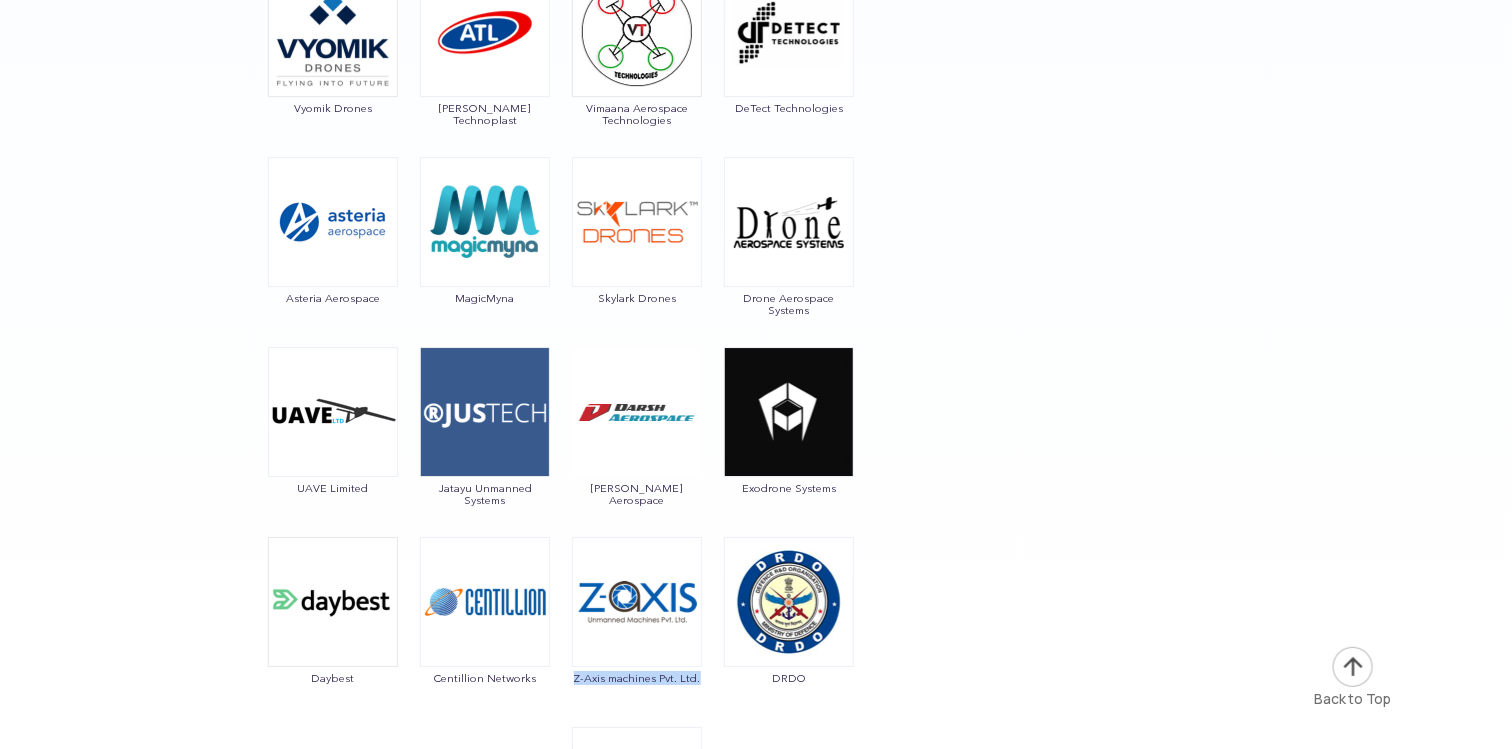 drag, startPoint x: 713, startPoint y: 687, endPoint x: 575, endPoint y: 673, distance: 138.70833 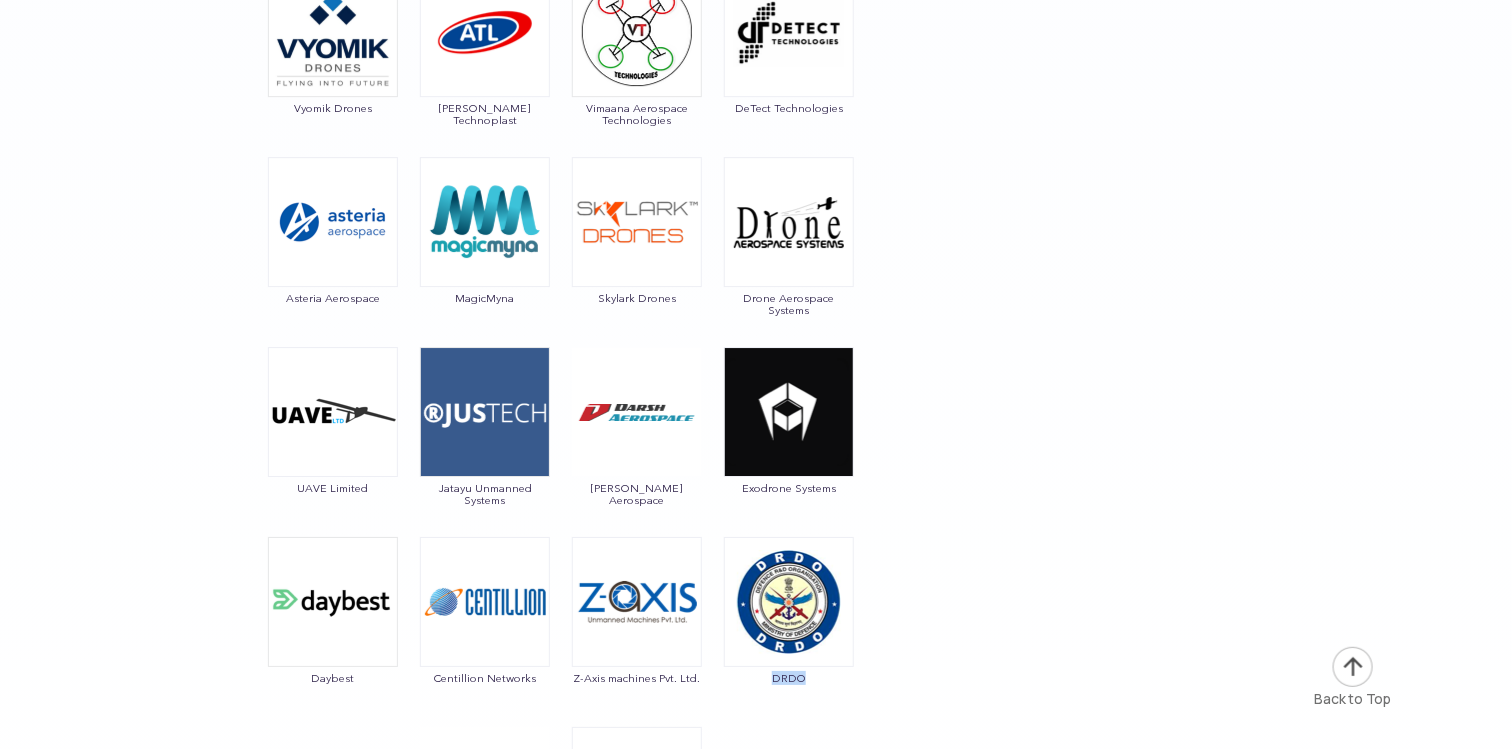 drag, startPoint x: 853, startPoint y: 688, endPoint x: 768, endPoint y: 676, distance: 85.84288 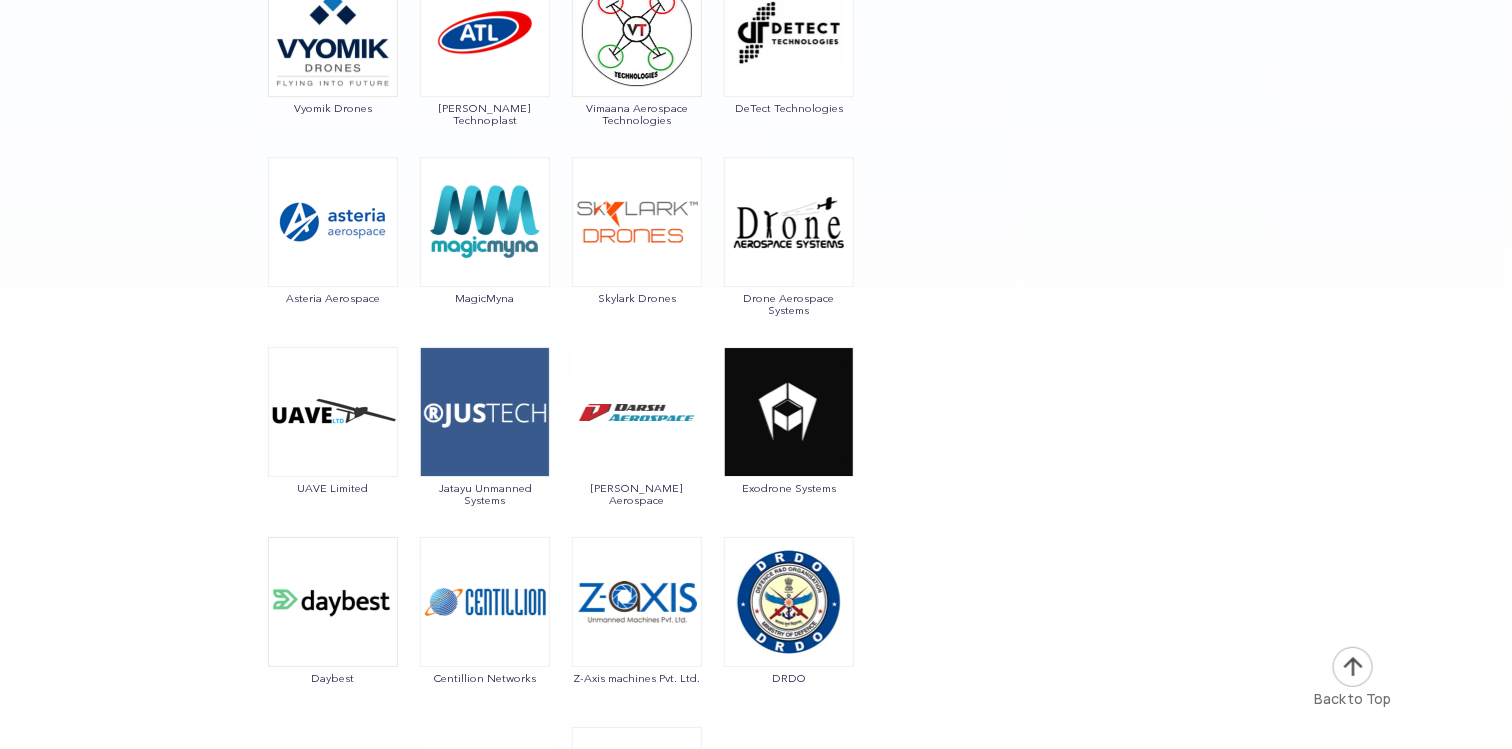 click on "Showing  103  Drone Companies from Indian Drone Manufacturers Select a Category Close All Categories ( 557 ) Indian Drone Manufacturers (103) Drone Training Institute And Rptos (31) Agricultural Drone Manufacturers (27) Drone Service Companies (227) Utm And Remote Id (12) Drone Safety Systems (1) Military Drones (16) Npnt, Gcs And Data Management Softwares (10) Drone Insurance (3) Sensor Payloads And Camera (2) Counter Drone Technology (12) Vc & Corporate Investments (8) Drone Spare & Batteries (19) Regulatory Bodies And Industry Associations (23) Drone Law Firms (3) Air Taxi (2) Events (3) Drone Components & Systems Manufacturer (32) Certification Body (3) Ecosystem & Network (1) Academia (19) Top Categories :   All Categories   Agri Drone Manufacturers   Drone Manufacturers   Training Institute & RPTOs   Service Companies   Drone Insurance INDIAN DRONE MANUFACTURERS 103 Companies Garuda Aerospace Throttle Aerospace General Aeronautics Redwing Labs [PERSON_NAME] Unmanned Systems Crystal Ball Thanos Technologies" at bounding box center [756, -1943] 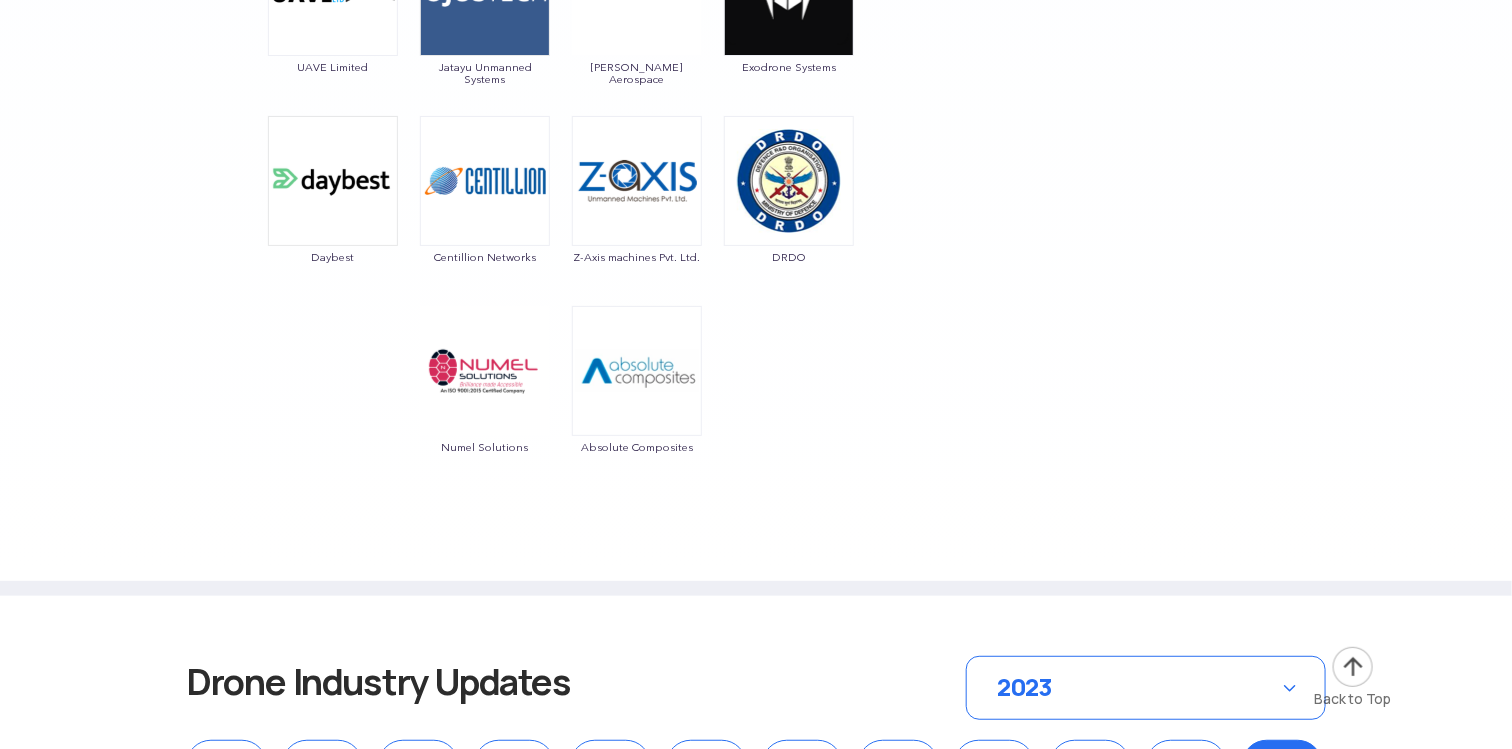 scroll, scrollTop: 6205, scrollLeft: 0, axis: vertical 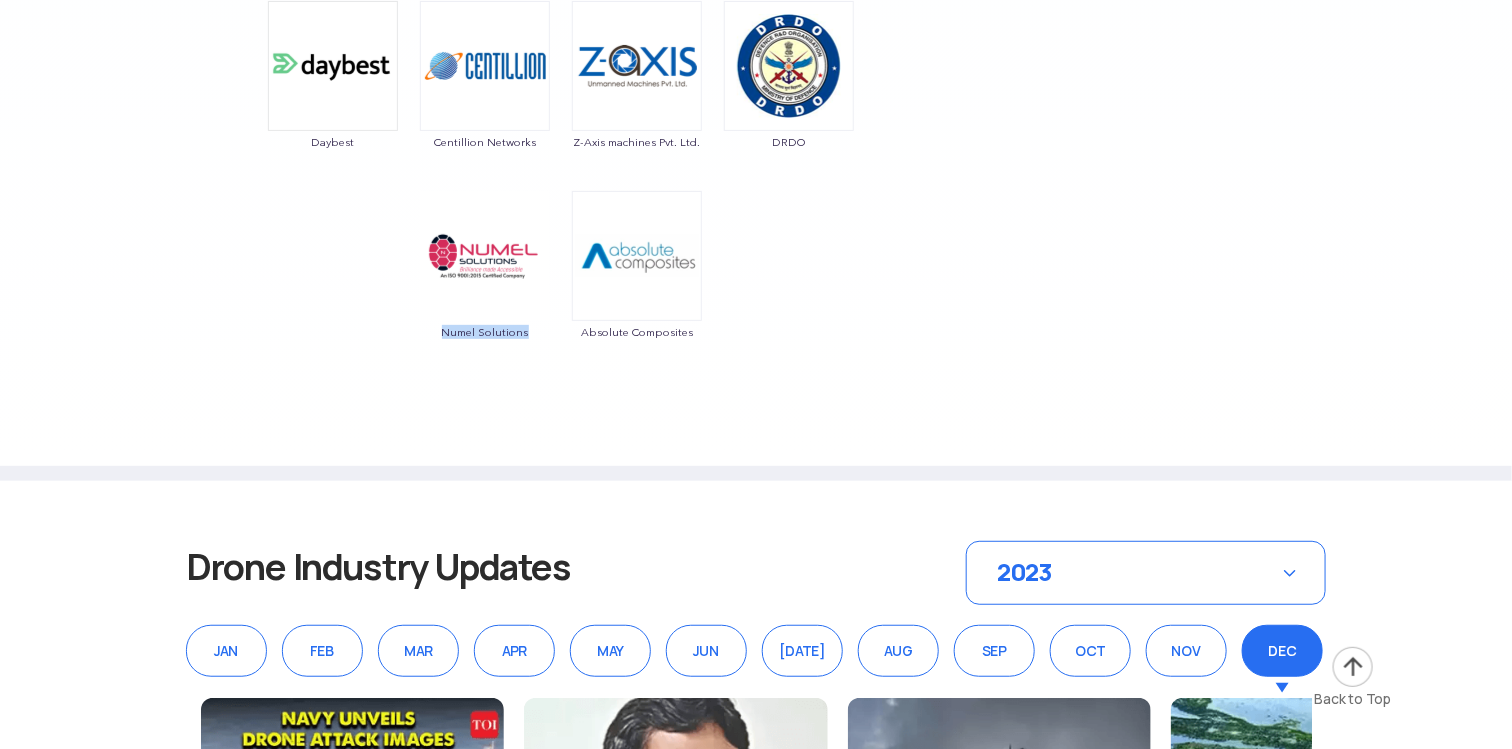 drag, startPoint x: 439, startPoint y: 340, endPoint x: 545, endPoint y: 355, distance: 107.05606 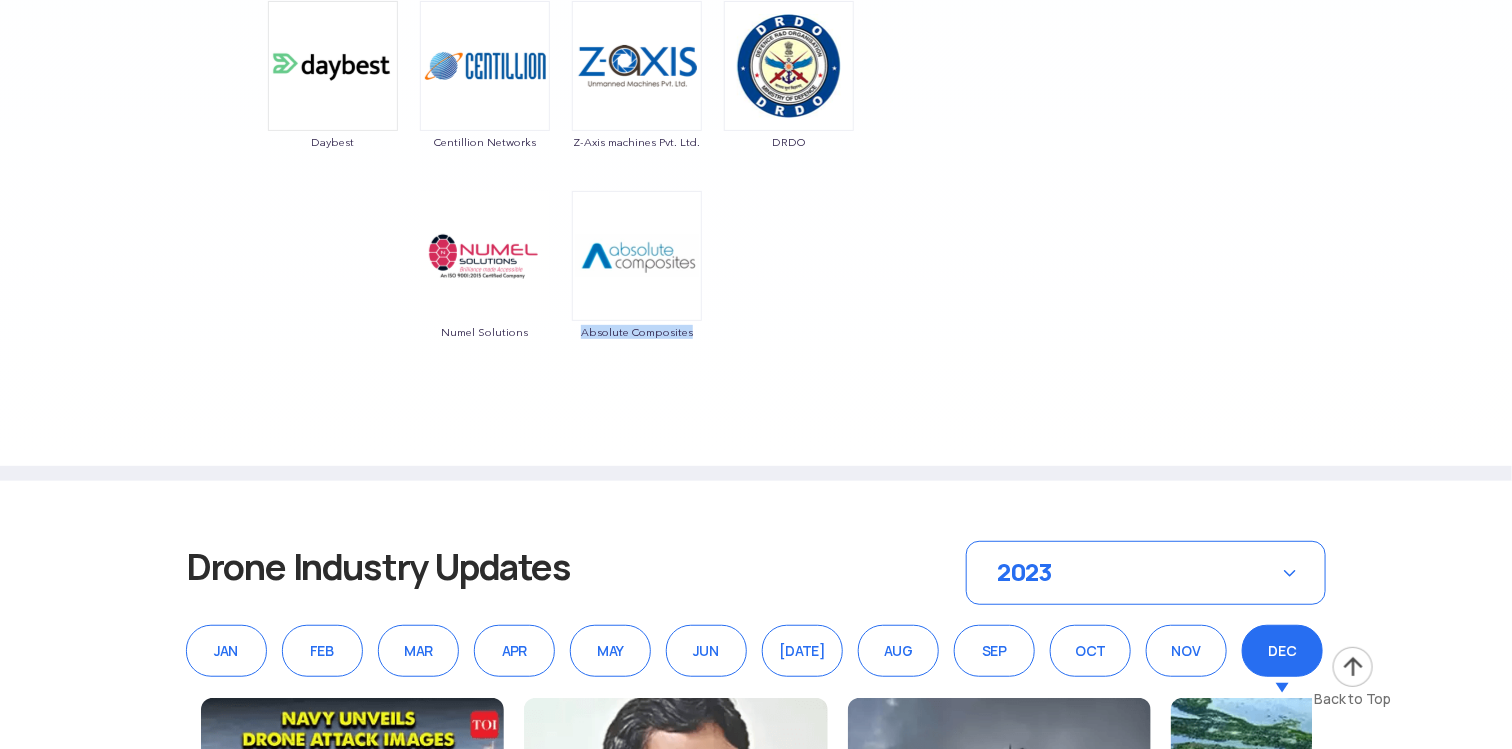 drag, startPoint x: 705, startPoint y: 352, endPoint x: 574, endPoint y: 340, distance: 131.54848 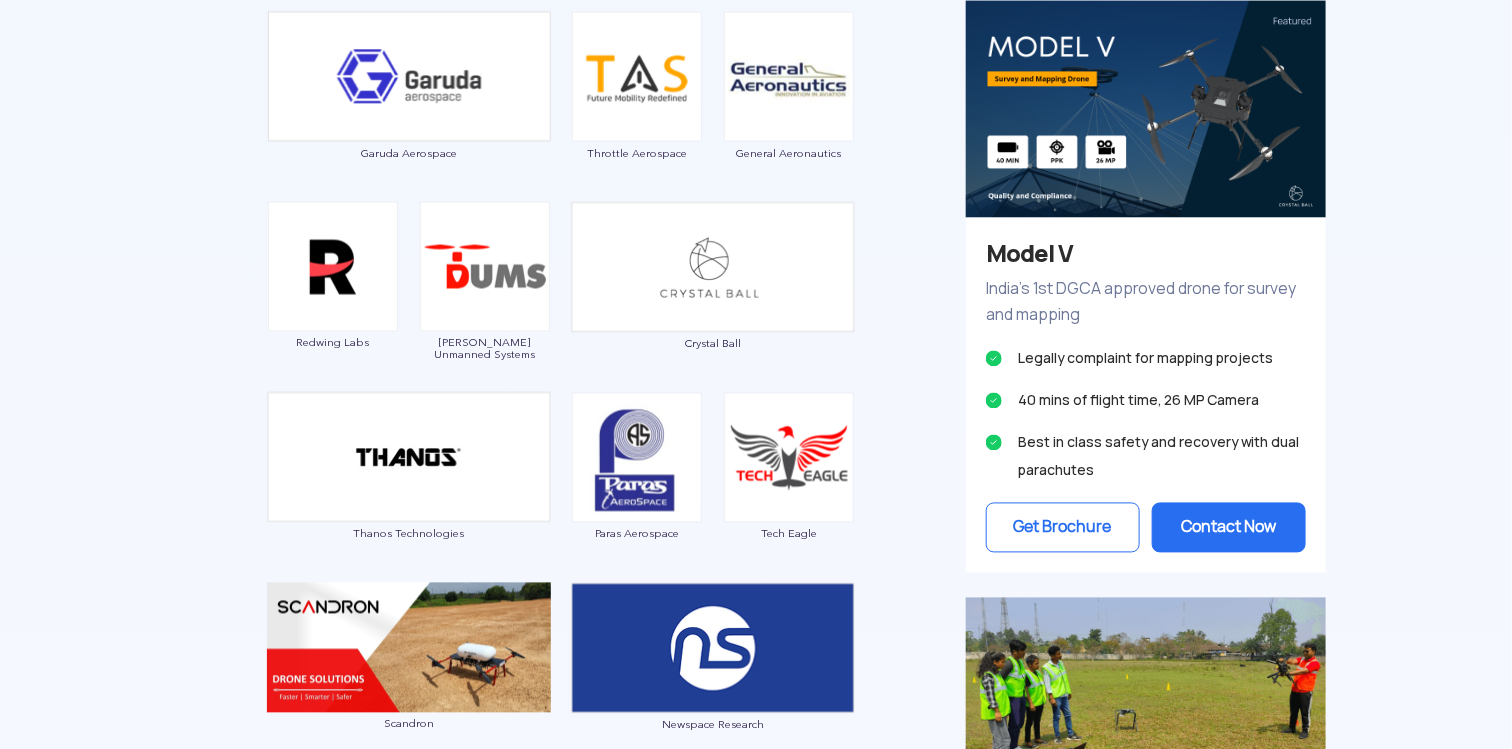 scroll, scrollTop: 625, scrollLeft: 0, axis: vertical 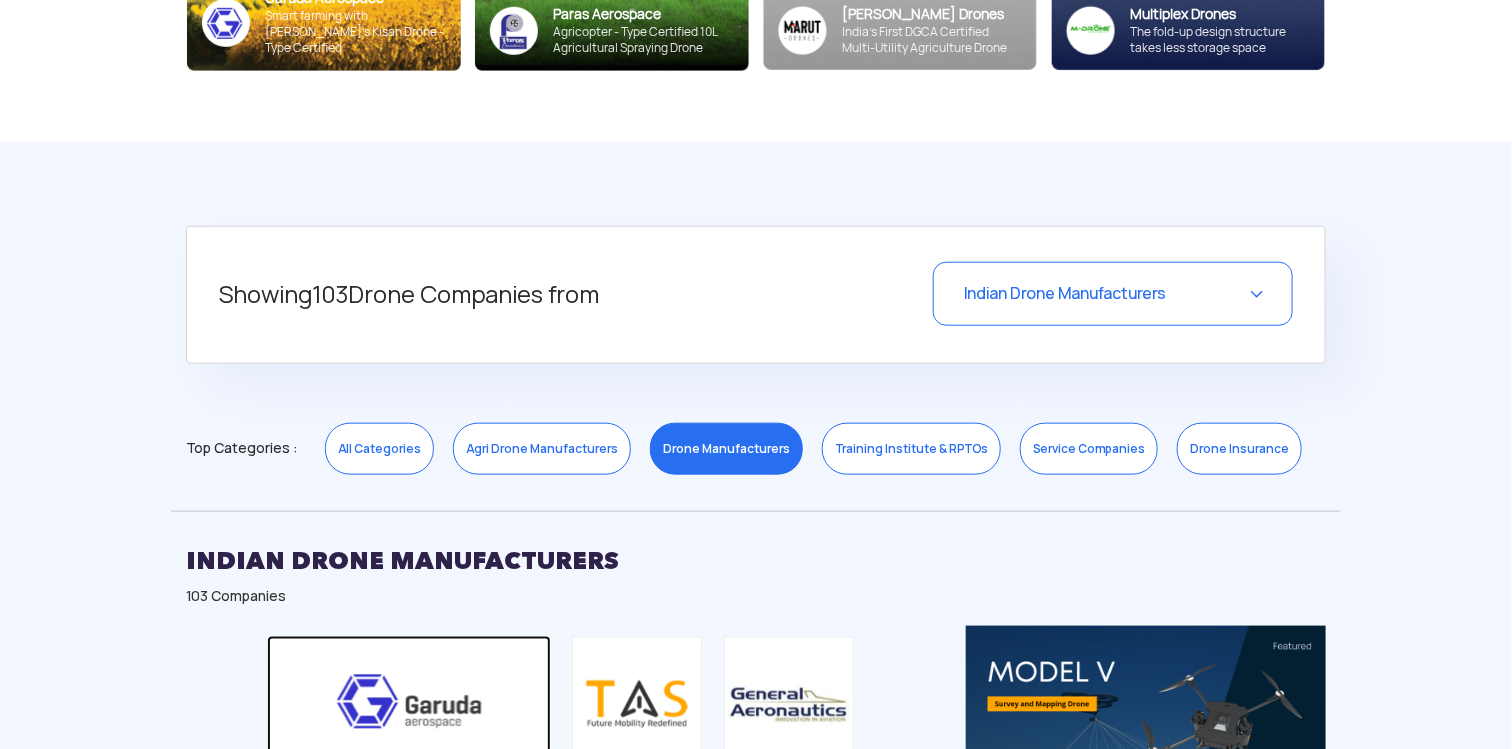 click at bounding box center (409, 701) 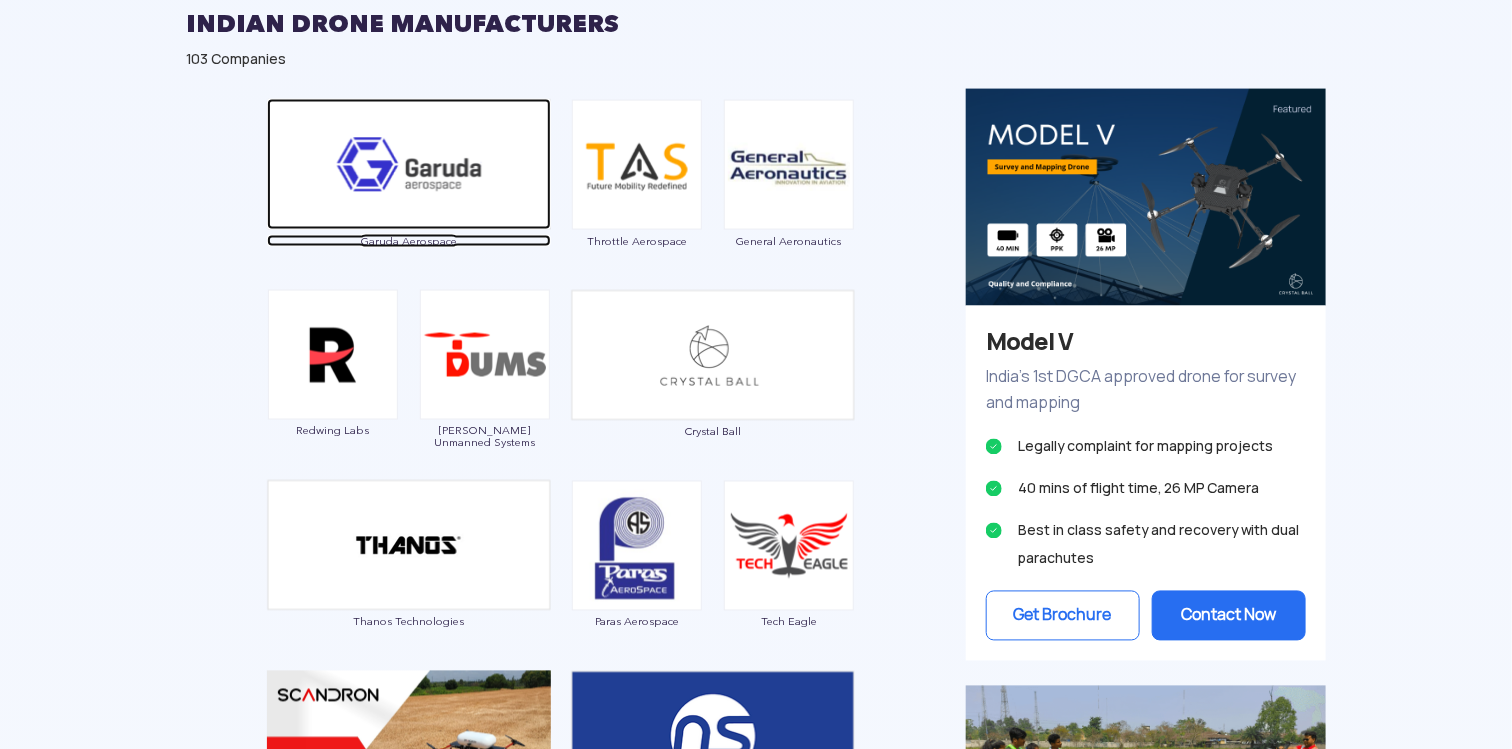 scroll, scrollTop: 1046, scrollLeft: 0, axis: vertical 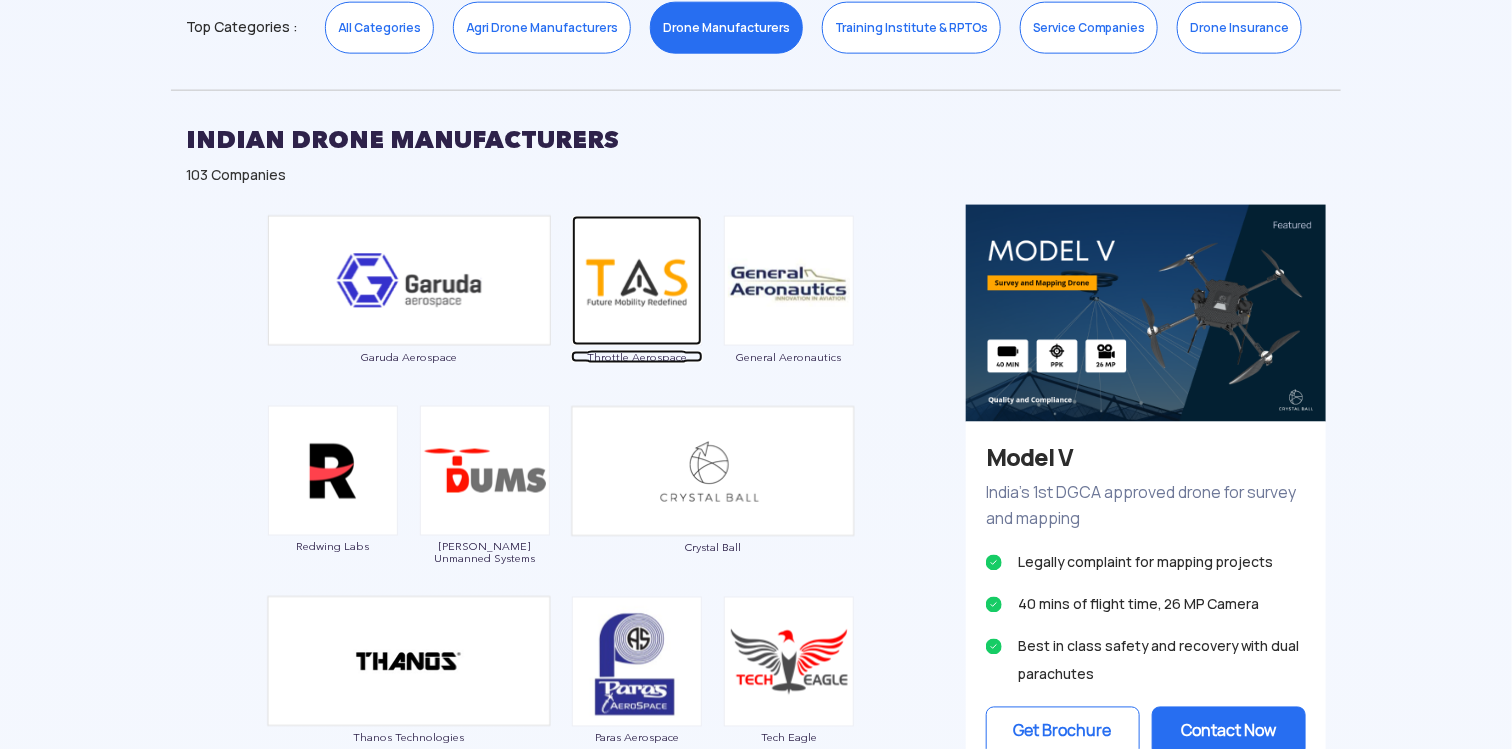 drag, startPoint x: 653, startPoint y: 258, endPoint x: 665, endPoint y: 265, distance: 13.892444 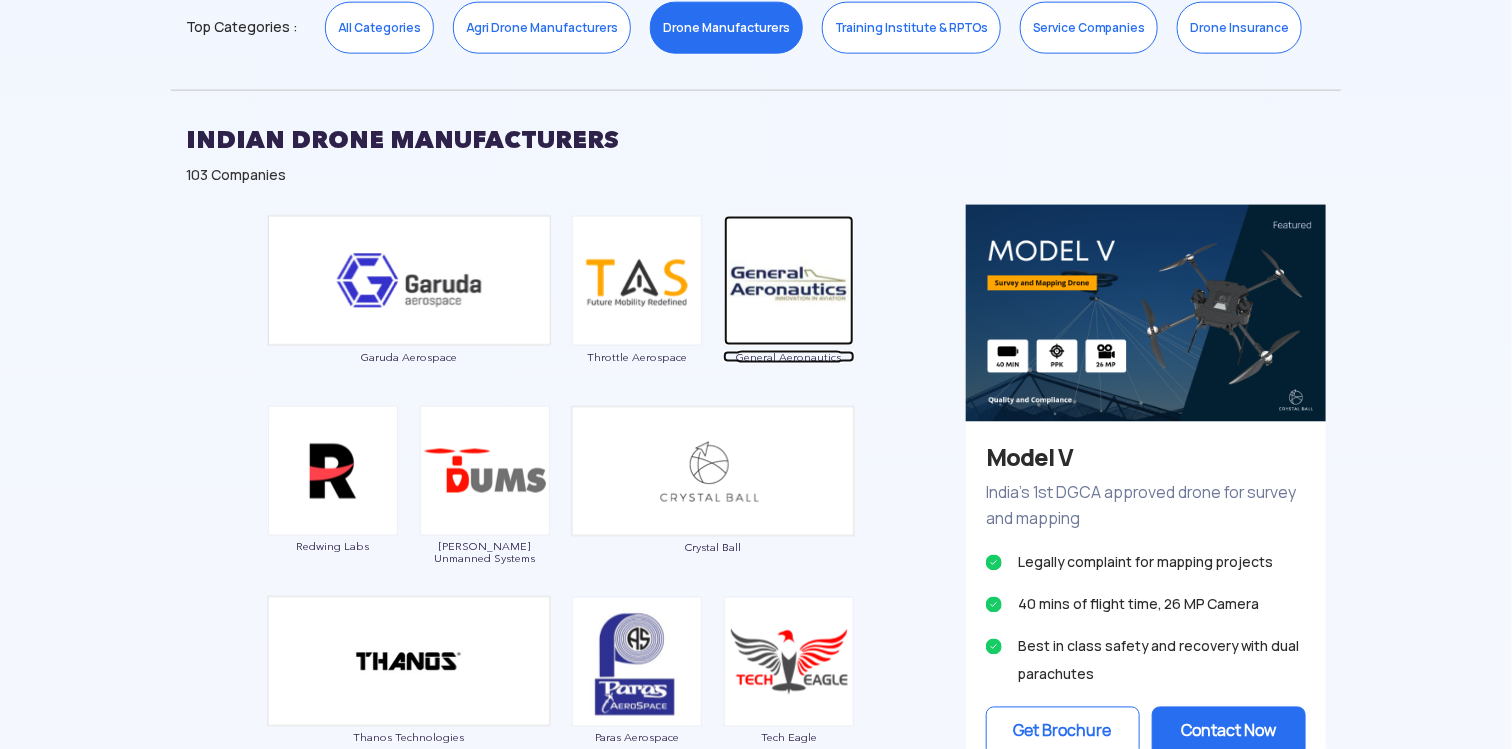 click at bounding box center [789, 281] 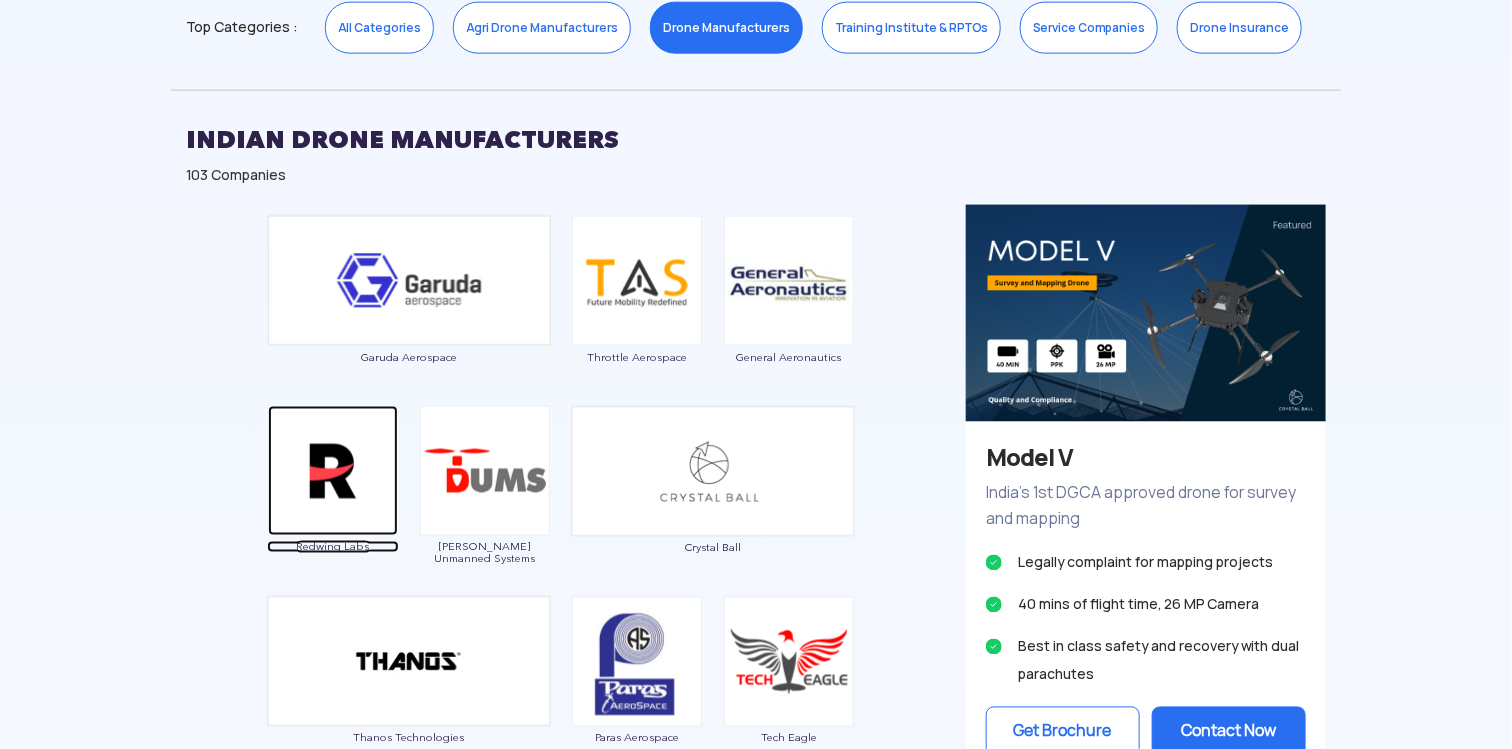 click at bounding box center [333, 471] 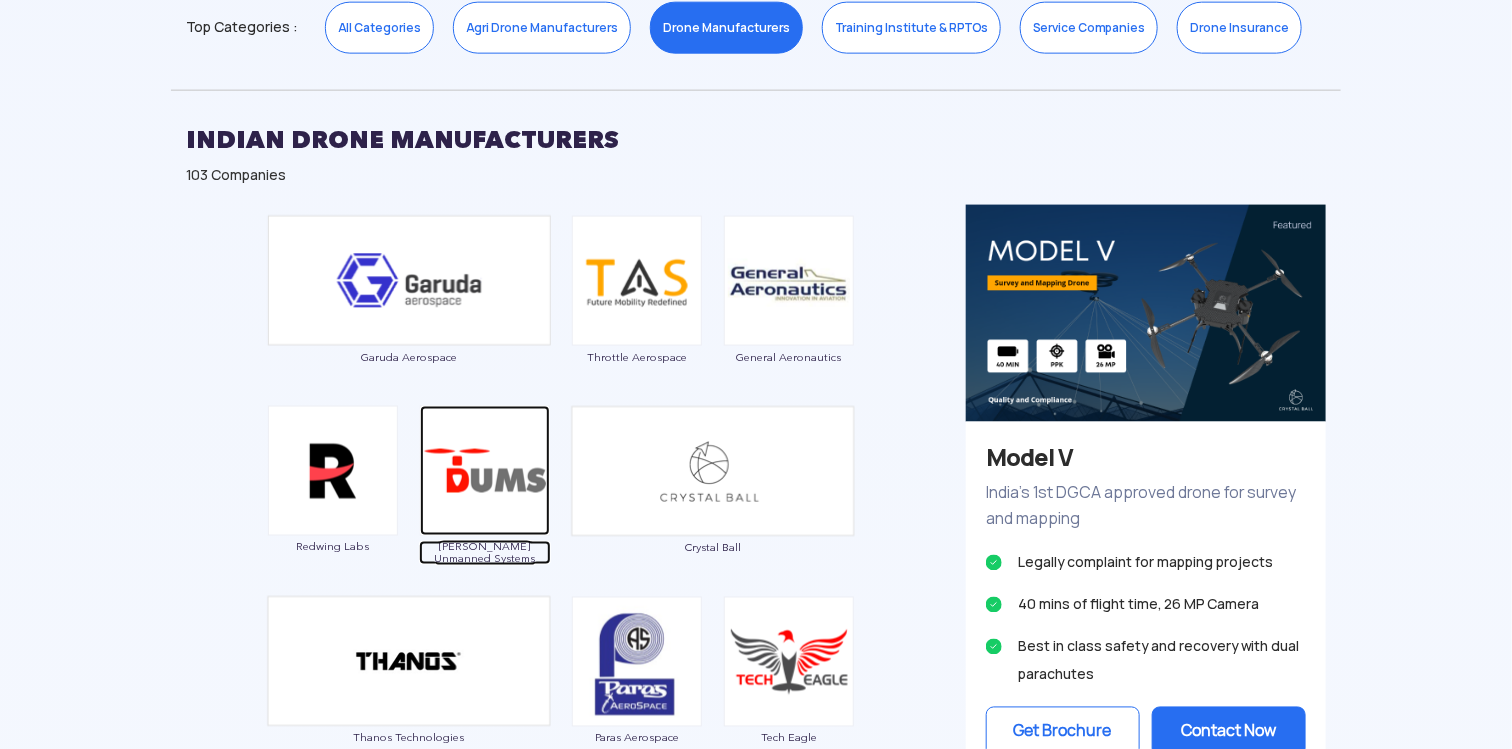 click at bounding box center [485, 471] 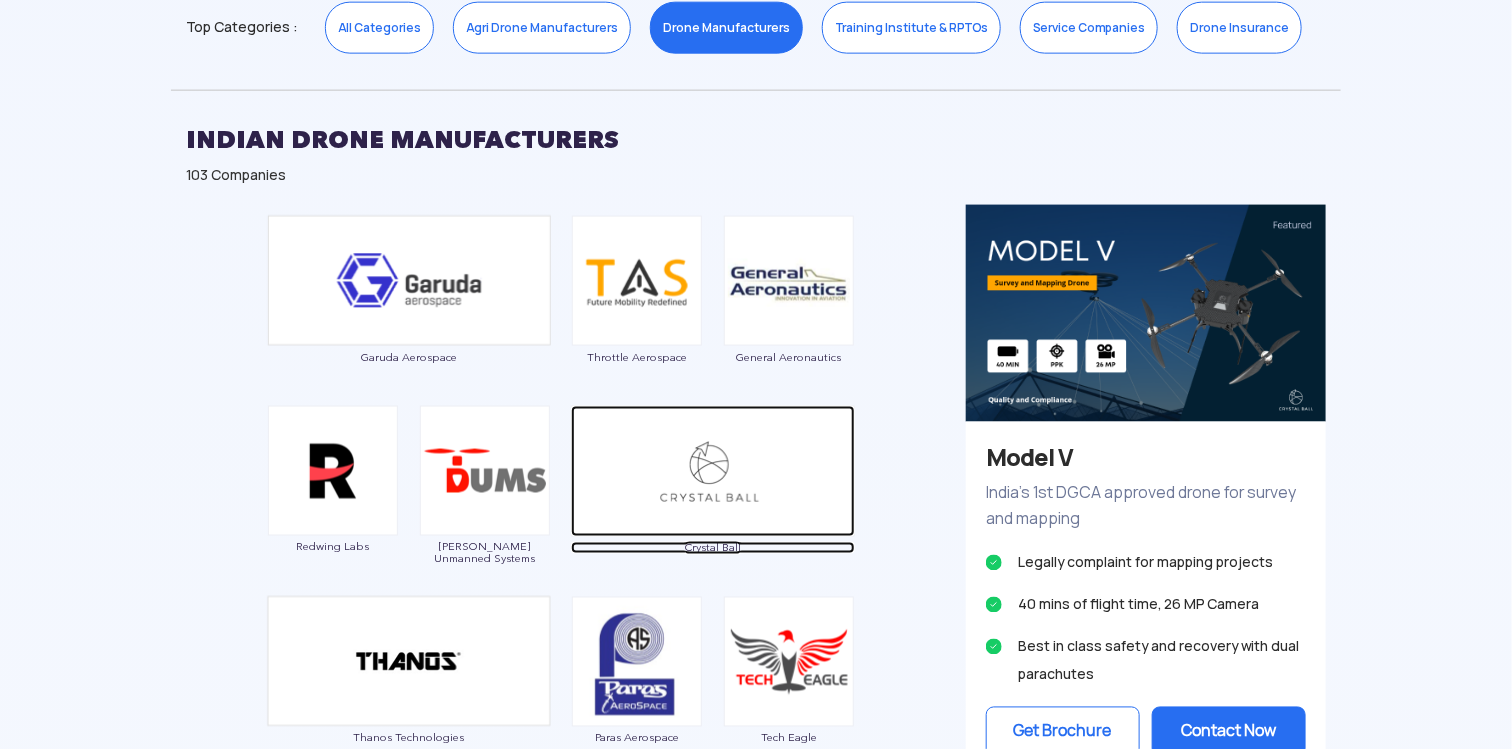 click at bounding box center [713, 471] 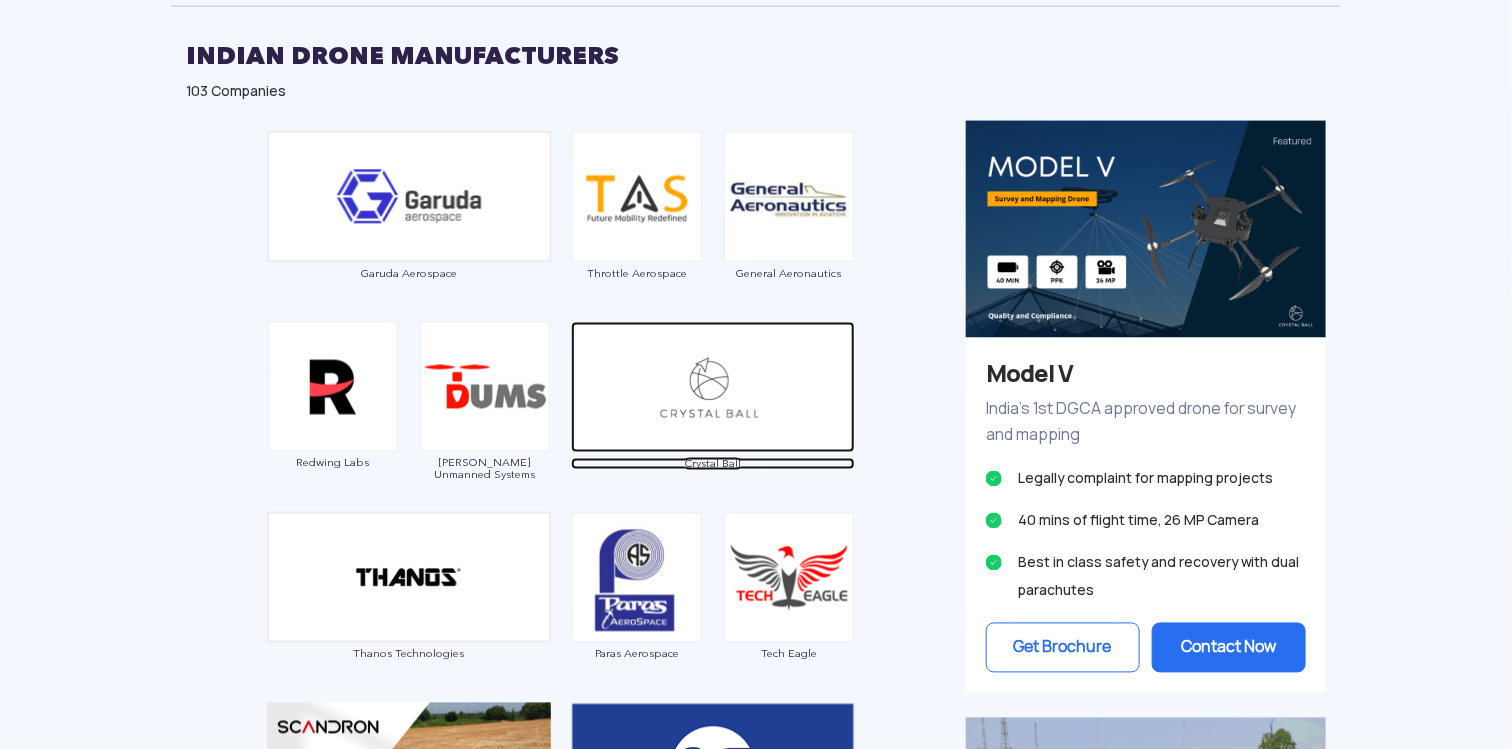 scroll, scrollTop: 1250, scrollLeft: 0, axis: vertical 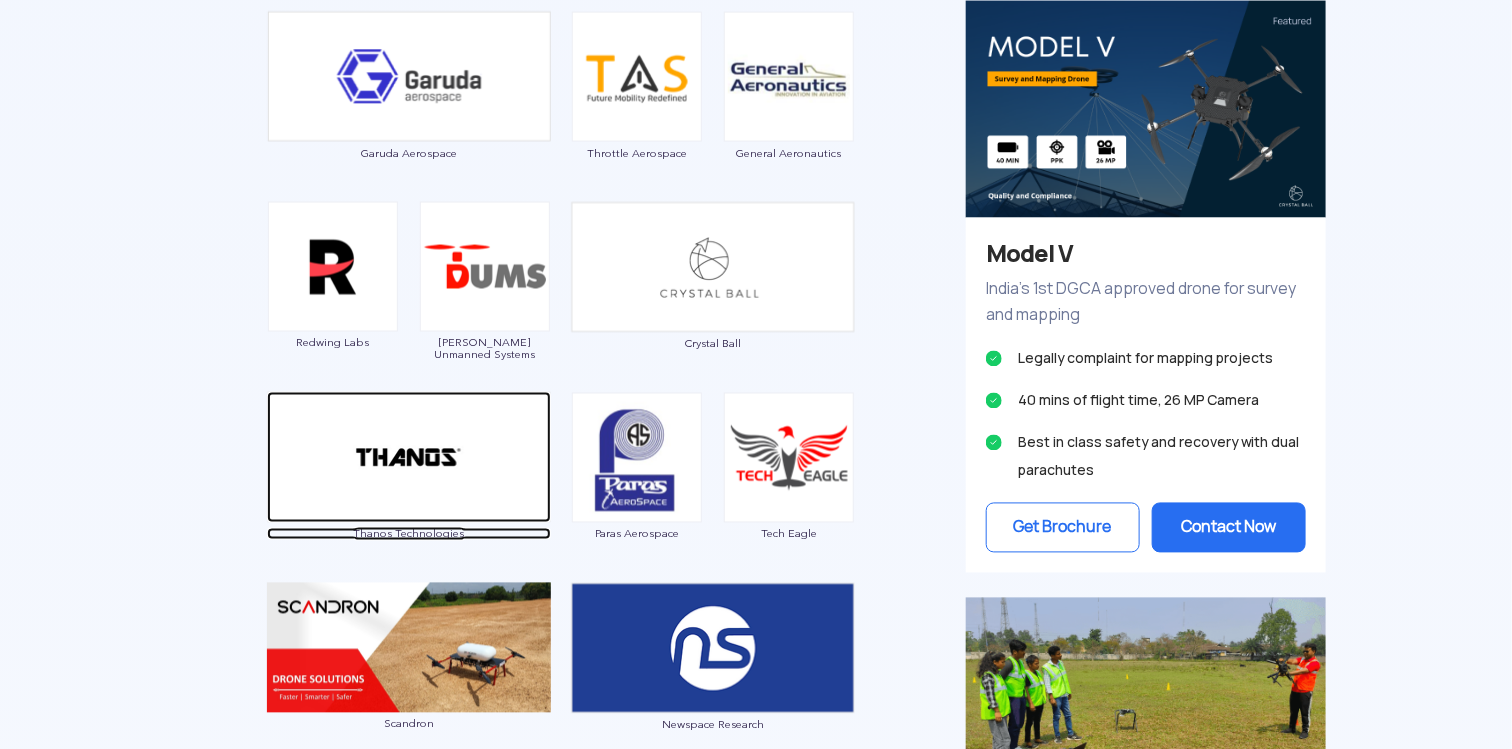 click at bounding box center (409, 457) 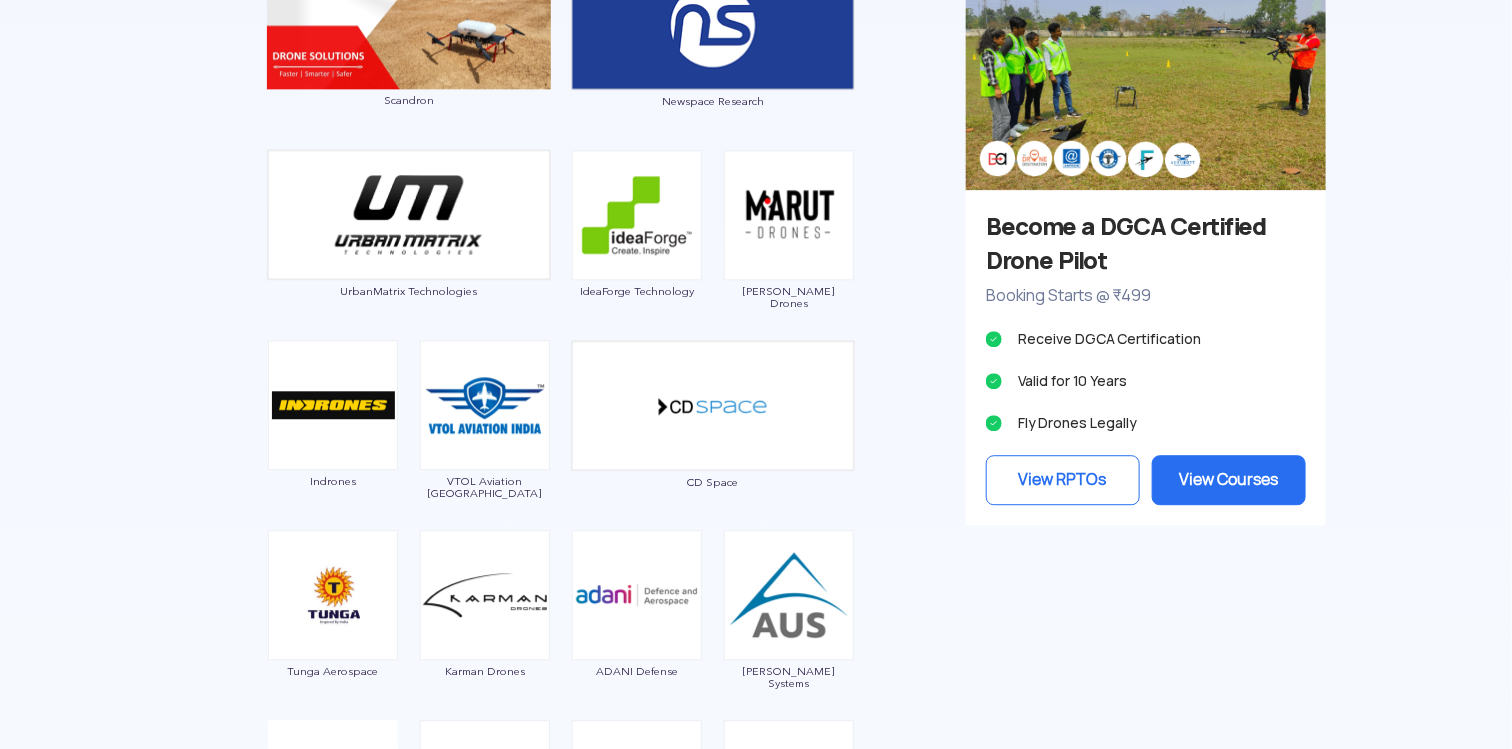 scroll, scrollTop: 1250, scrollLeft: 0, axis: vertical 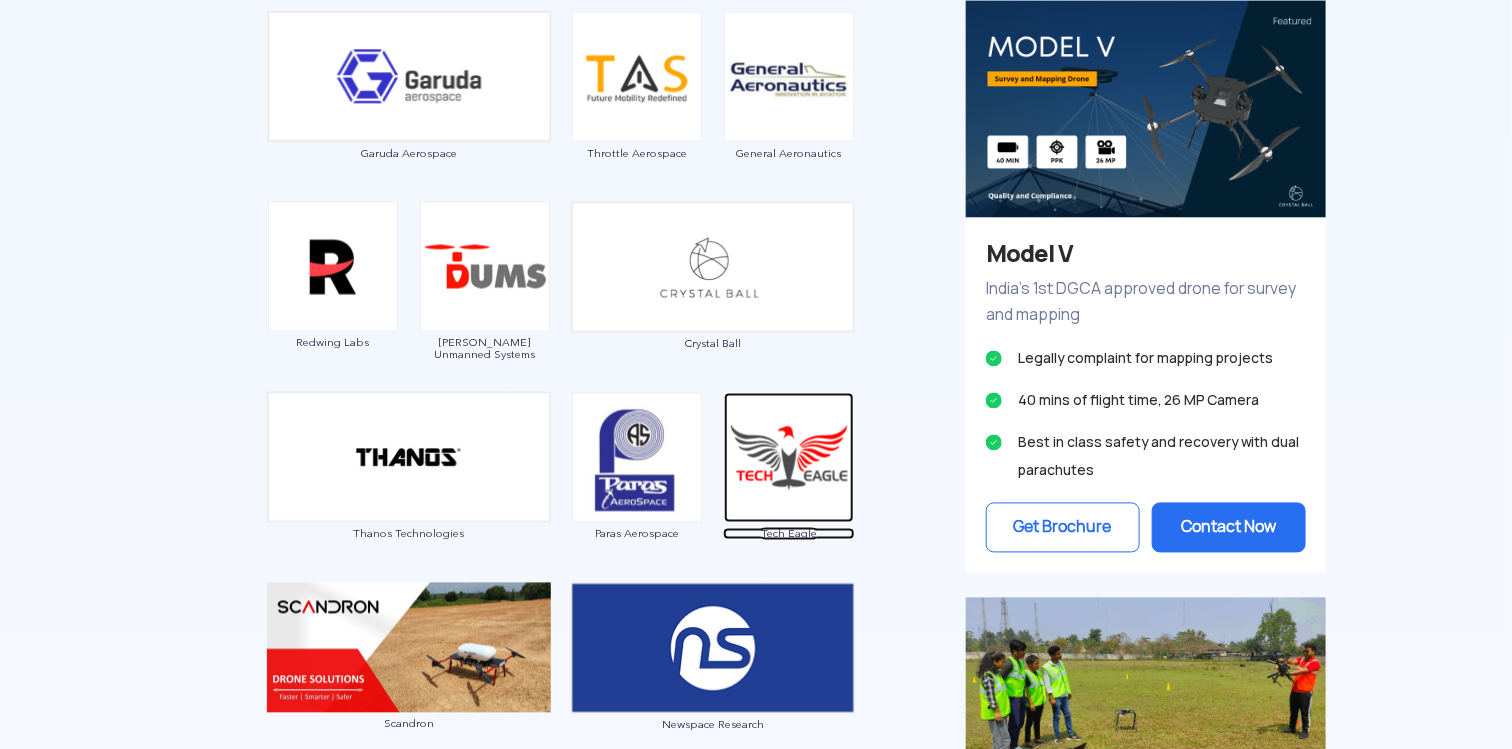 click at bounding box center (789, 458) 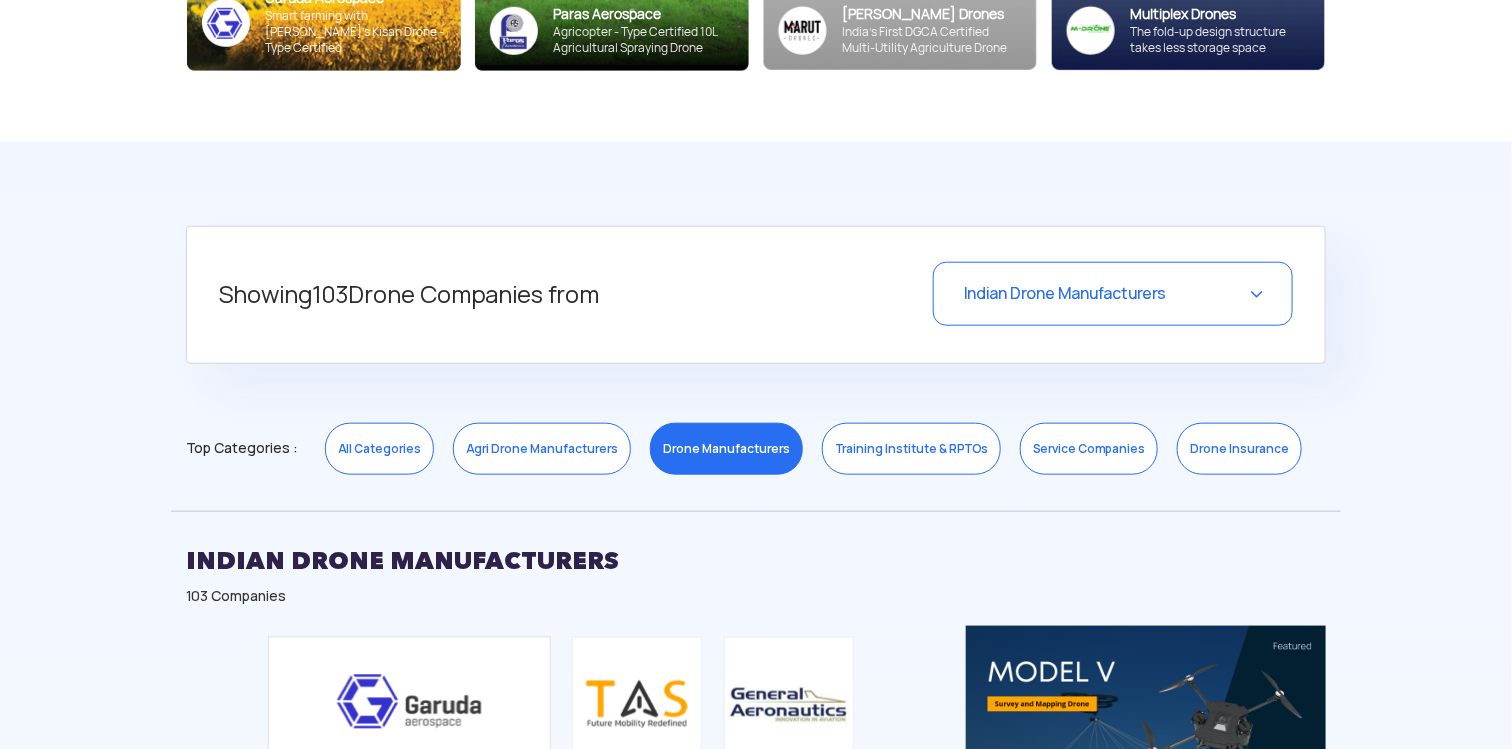 scroll, scrollTop: 1250, scrollLeft: 0, axis: vertical 